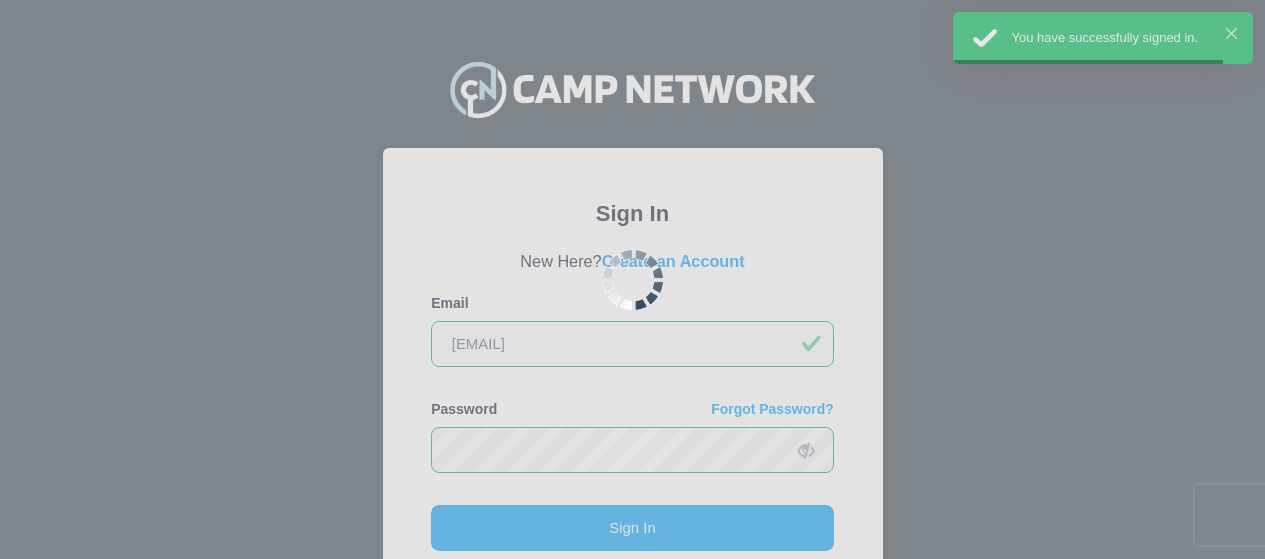 scroll, scrollTop: 0, scrollLeft: 0, axis: both 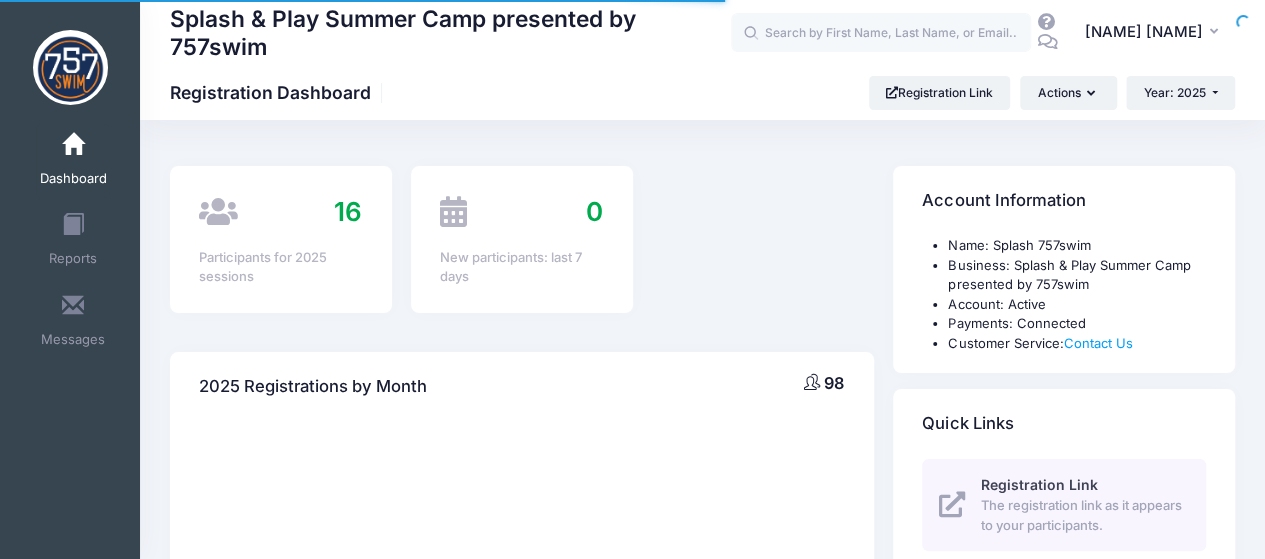 select 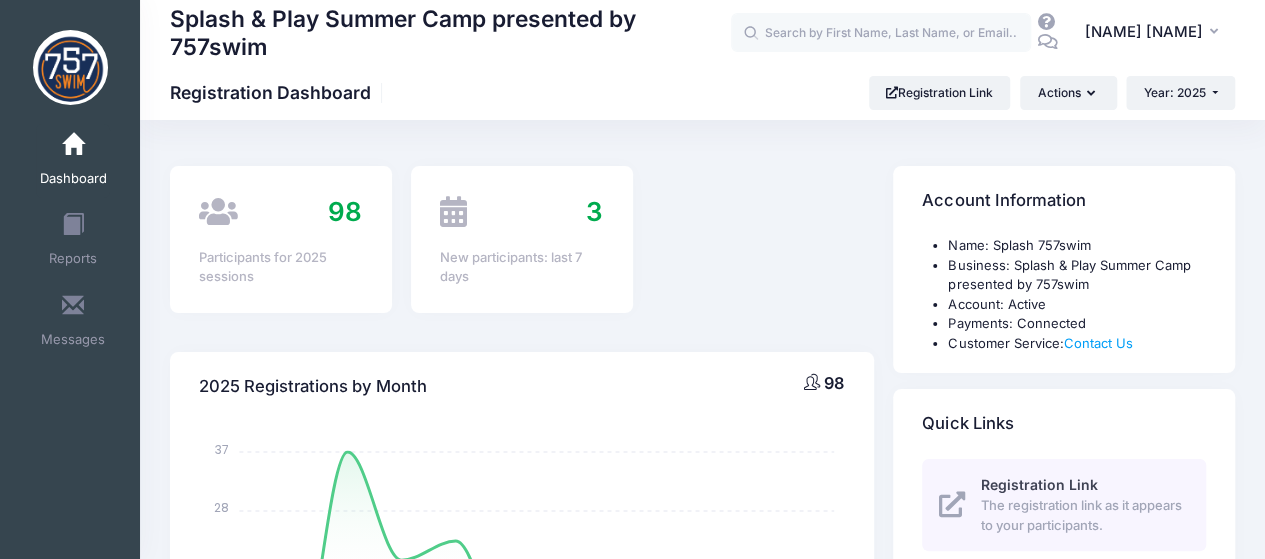click on "98
Participants for 2025 sessions
3
New participants: last 7 days" at bounding box center [521, 245] 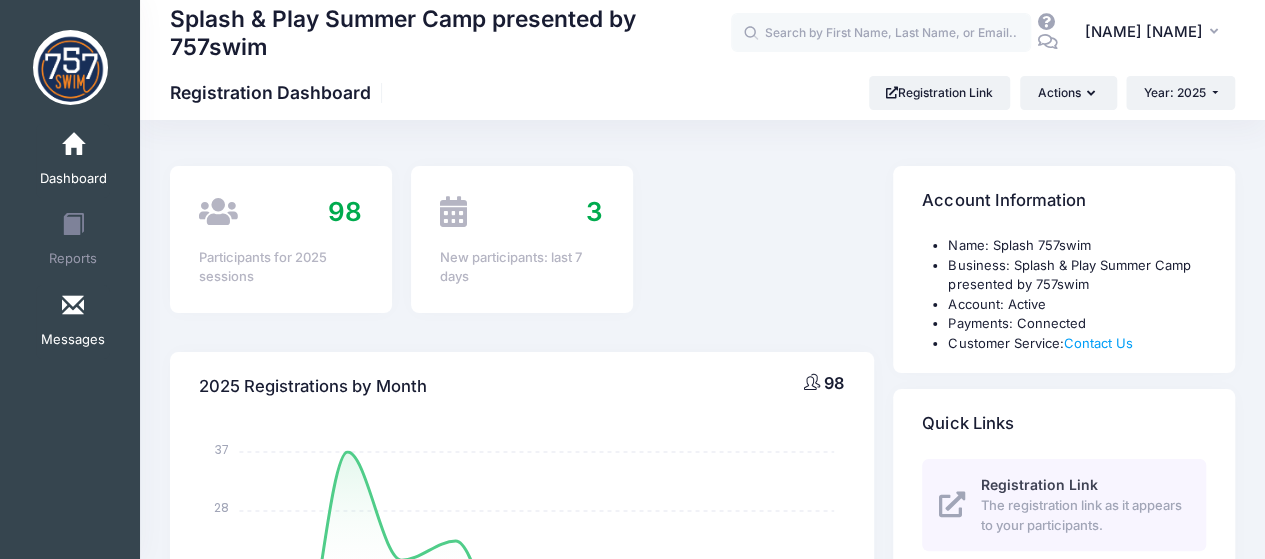 click at bounding box center (73, 306) 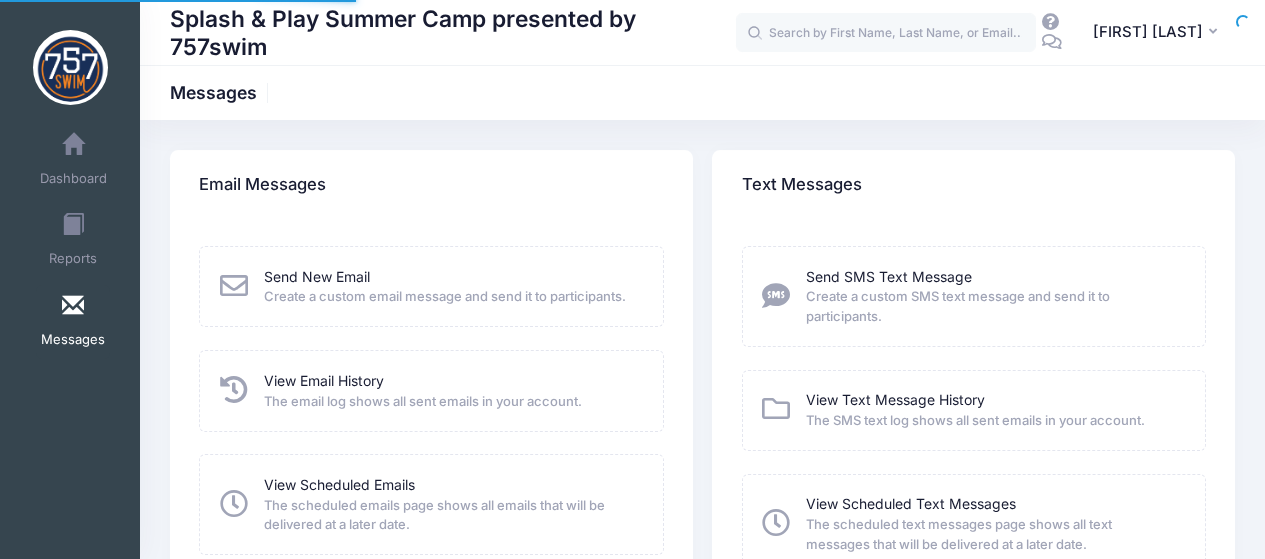 scroll, scrollTop: 0, scrollLeft: 0, axis: both 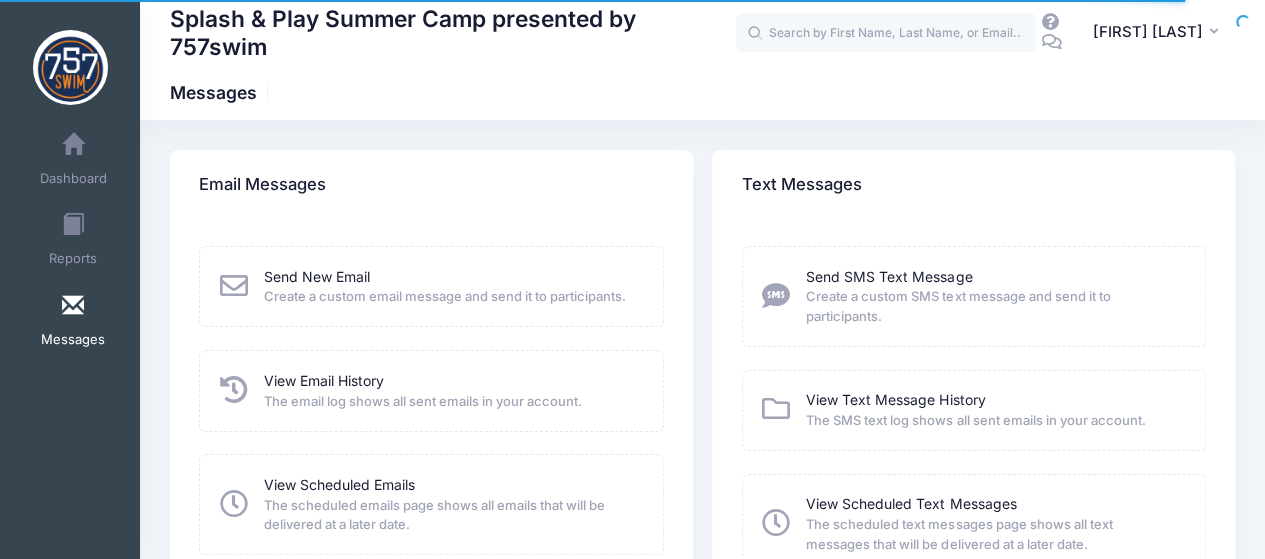 drag, startPoint x: 558, startPoint y: 177, endPoint x: 406, endPoint y: 403, distance: 272.36005 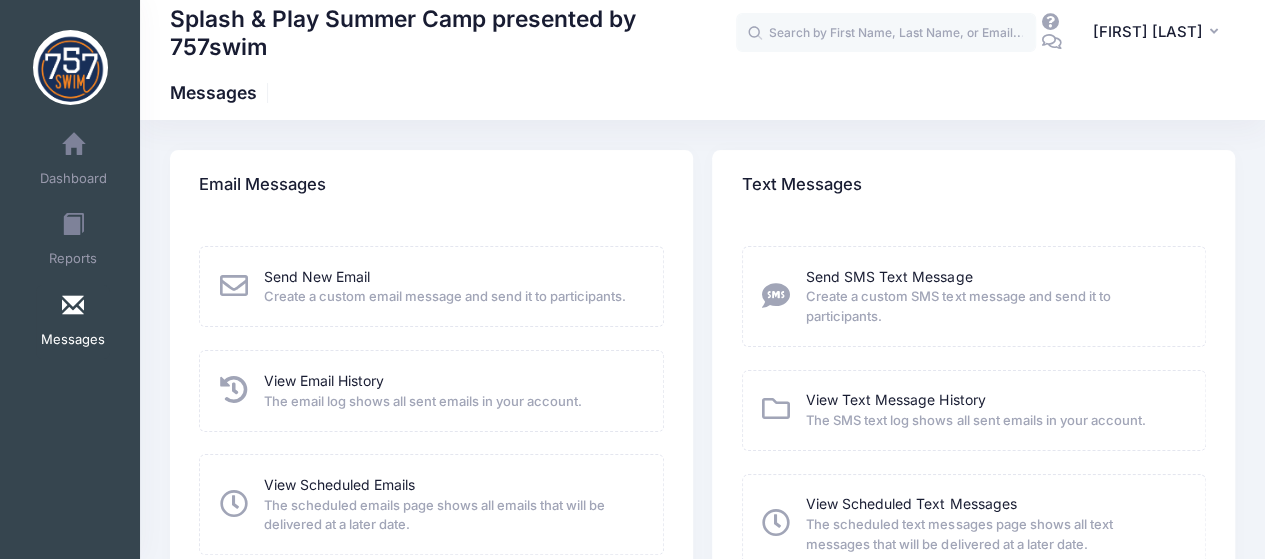 click on "View Email History The email log shows all sent emails in your account." at bounding box center [431, 390] 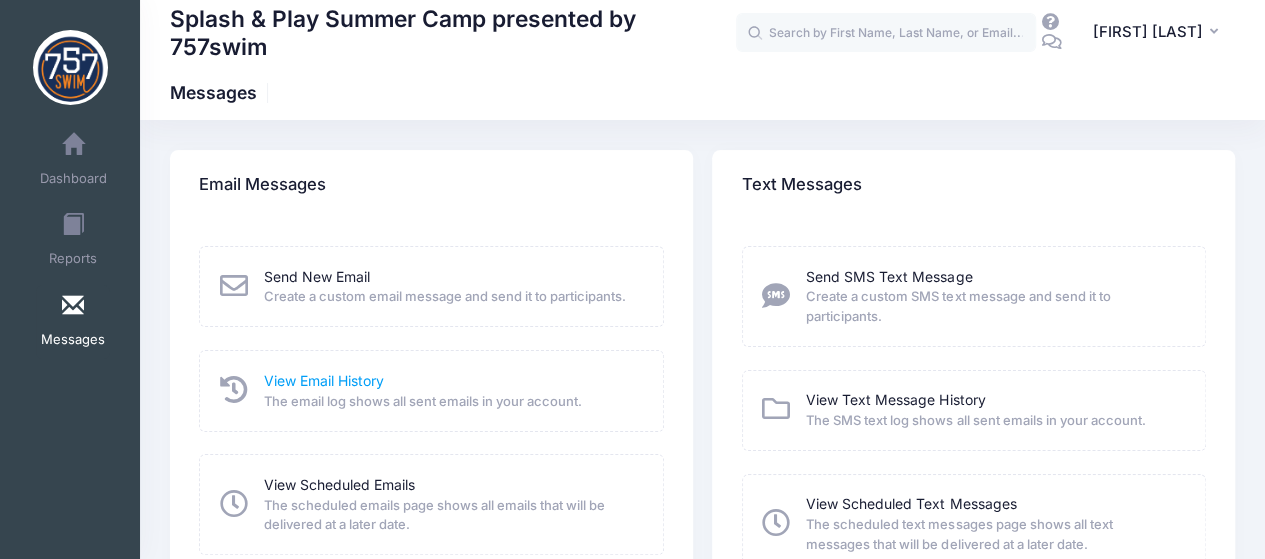 click on "View Email History" at bounding box center [324, 380] 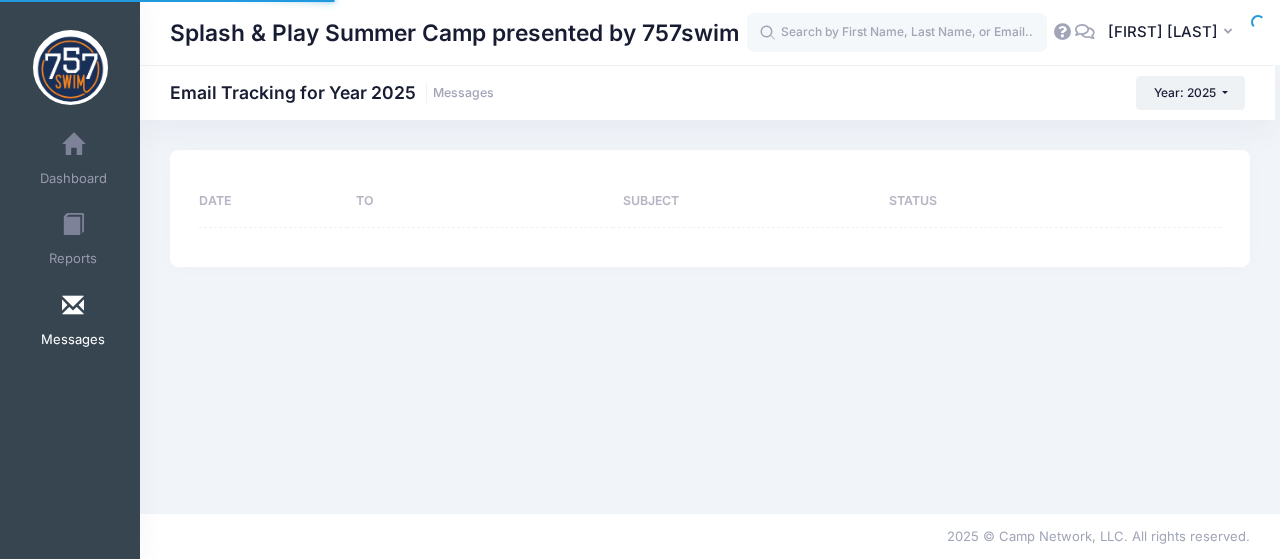 scroll, scrollTop: 0, scrollLeft: 0, axis: both 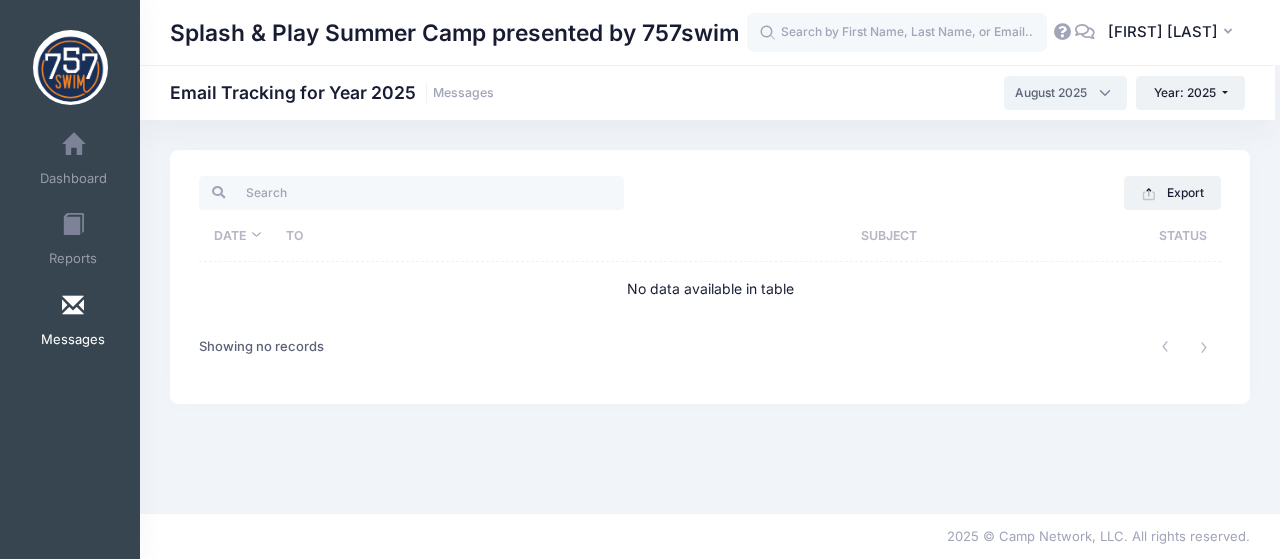 click on "August 2025" at bounding box center (1065, 93) 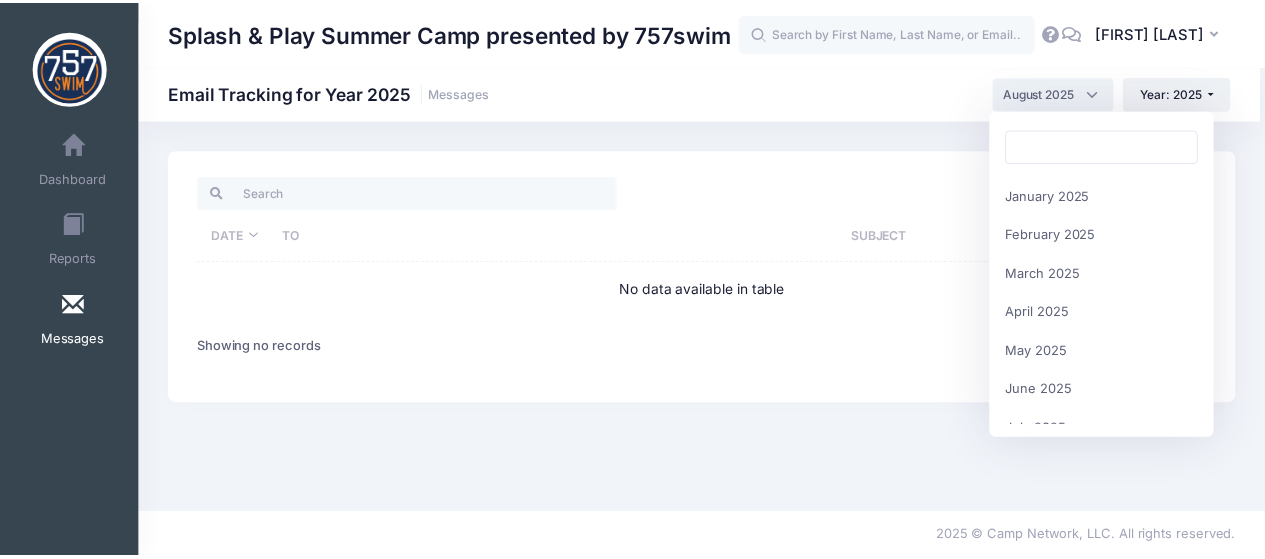 scroll, scrollTop: 195, scrollLeft: 0, axis: vertical 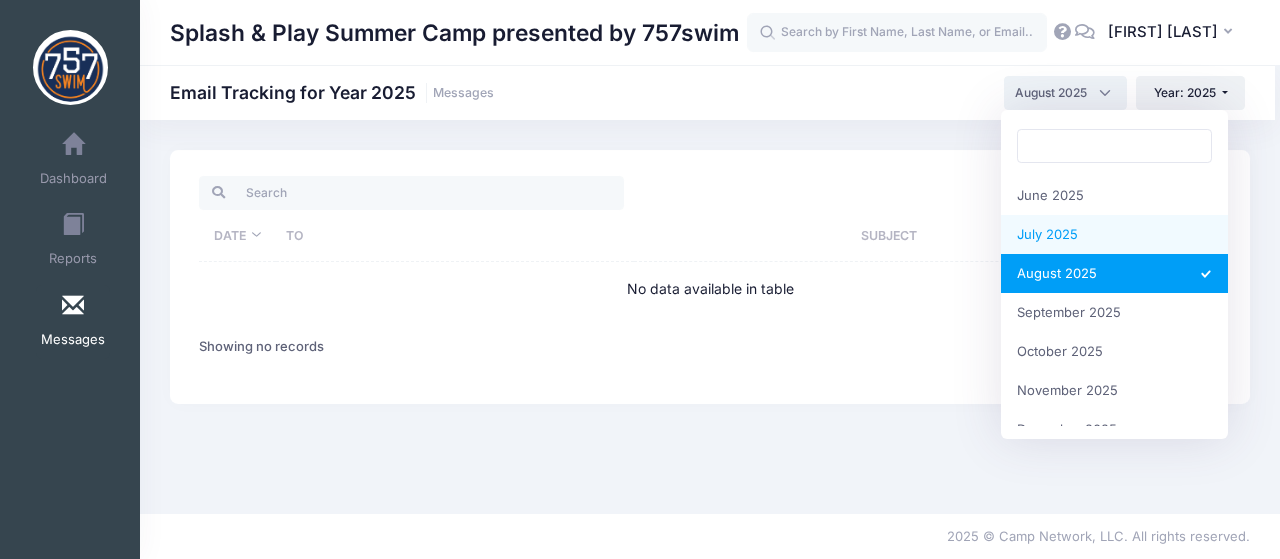 select on "7" 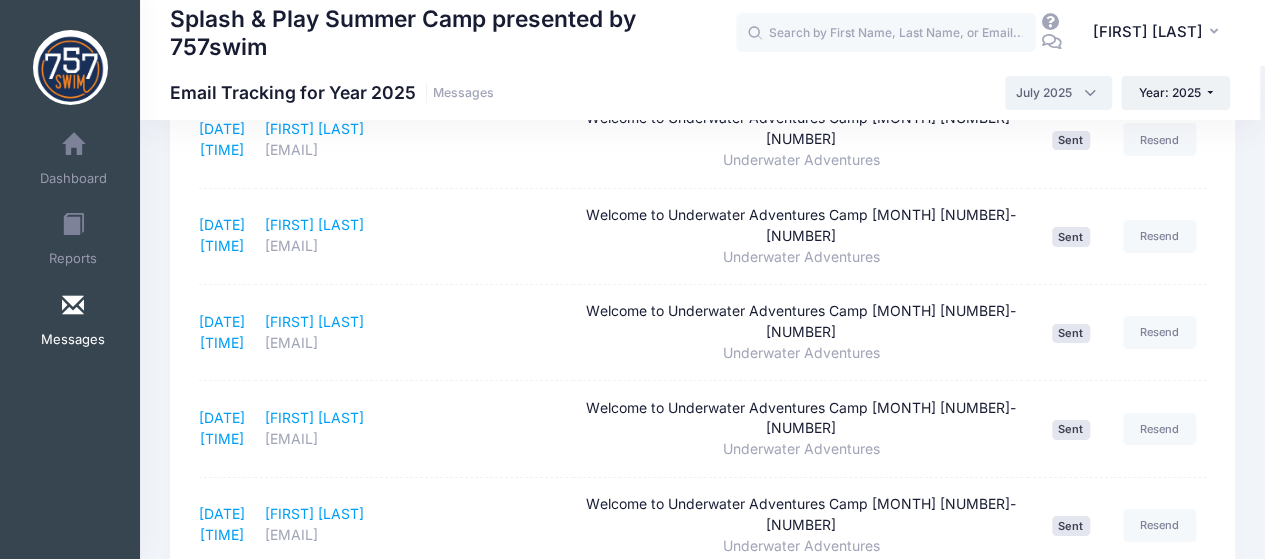 scroll, scrollTop: 3663, scrollLeft: 0, axis: vertical 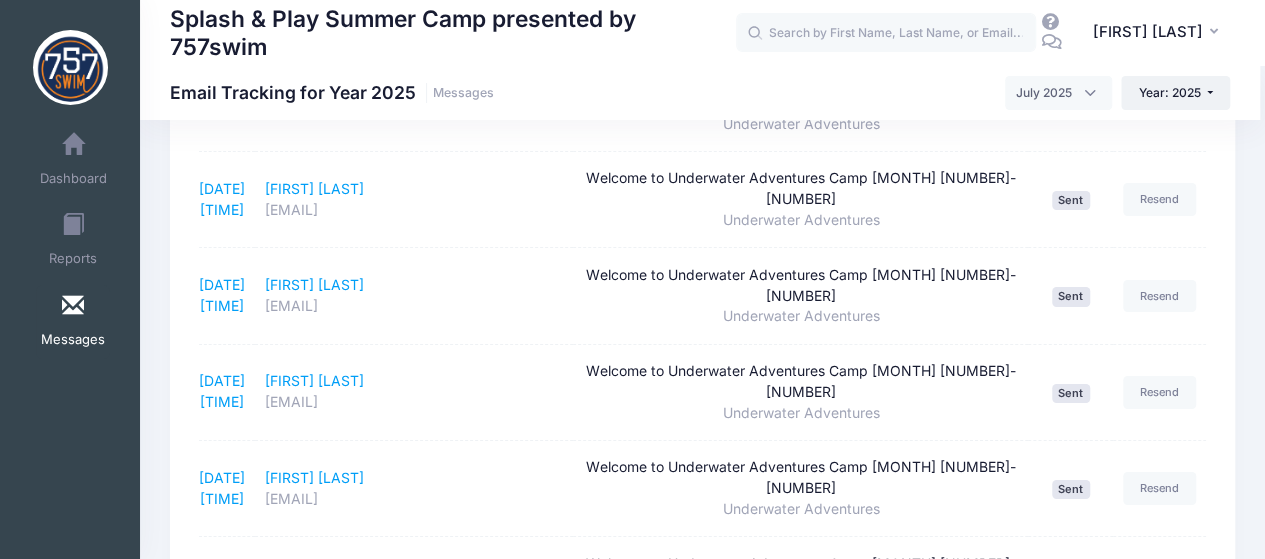 click on "5" at bounding box center (1111, 986) 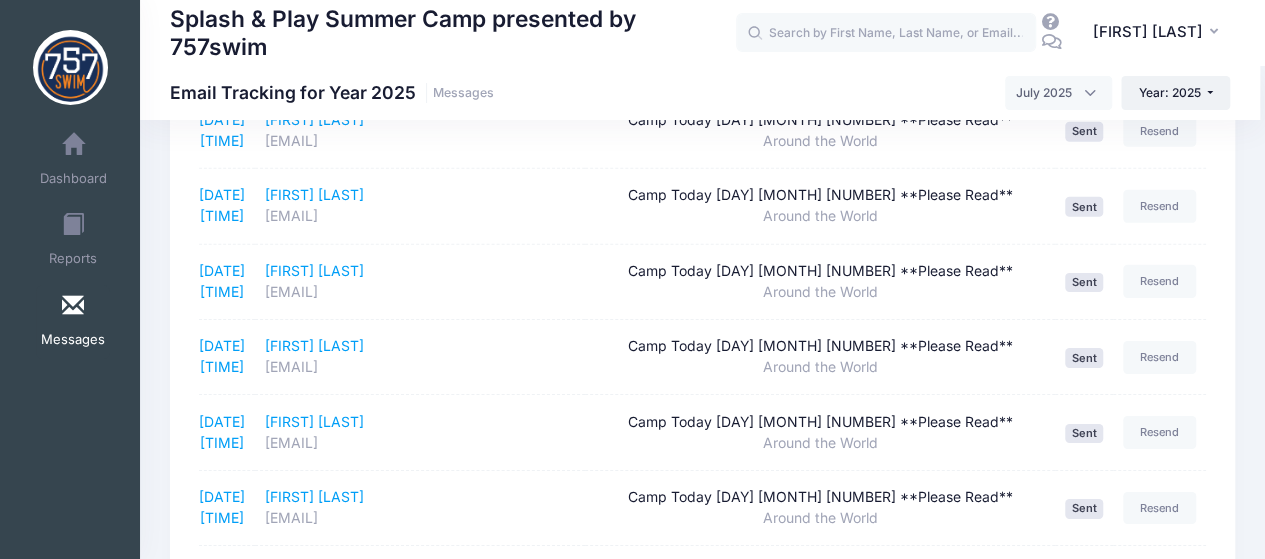 scroll, scrollTop: 3621, scrollLeft: 0, axis: vertical 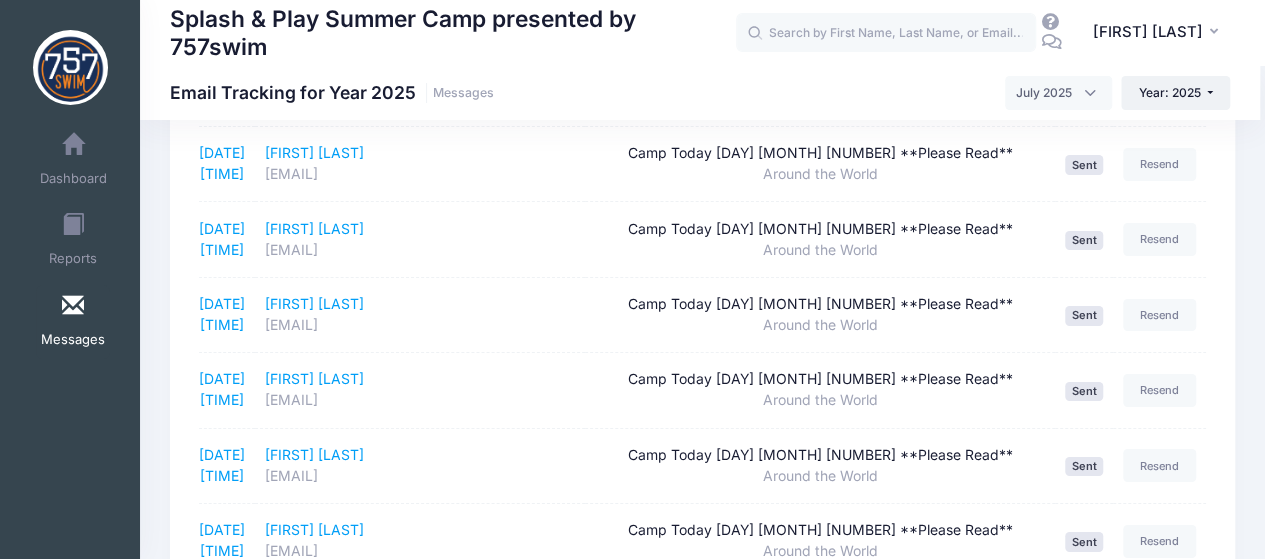 click at bounding box center (916, 986) 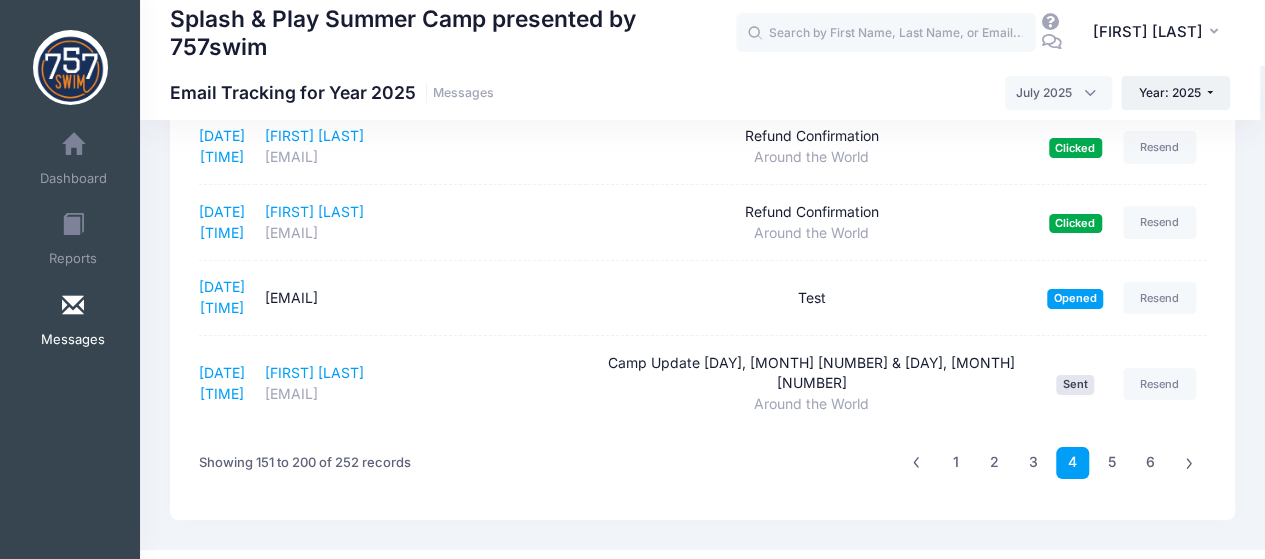 click at bounding box center [916, 462] 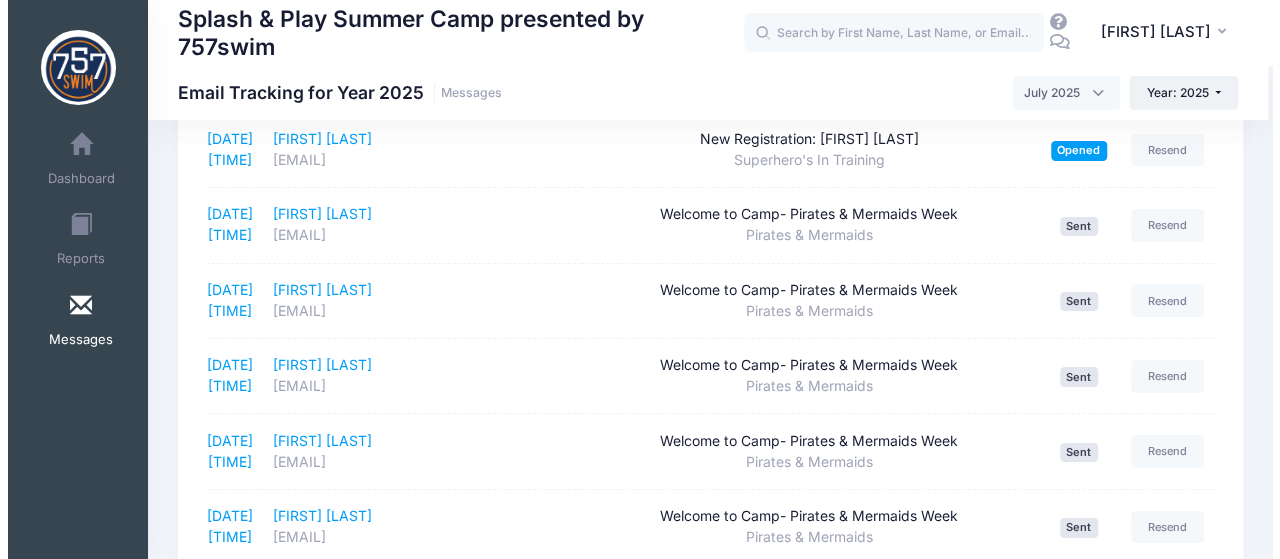 scroll, scrollTop: 3283, scrollLeft: 0, axis: vertical 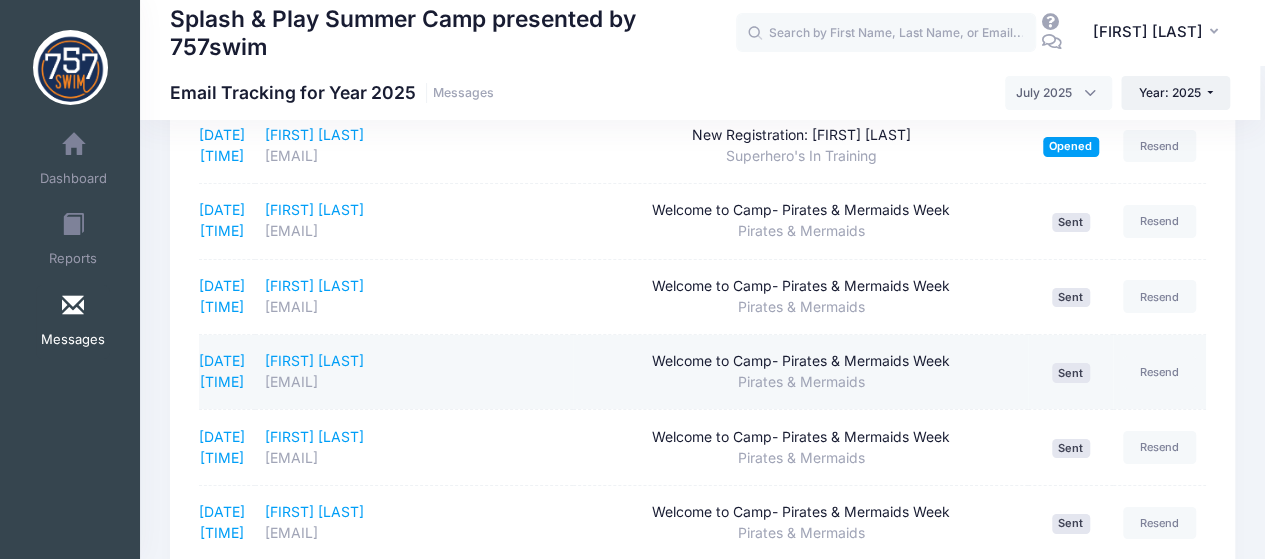click on "Welcome to Camp- Pirates & Mermaids Week" at bounding box center (800, 361) 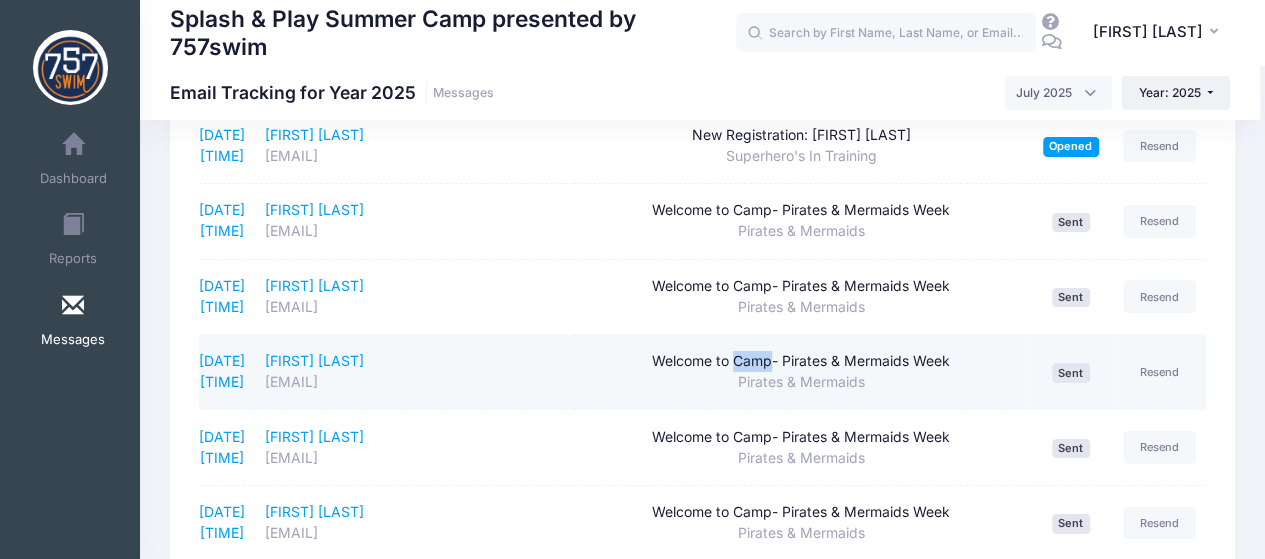 click on "Welcome to Camp- Pirates & Mermaids Week" at bounding box center [800, 361] 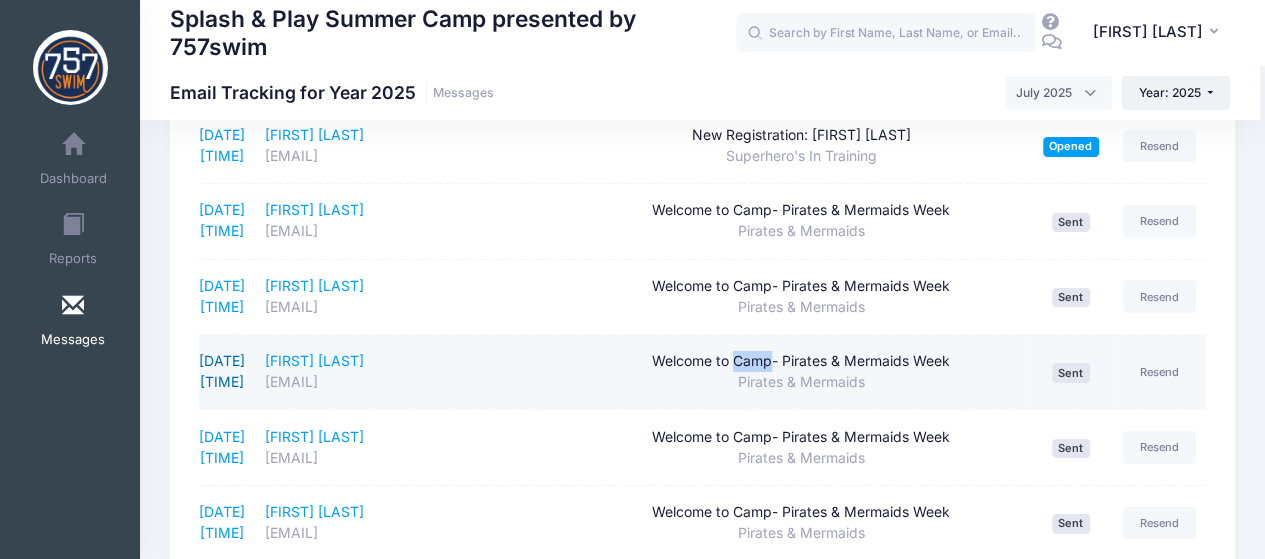 click on "7/6/2025 17:30:39" at bounding box center (222, 371) 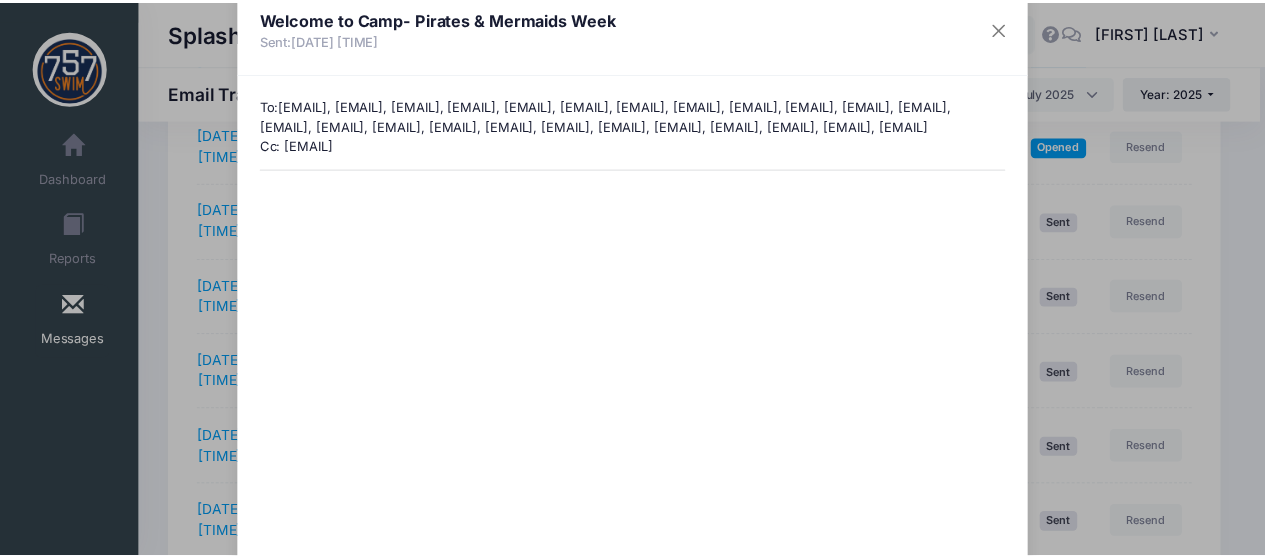 scroll, scrollTop: 0, scrollLeft: 0, axis: both 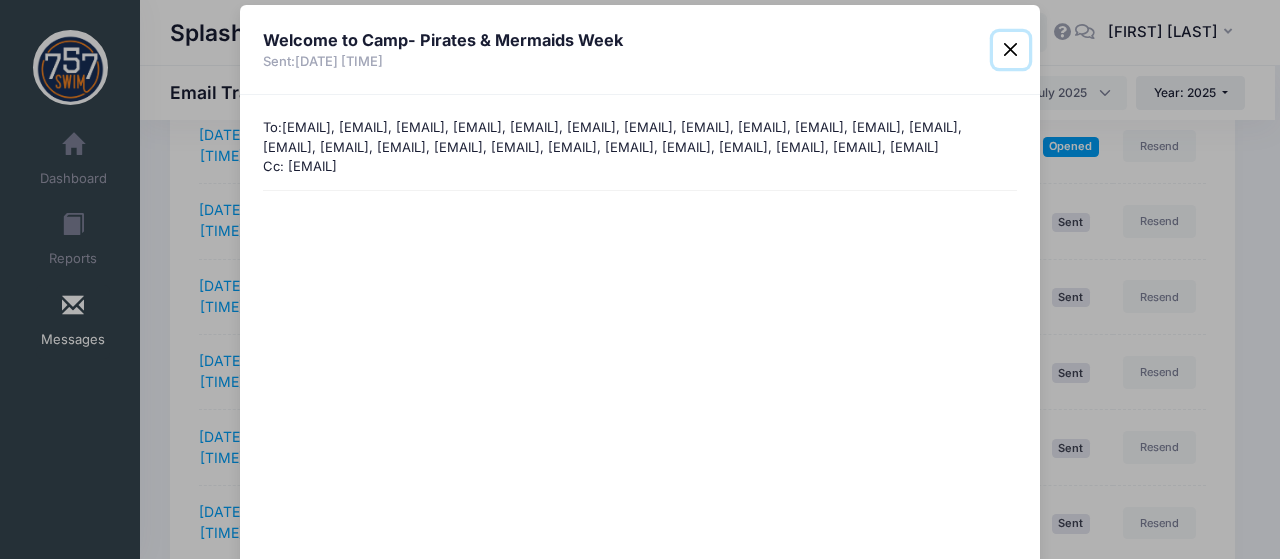 click at bounding box center (1011, 50) 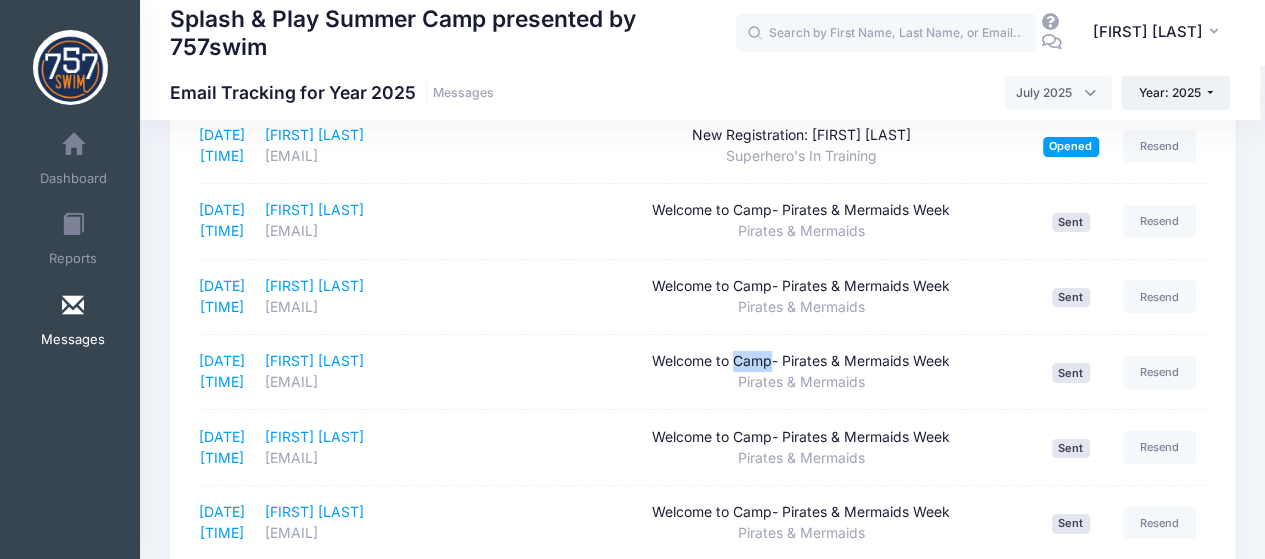 click on "Messages" at bounding box center [73, 340] 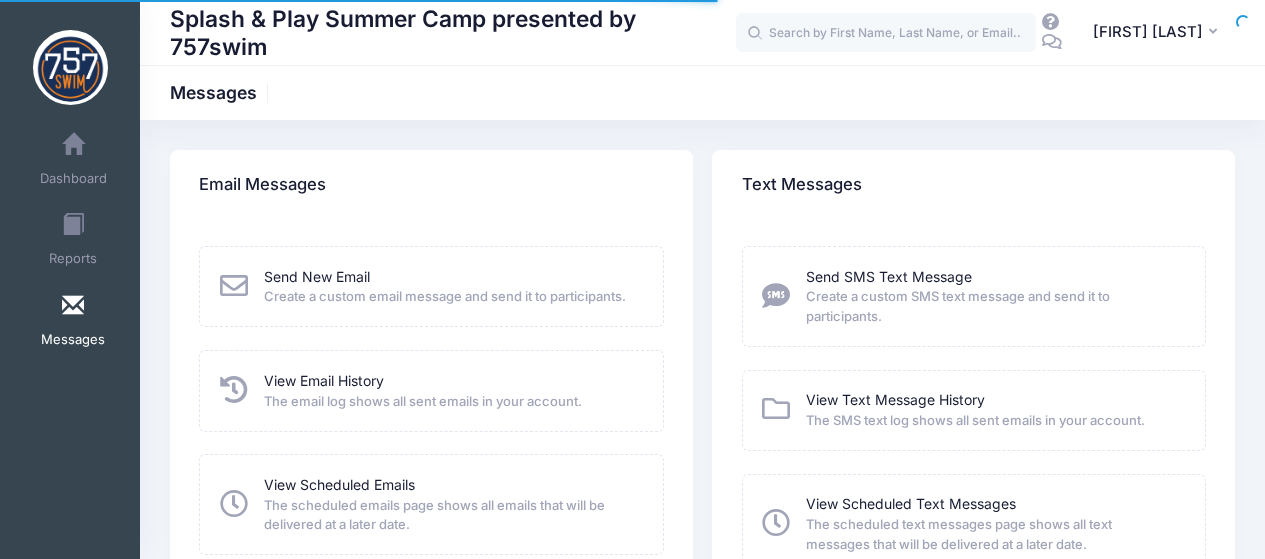 scroll, scrollTop: 0, scrollLeft: 0, axis: both 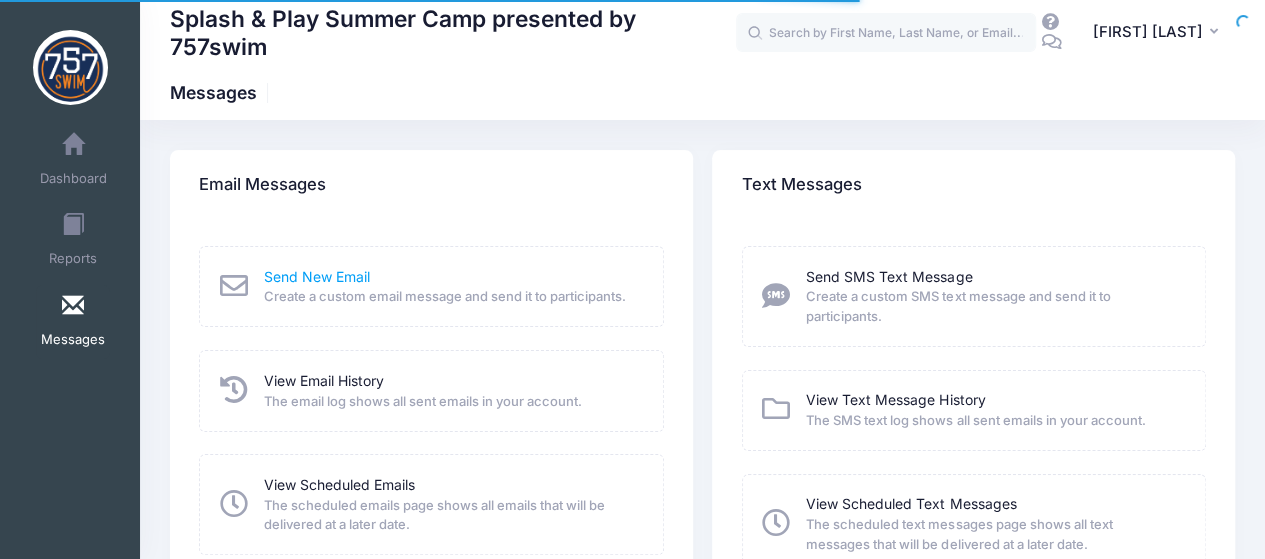 click on "Send New Email" at bounding box center [317, 276] 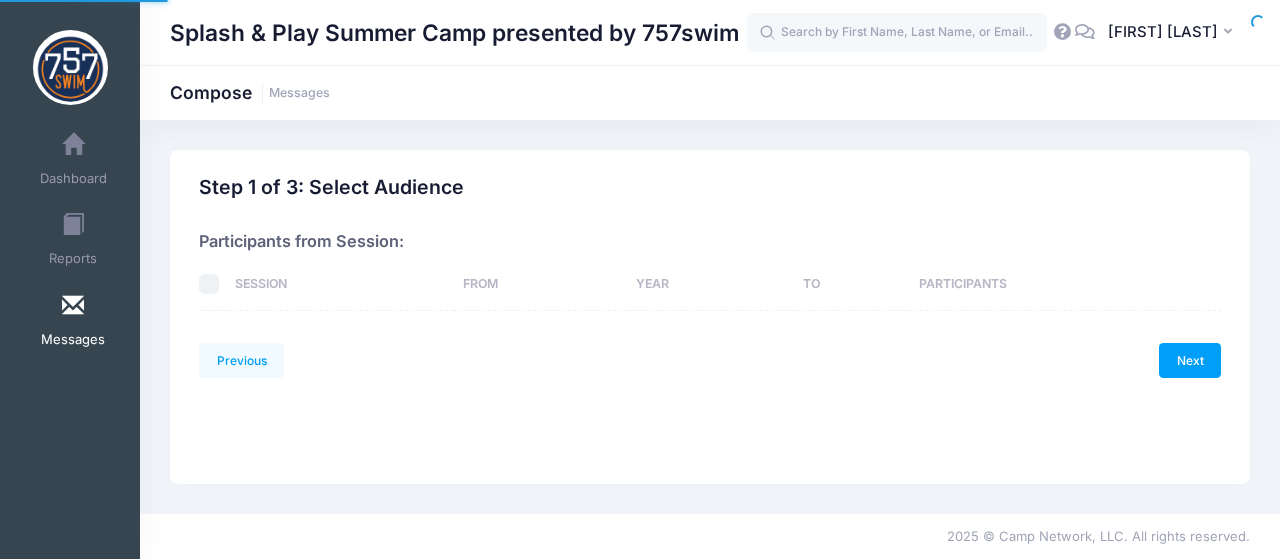 scroll, scrollTop: 0, scrollLeft: 0, axis: both 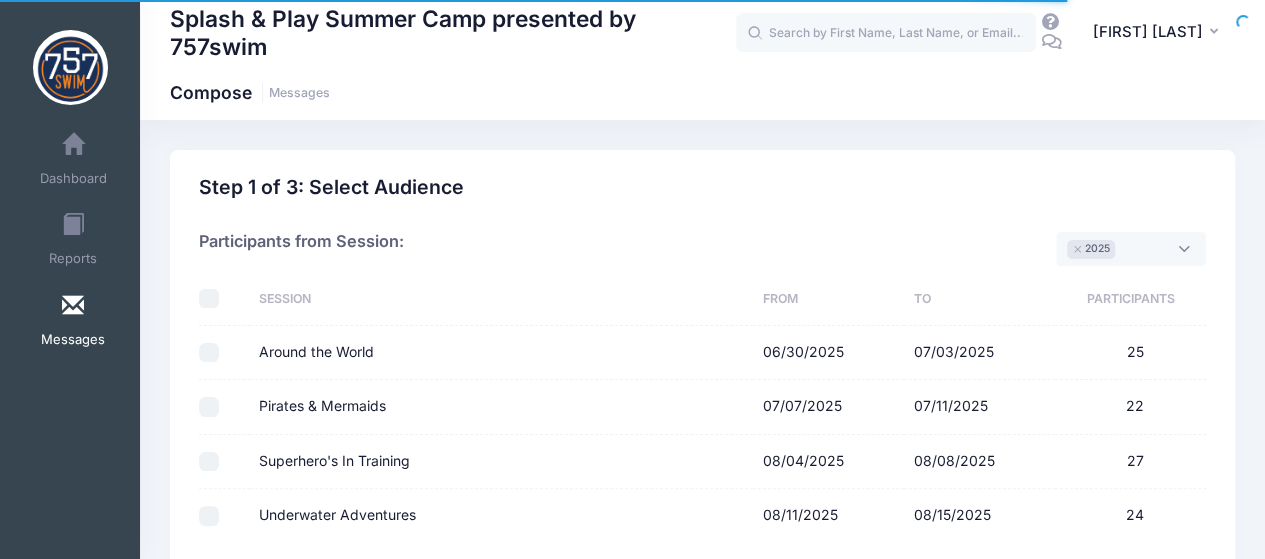 click on "Superhero's In Training" at bounding box center (209, 462) 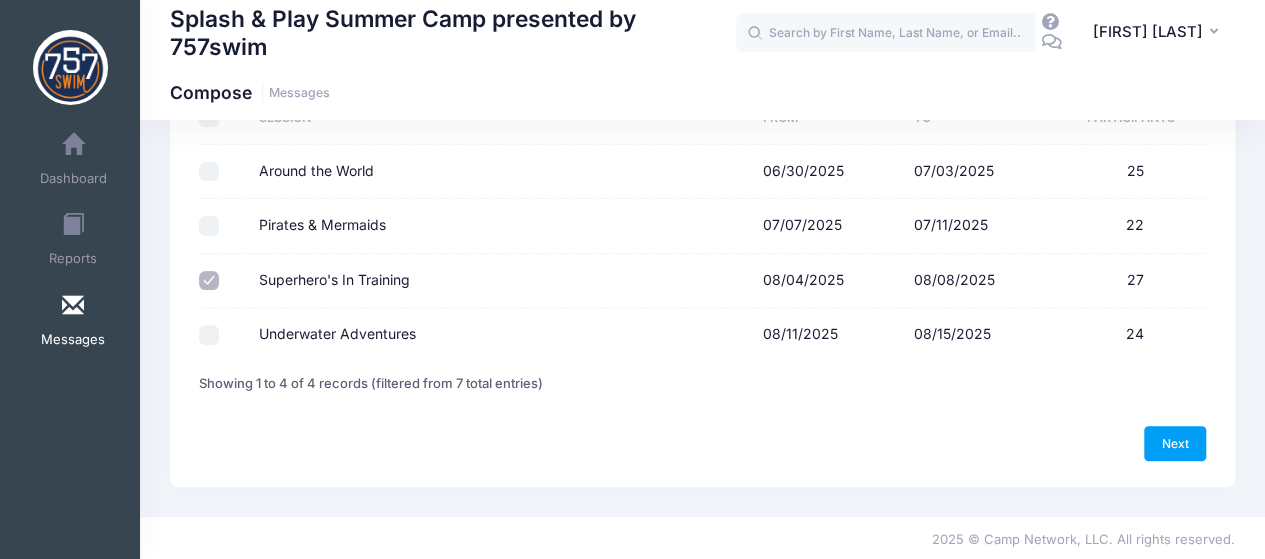 scroll, scrollTop: 182, scrollLeft: 0, axis: vertical 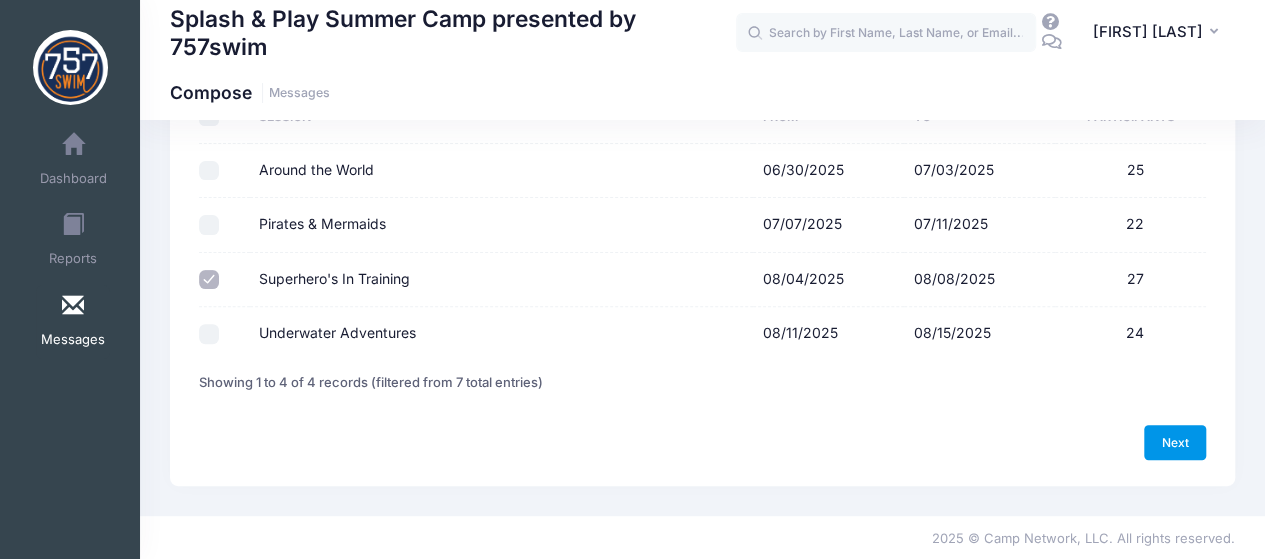 click on "Next" at bounding box center [1175, 442] 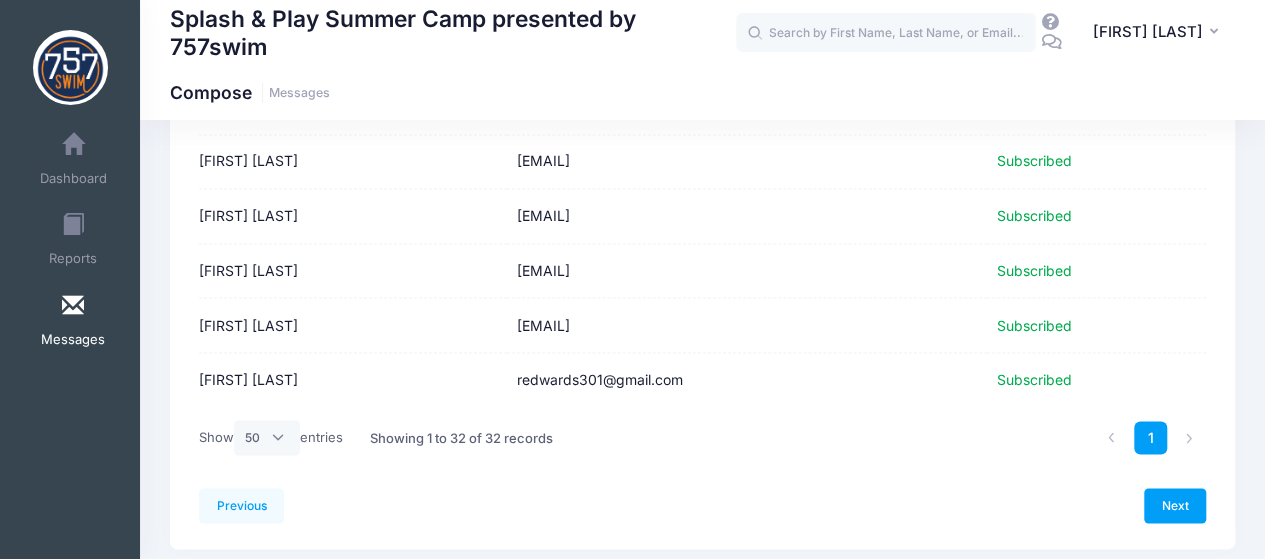 scroll, scrollTop: 1688, scrollLeft: 0, axis: vertical 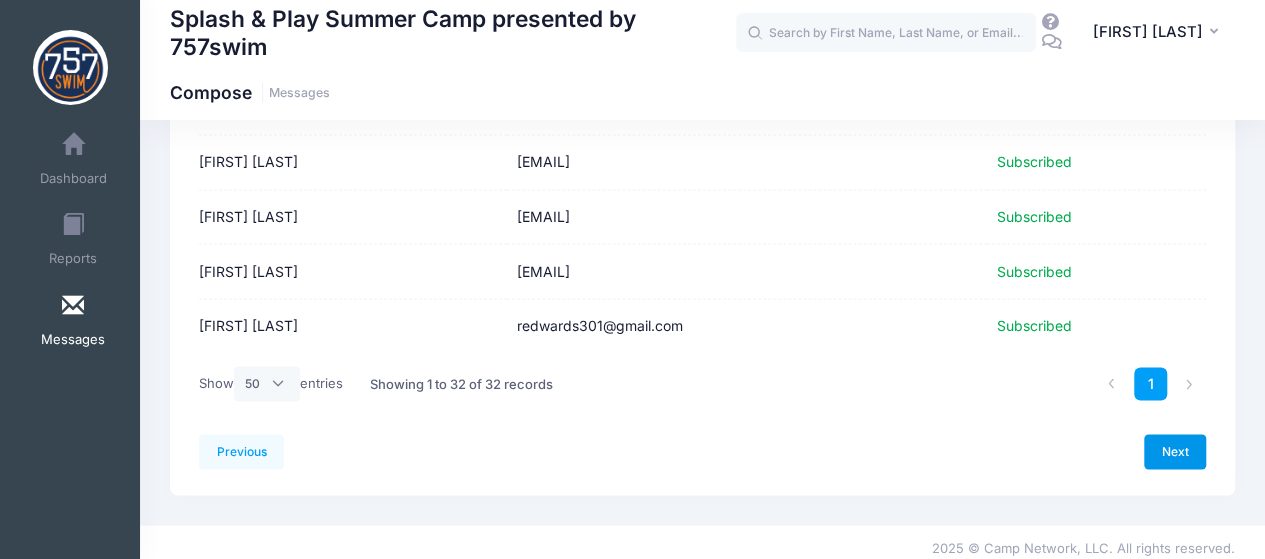 click on "Next" at bounding box center (1175, 451) 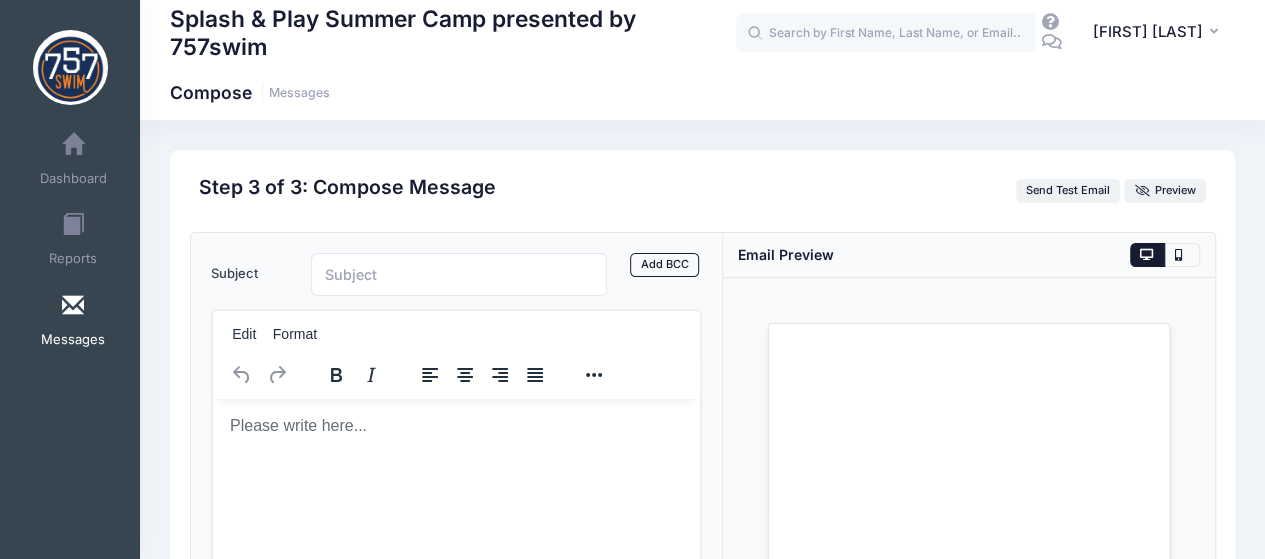 scroll, scrollTop: 0, scrollLeft: 0, axis: both 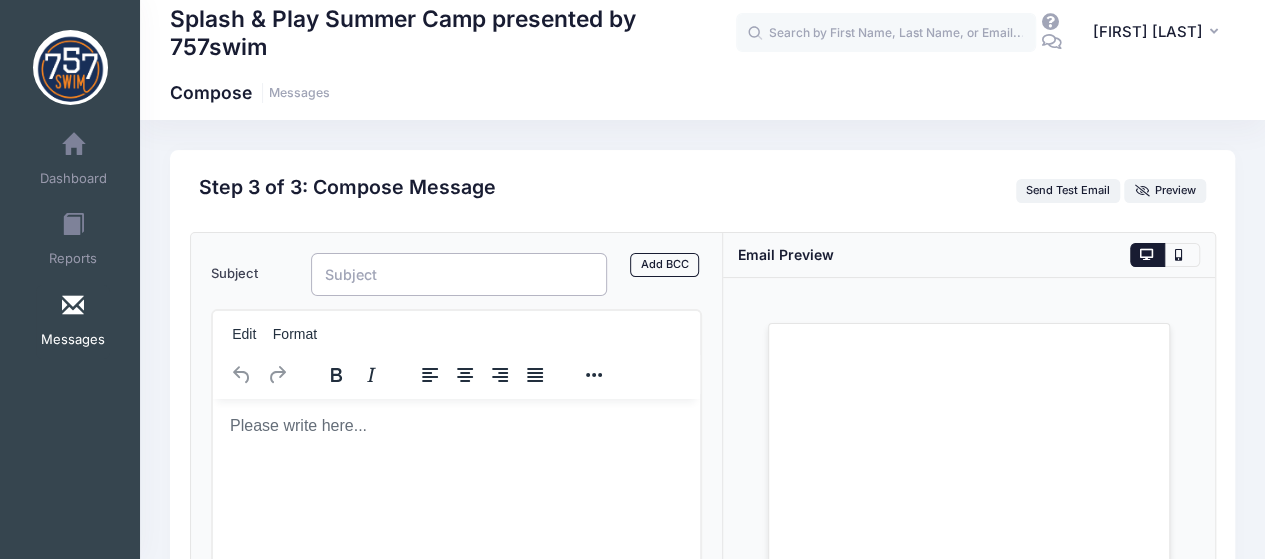click on "Subject" at bounding box center [459, 274] 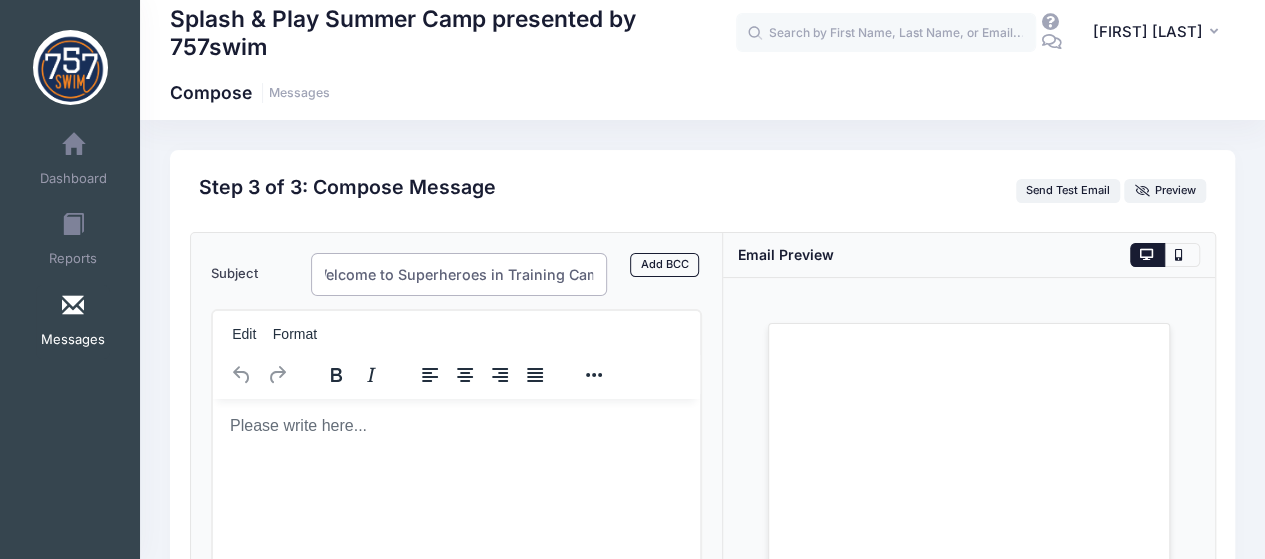 scroll, scrollTop: 0, scrollLeft: 20, axis: horizontal 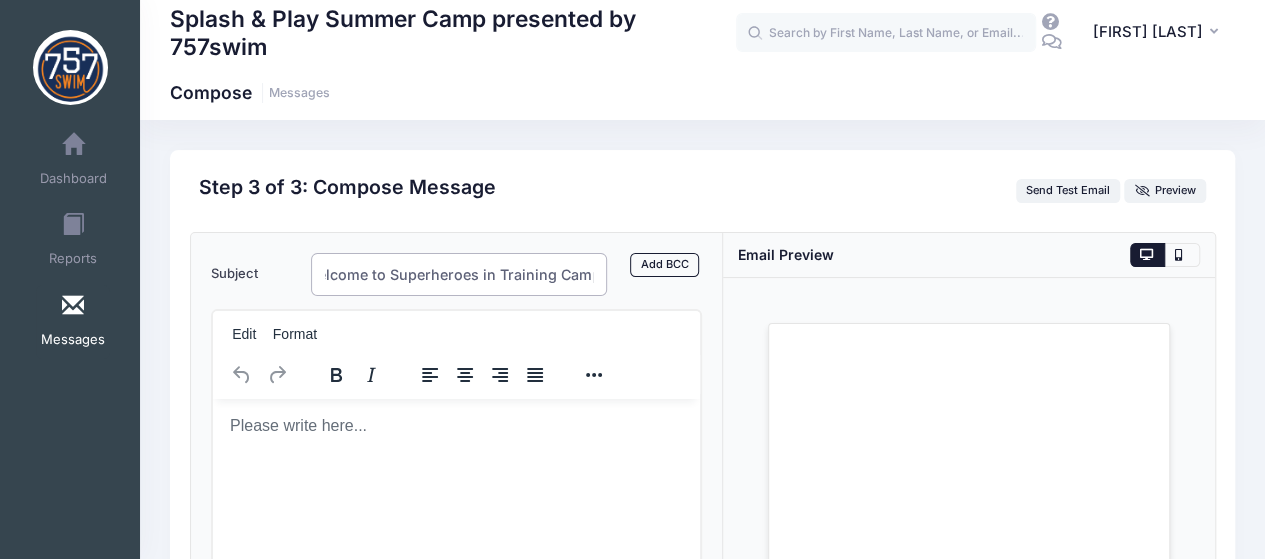 type on "Welcome to Superheroes in Training Camp" 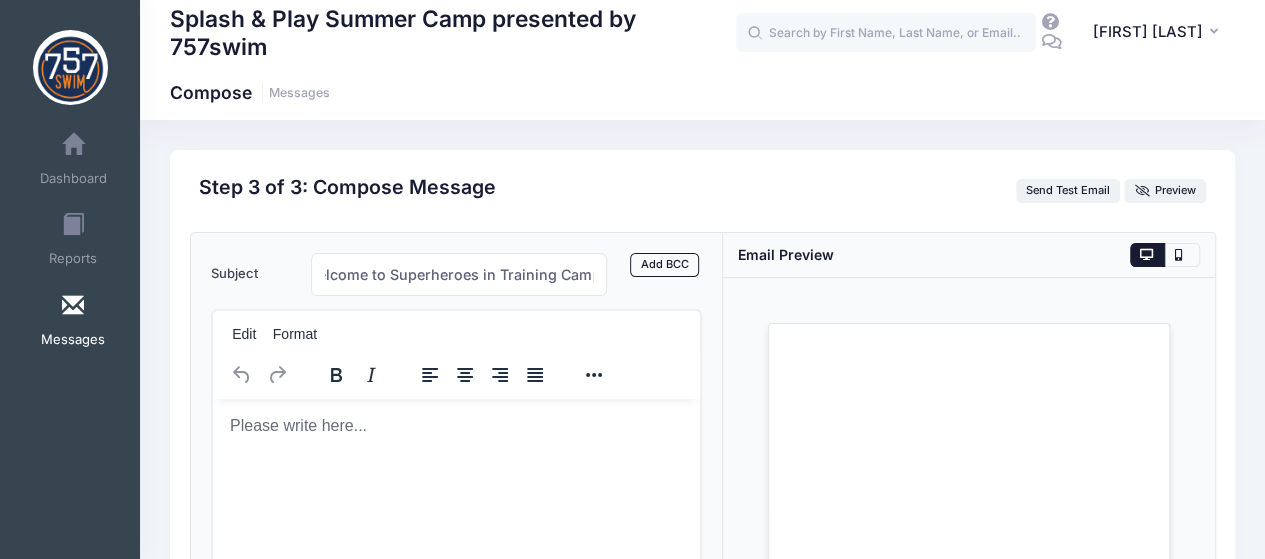 click at bounding box center [456, 425] 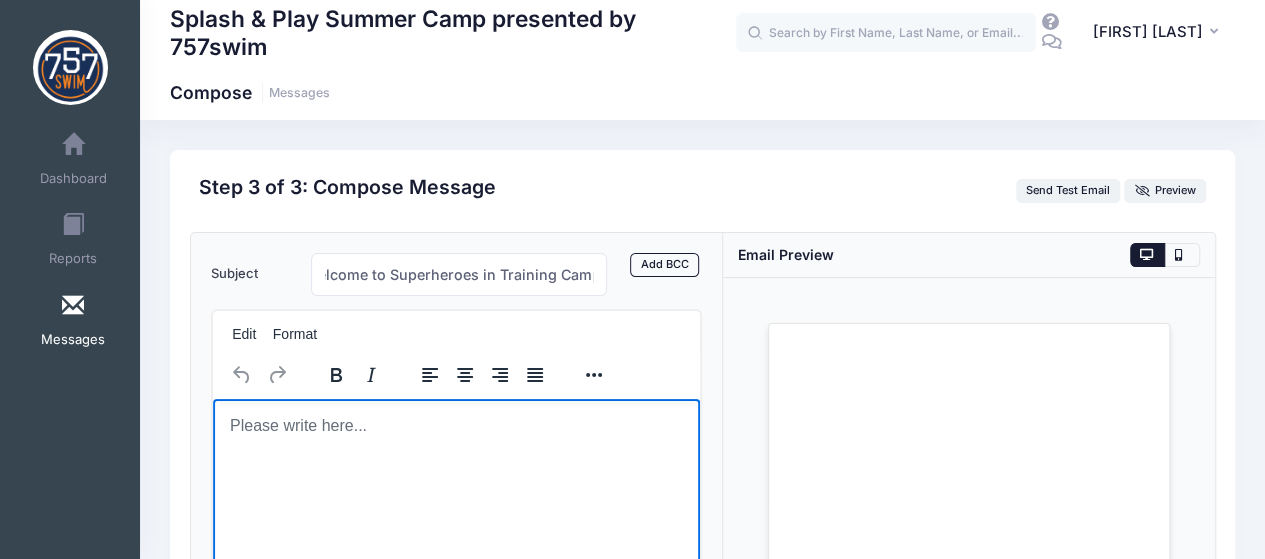scroll, scrollTop: 0, scrollLeft: 0, axis: both 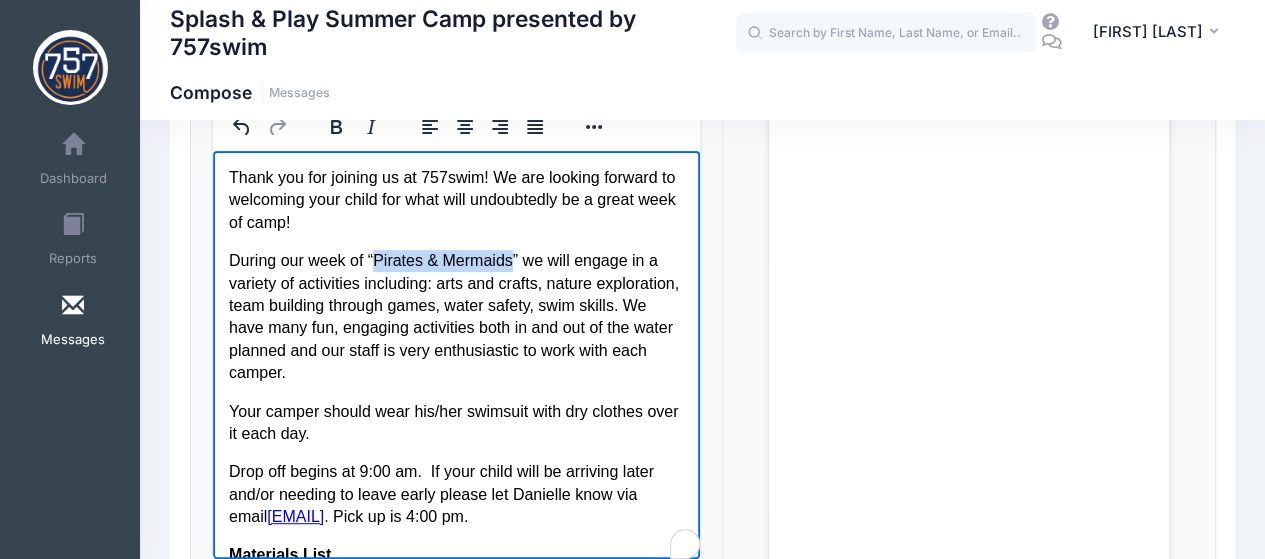 drag, startPoint x: 511, startPoint y: 261, endPoint x: 378, endPoint y: 259, distance: 133.01503 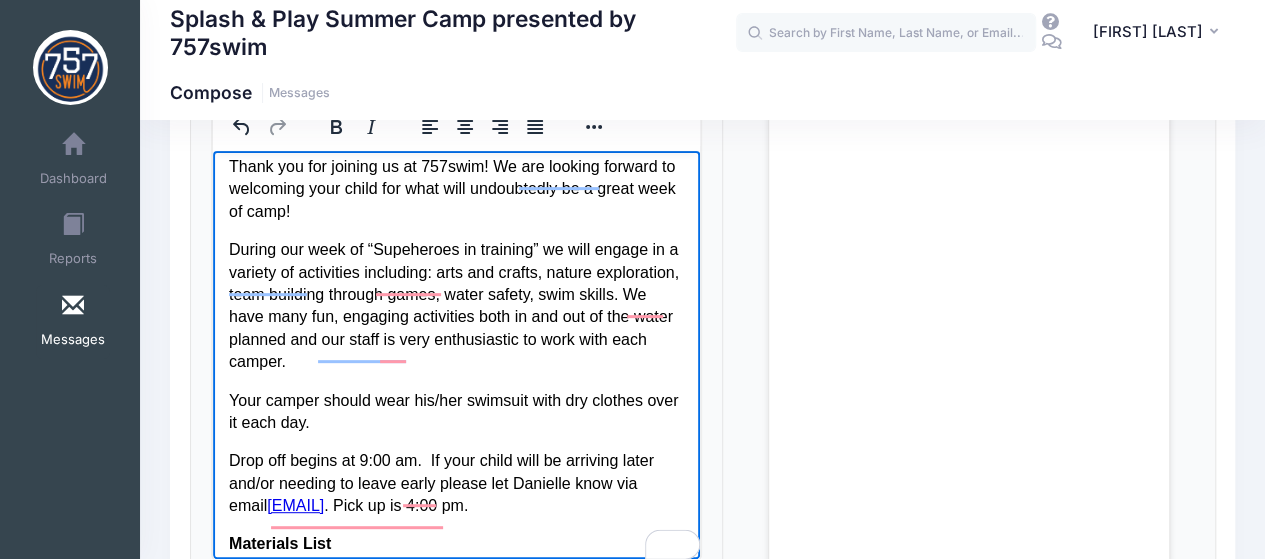 scroll, scrollTop: 27, scrollLeft: 0, axis: vertical 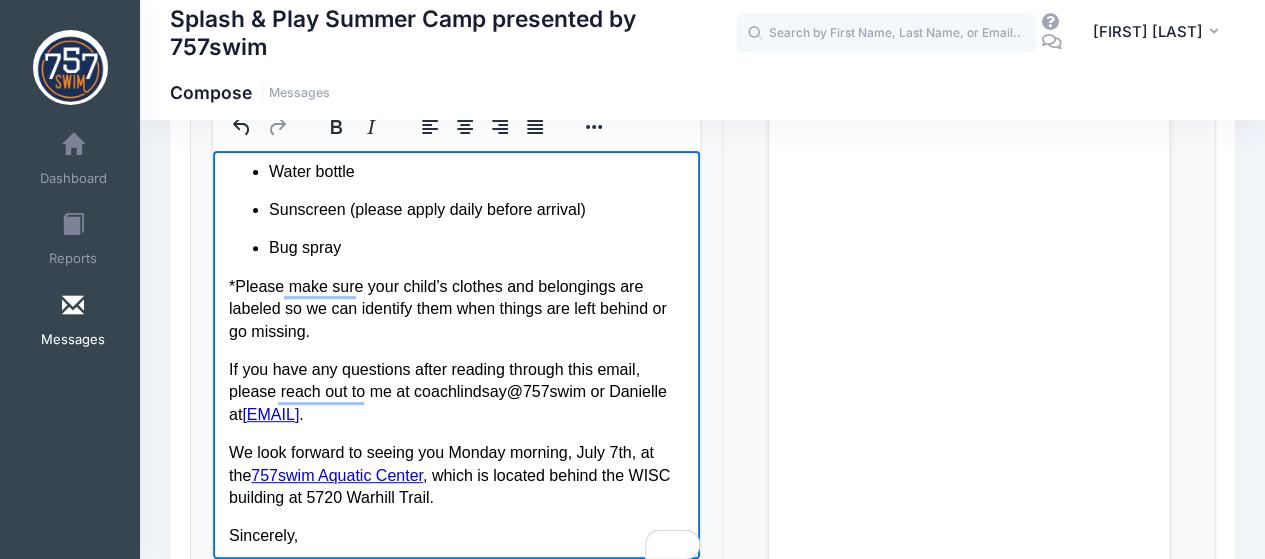 click on "We look forward to seeing you Monday morning, July 7th, at the  757swim Aquatic Center , which is located behind the WISC building at 5720 Warhill Trail." at bounding box center (456, 474) 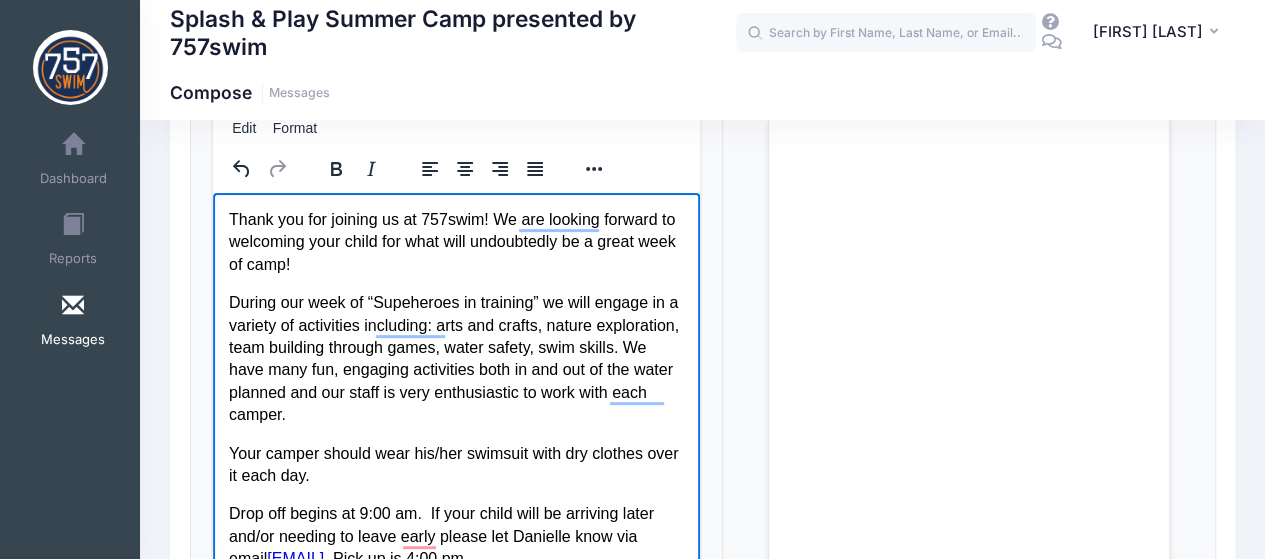 click on "Thank you for joining us at 757swim! We are looking forward to welcoming your child for what will undoubtedly be a great week of camp! During our week of “Supeheroes in training” we will engage in a variety of activities including: arts and crafts, nature exploration, team building through games, water safety, swim skills. We have many fun, engaging activities both in and out of the water planned and our staff is very enthusiastic to work with each camper.  Your camper should wear his/her swimsuit with dry clothes over it each day.  Drop off begins at 9:00 am.  If your child will be arriving later and/or needing to leave early please let Danielle know via email  dproche84@gmail.com  . Pick up is 4:00 pm.  Materials List Swimsuit Towel Goggles  Sneakers Change of clothes Lunch Snack x 2 Water bottle Sunscreen (please apply daily before arrival) Bug spray *Please make sure your child’s clothes and belongings are labeled so we can identify them when things are left behind or go missing.   ." at bounding box center [456, 763] 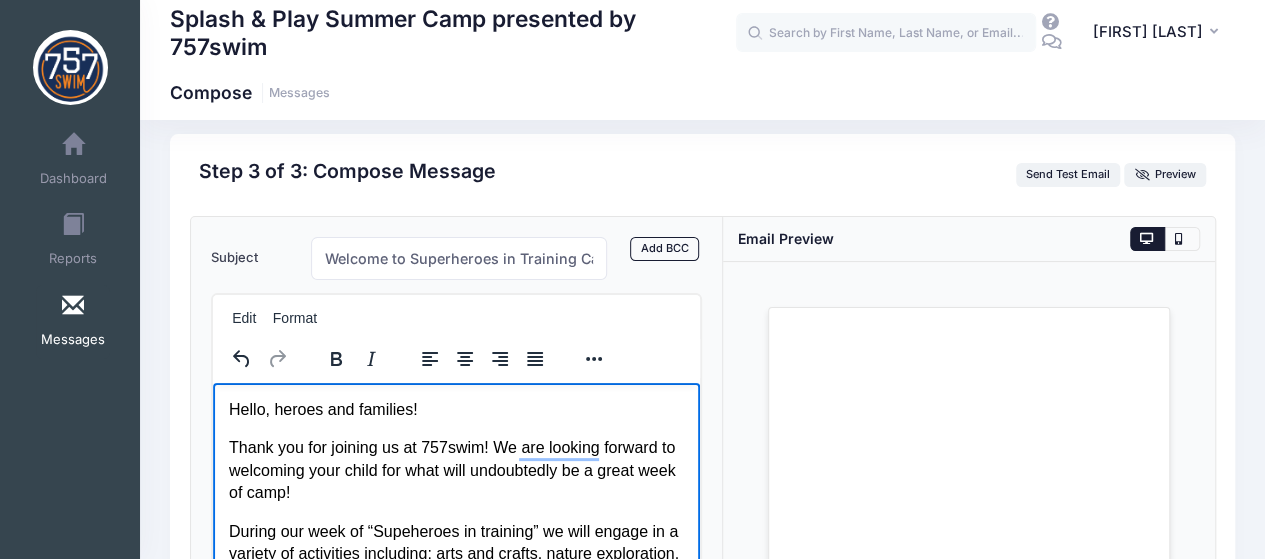scroll, scrollTop: 15, scrollLeft: 0, axis: vertical 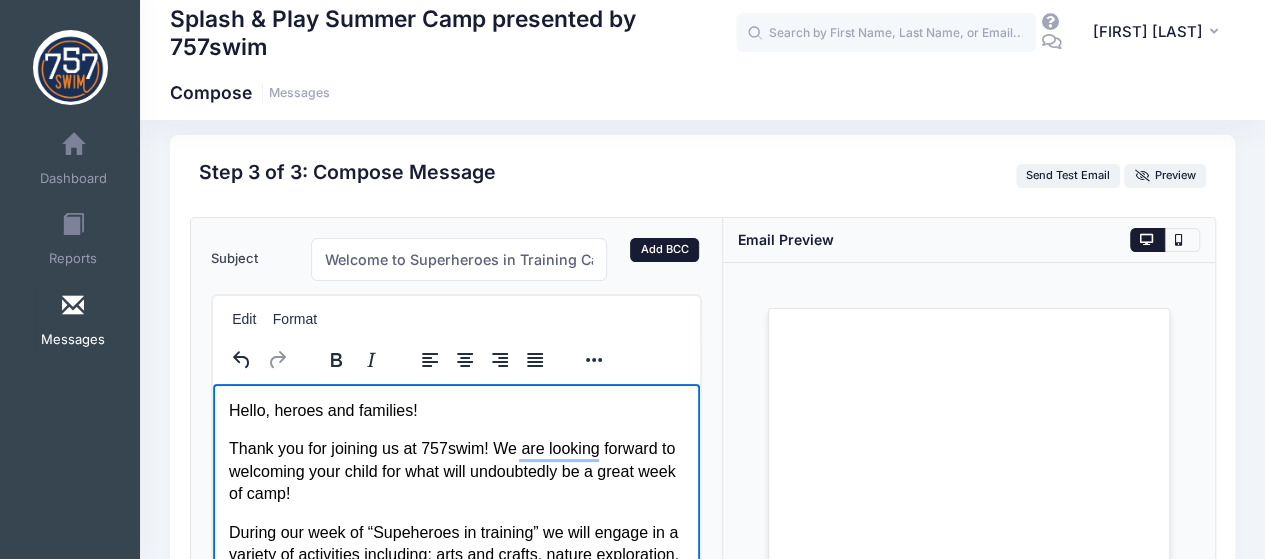 click on "Add BCC" at bounding box center [664, 250] 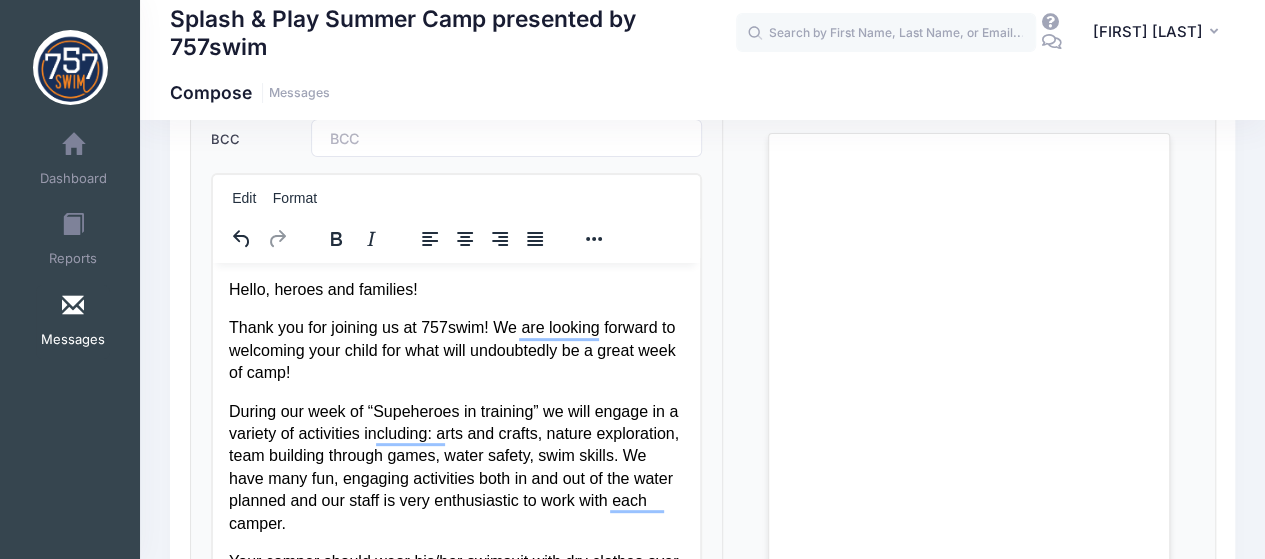 scroll, scrollTop: 201, scrollLeft: 0, axis: vertical 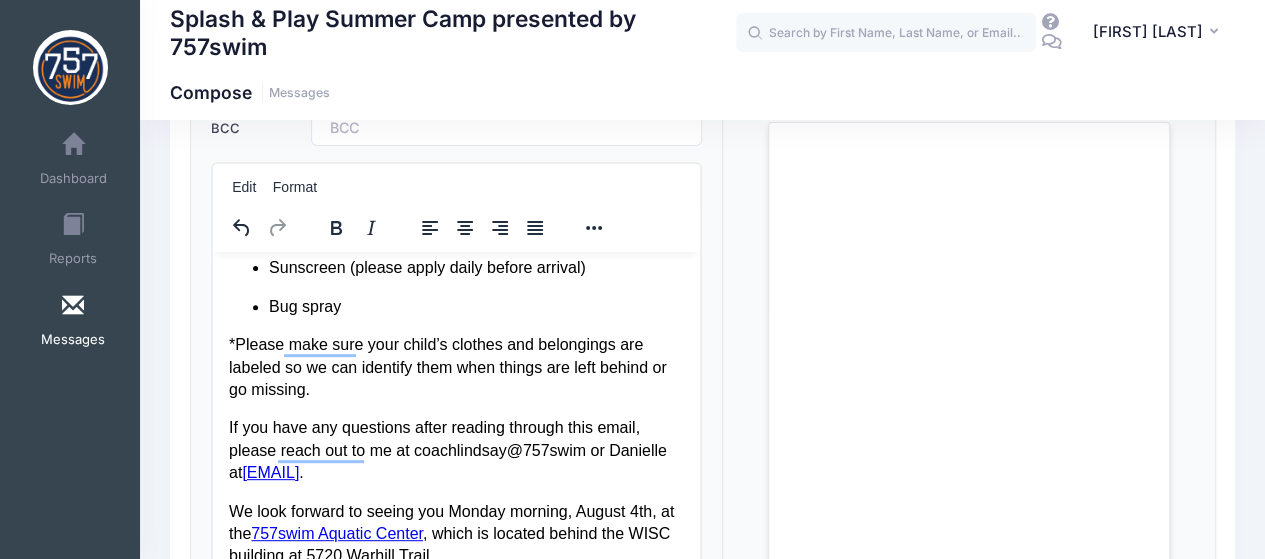 click on "*Please make sure your child’s clothes and belongings are labeled so we can identify them when things are left behind or go missing." at bounding box center [456, 366] 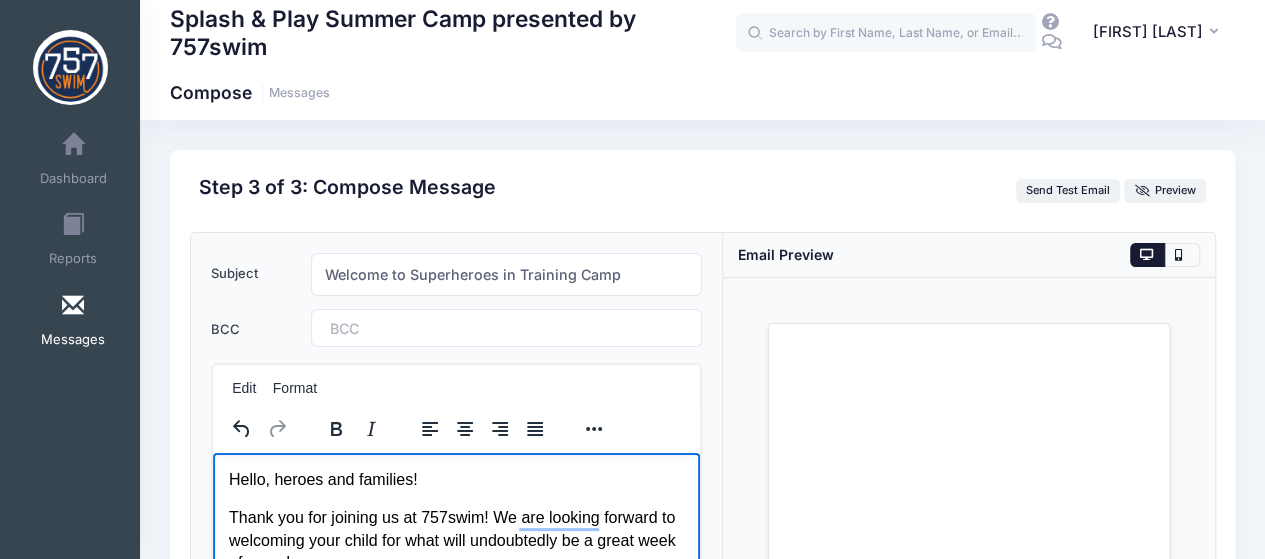 click on "Hello, heroes and families! Thank you for joining us at 757swim! We are looking forward to welcoming your child for what will undoubtedly be a great week of camp! During our week of “Supeheroes in training” we will engage in a variety of activities including: arts and crafts, nature exploration, team building through games, water safety, swim skills. We have many fun, engaging activities both in and out of the water planned and our staff is very enthusiastic to work with each camper.  Your camper should wear his/her swimsuit with dry clothes over it each day.  Drop off begins at 9:00 am.  If your child will be arriving later and/or needing to leave early please let Danielle know via email  dproche84@gmail.com  . Pick up is 4:00 pm.  Materials List Swimsuit Towel Goggles  Sneakers Change of clothes Lunch Snack x 2 Water bottle Sunscreen (please apply daily before arrival) Bug spray dproche84@gmail.com .  We look forward to seeing you Monday morning, August 4th, at the  757swim Aquatic Center" at bounding box center [456, 1042] 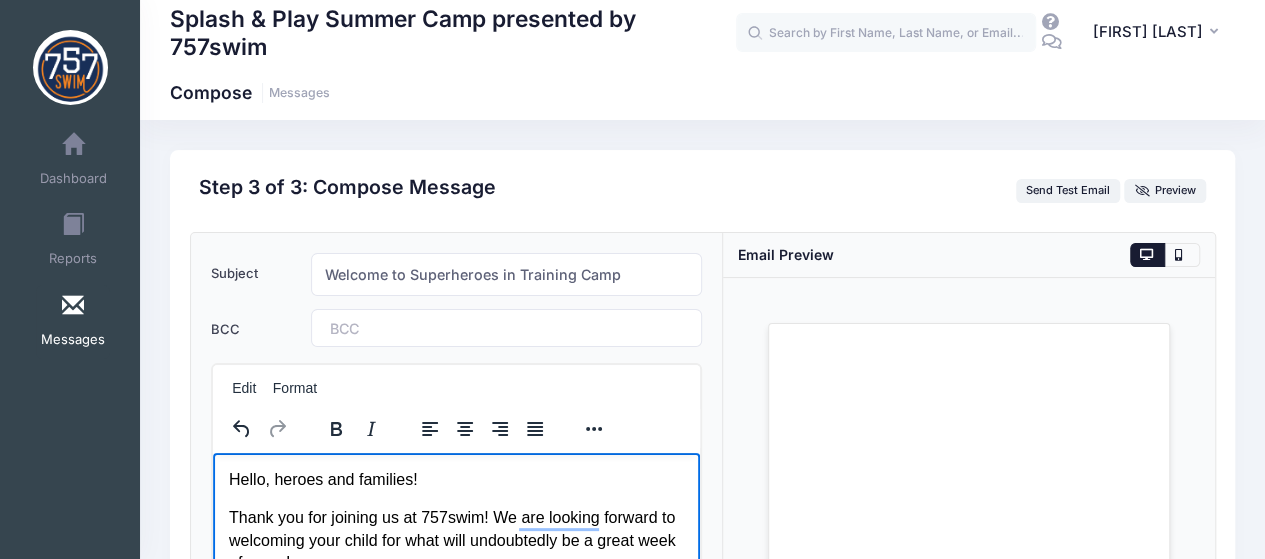 drag, startPoint x: 227, startPoint y: 481, endPoint x: 316, endPoint y: 459, distance: 91.67879 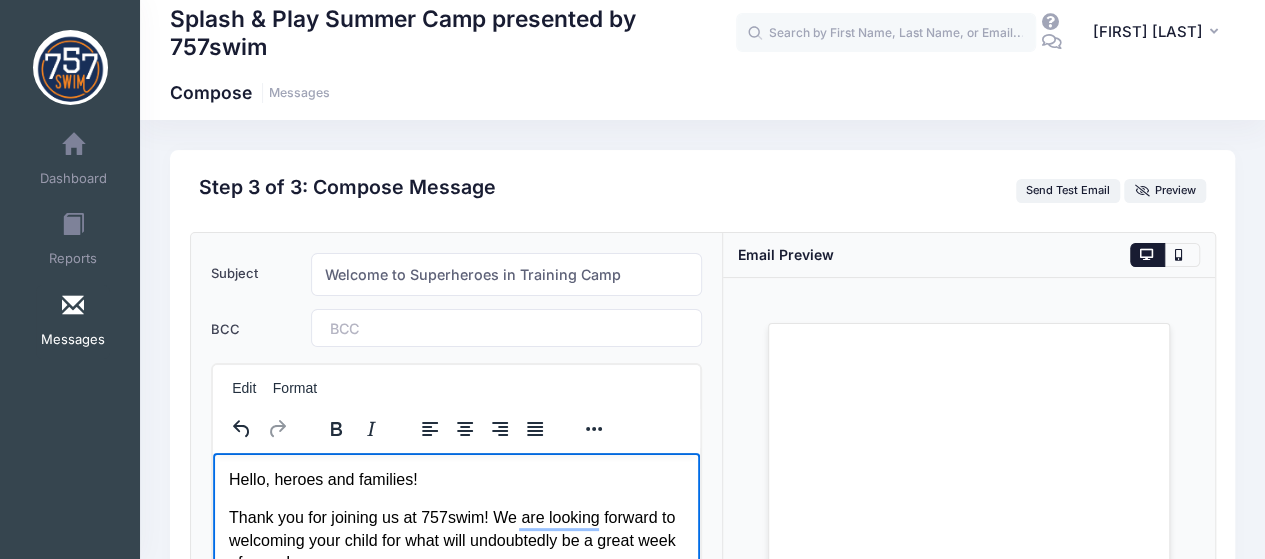 click on "Hello, heroes and families! Thank you for joining us at 757swim! We are looking forward to welcoming your child for what will undoubtedly be a great week of camp! During our week of “Supeheroes in training” we will engage in a variety of activities including: arts and crafts, nature exploration, team building through games, water safety, swim skills. We have many fun, engaging activities both in and out of the water planned and our staff is very enthusiastic to work with each camper.  Your camper should wear his/her swimsuit with dry clothes over it each day.  Drop off begins at 9:00 am.  If your child will be arriving later and/or needing to leave early please let Danielle know via email  dproche84@gmail.com  . Pick up is 4:00 pm.  Materials List Swimsuit Towel Goggles  Sneakers Change of clothes Lunch Snack x 2 Water bottle Sunscreen (please apply daily before arrival) Bug spray dproche84@gmail.com .  We look forward to seeing you Monday morning, August 4th, at the  757swim Aquatic Center" at bounding box center (456, 1042) 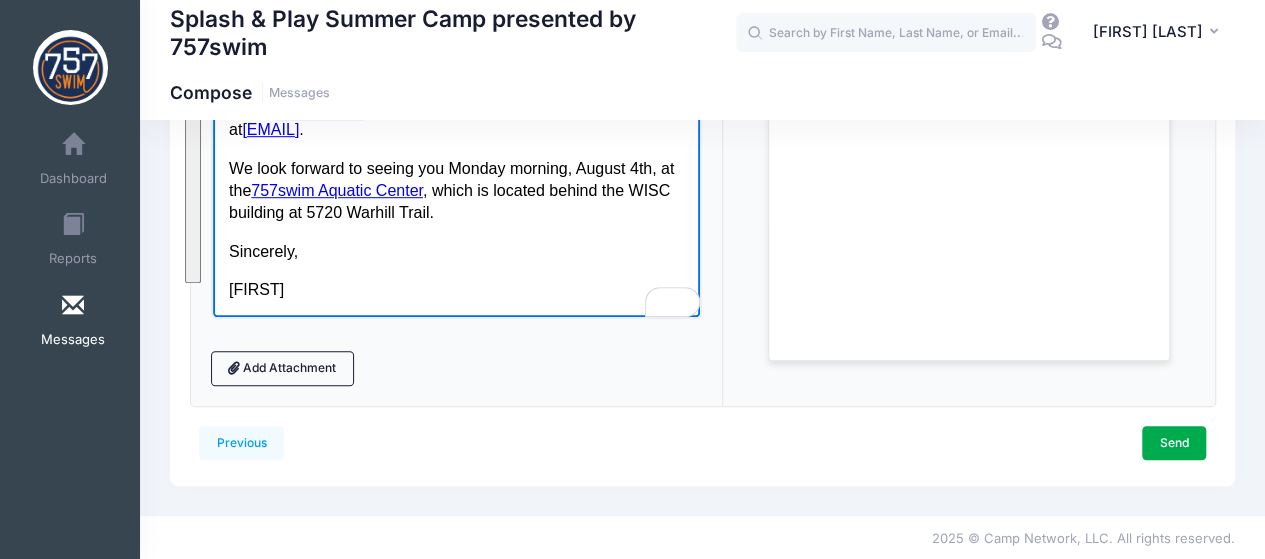 drag, startPoint x: 229, startPoint y: -67, endPoint x: 617, endPoint y: 600, distance: 771.64307 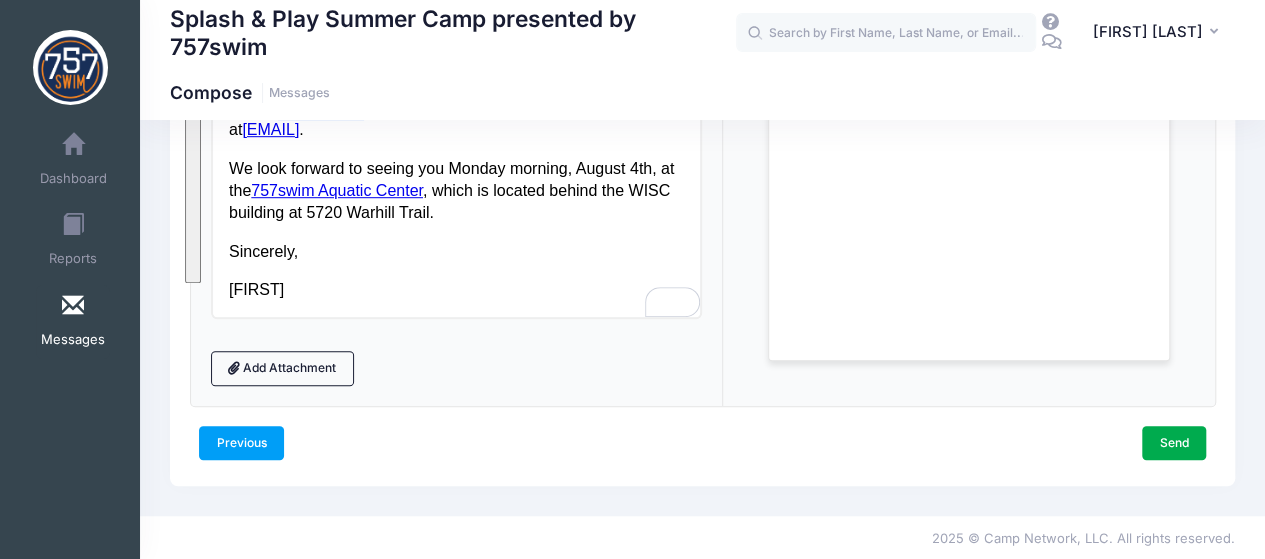 click on "Previous" at bounding box center (241, 443) 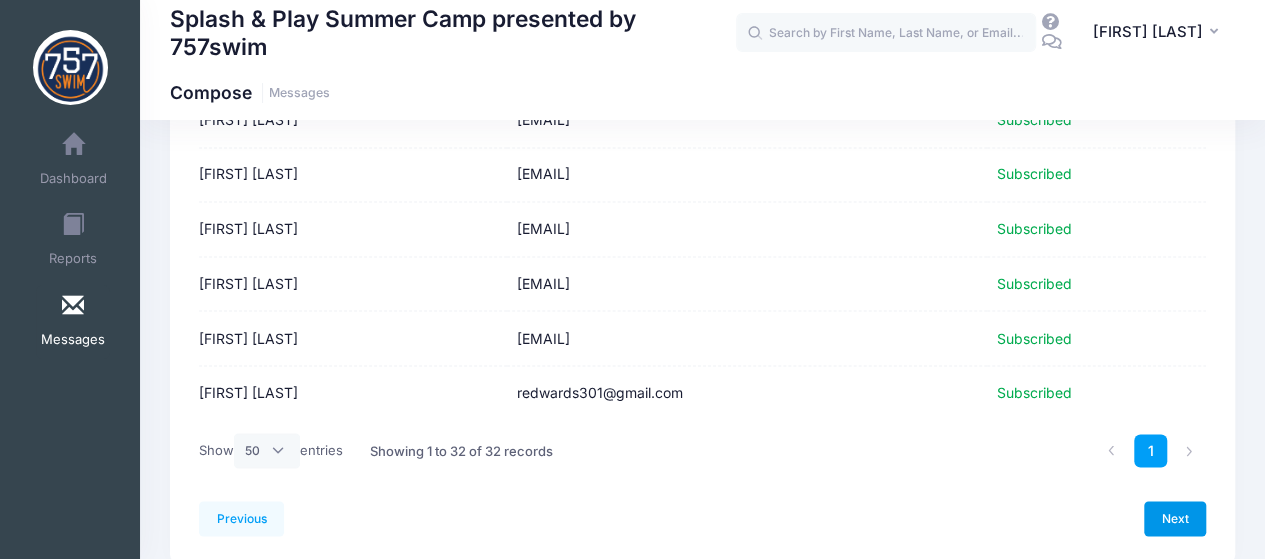 click on "Next" at bounding box center (1175, 518) 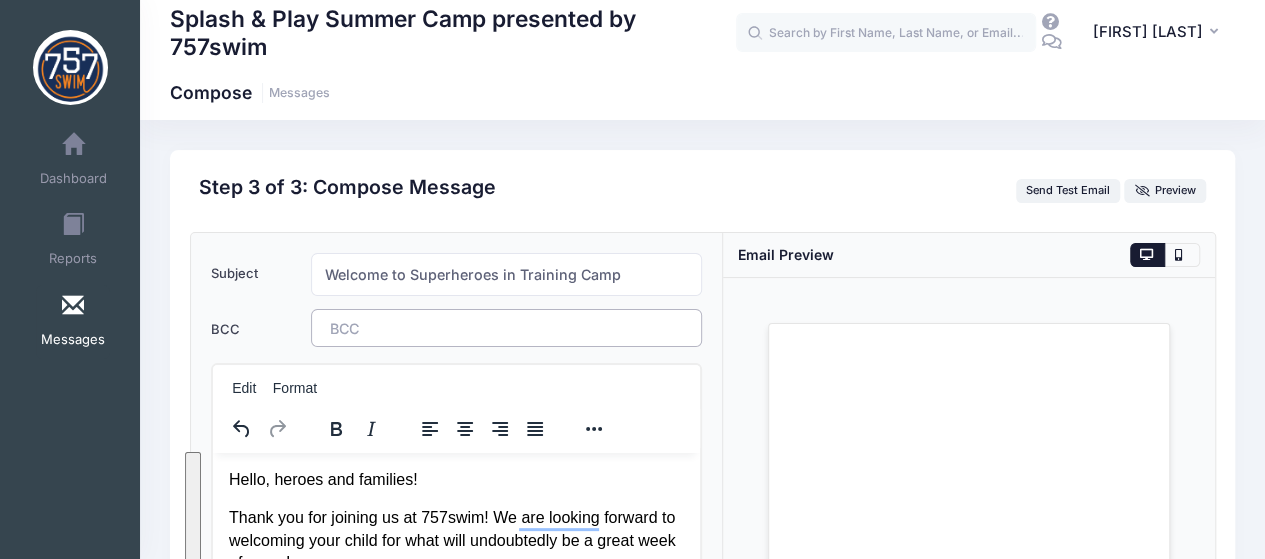click on "​" at bounding box center (507, 328) 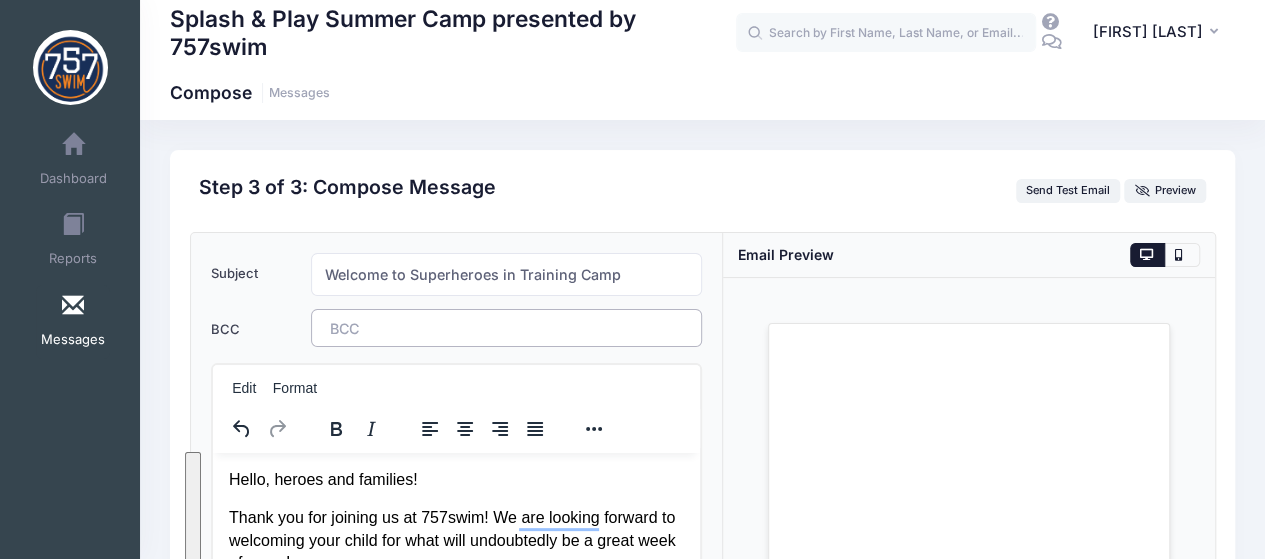 click on "​" at bounding box center (507, 328) 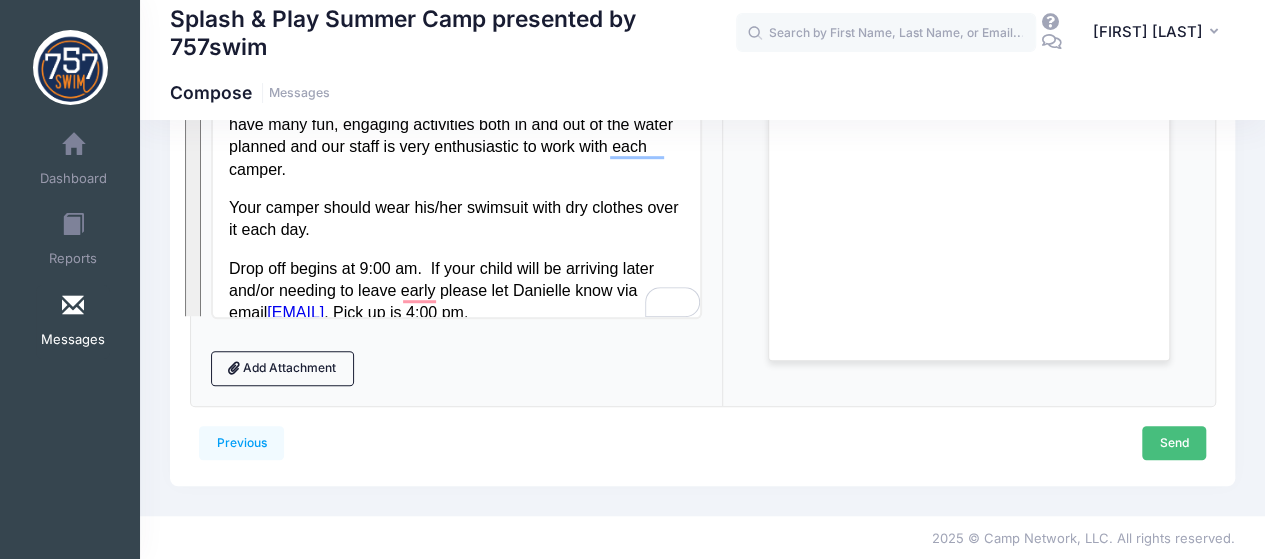 click on "Send" at bounding box center (1174, 443) 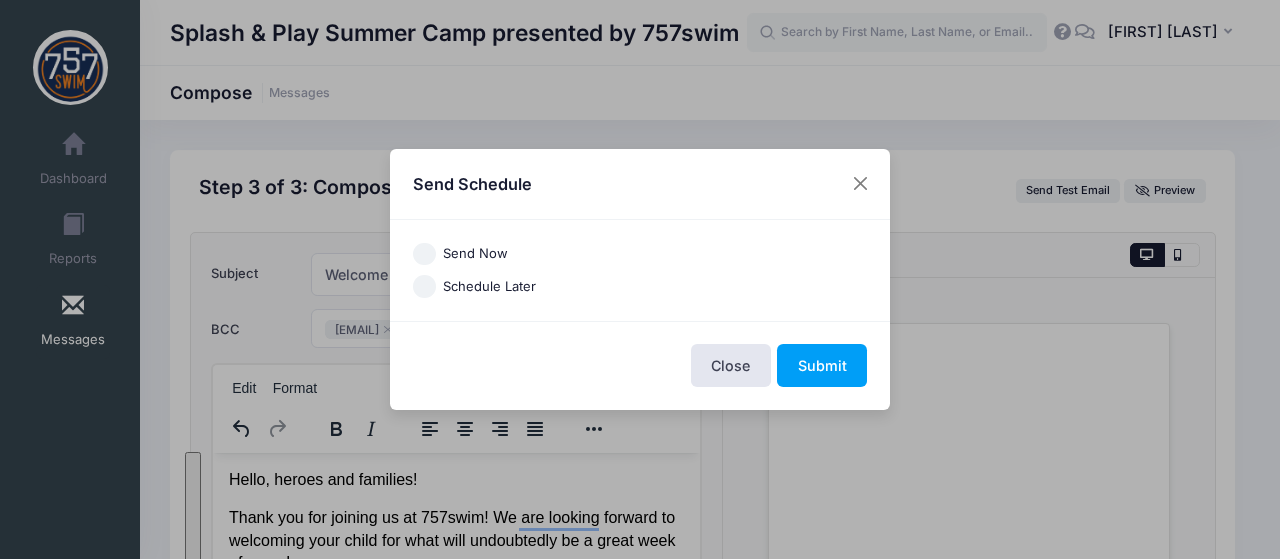 click on "Send Now" at bounding box center (475, 254) 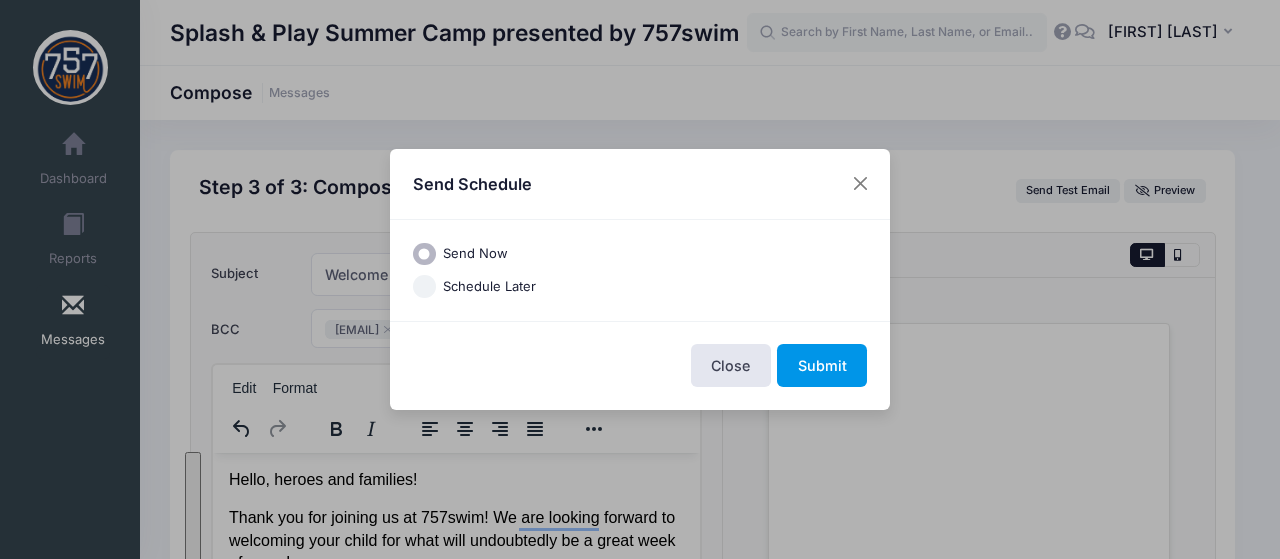 click on "Submit" at bounding box center (822, 365) 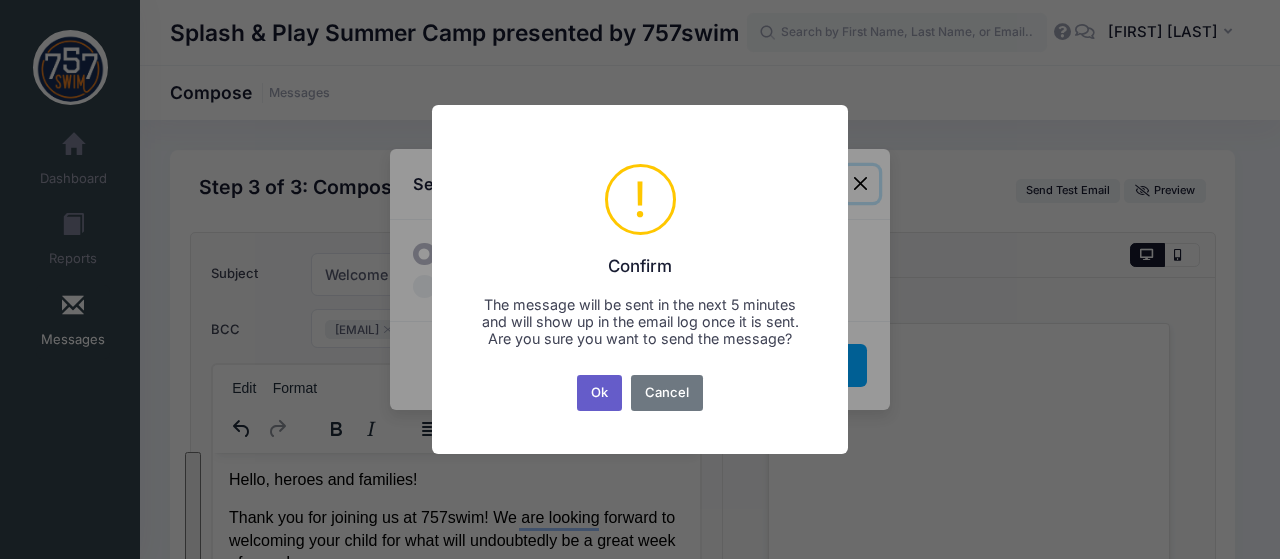 click on "Ok" at bounding box center (600, 393) 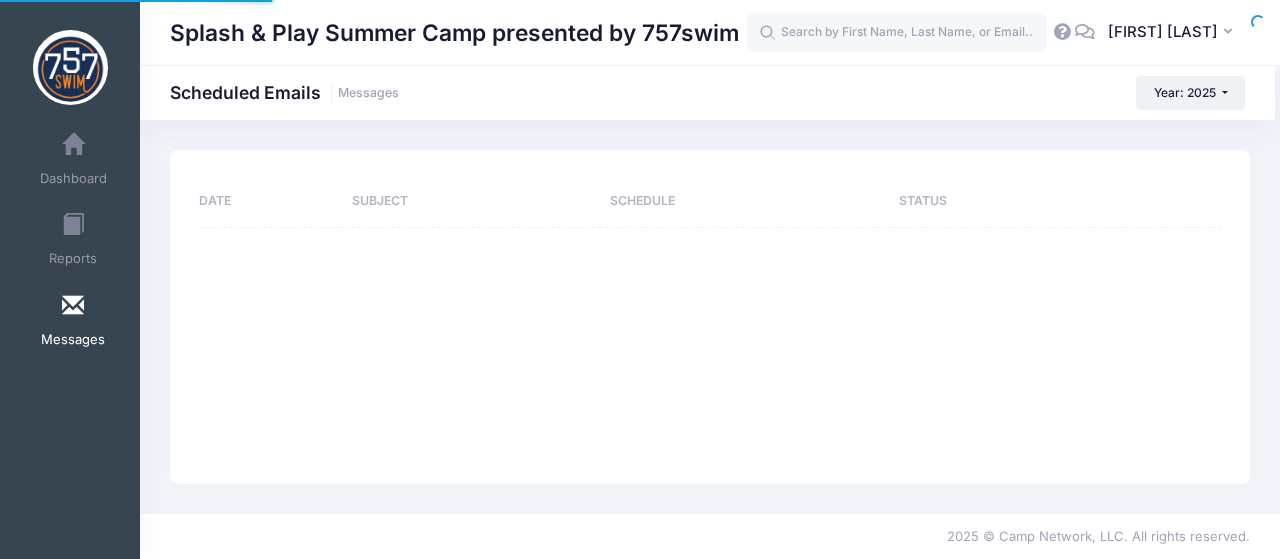 scroll, scrollTop: 0, scrollLeft: 0, axis: both 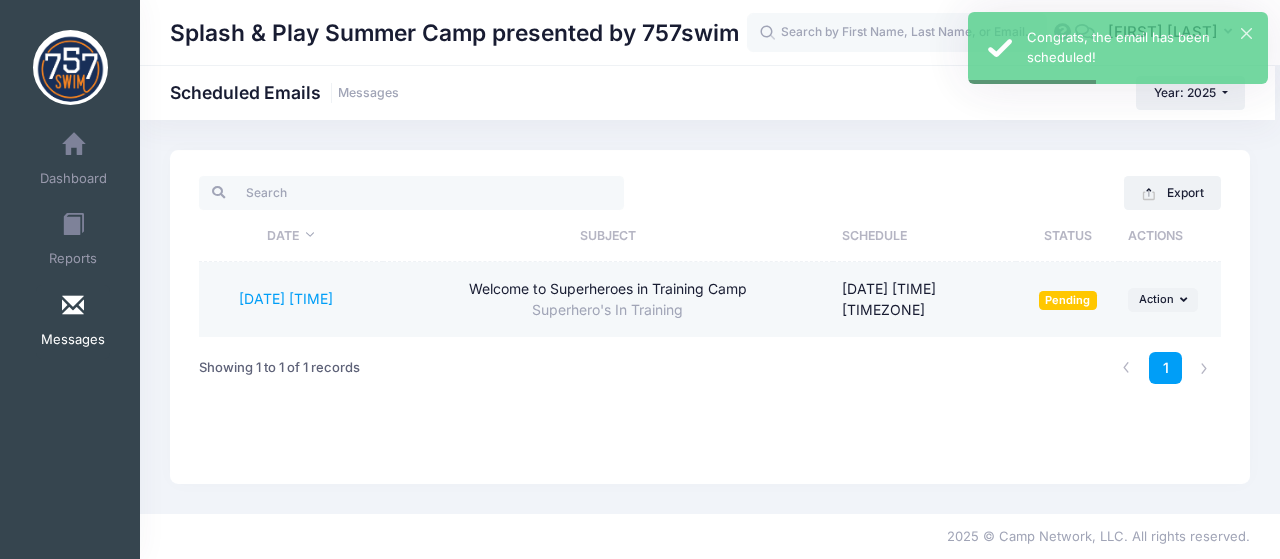 click on "8/3/2025 16:25:27" at bounding box center [291, 299] 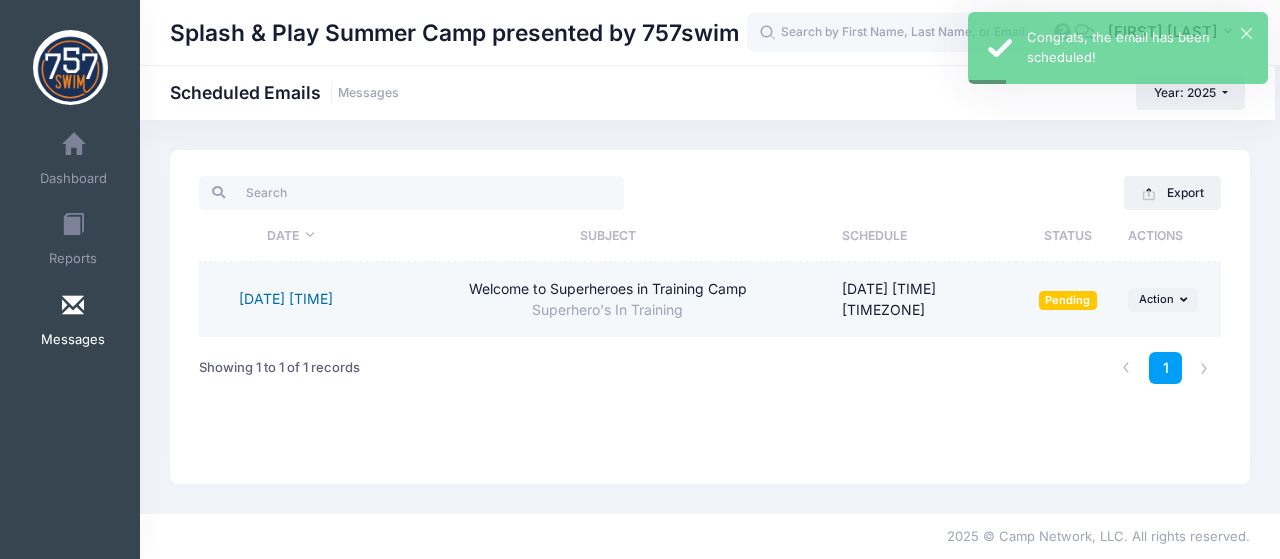 click on "8/3/2025 16:25:27" at bounding box center [286, 298] 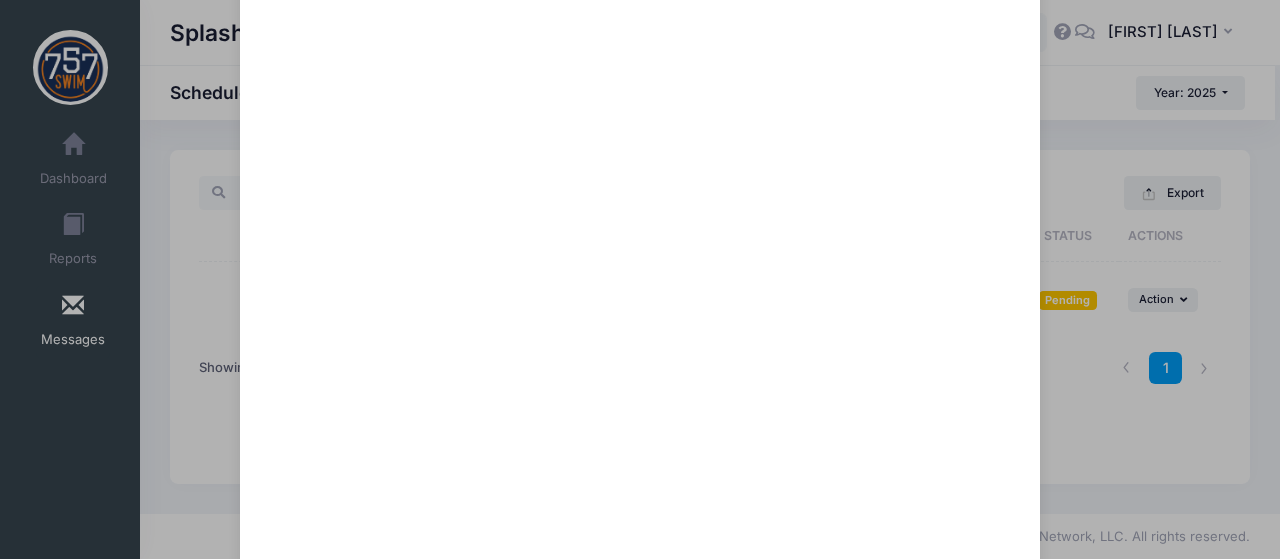 scroll, scrollTop: 0, scrollLeft: 0, axis: both 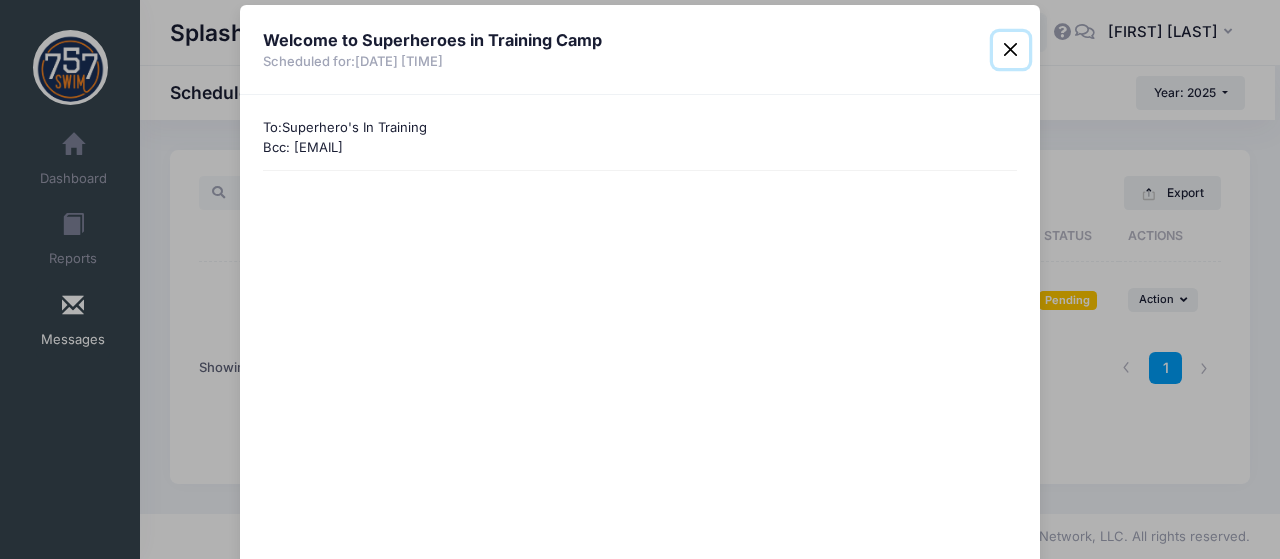 click at bounding box center [1011, 50] 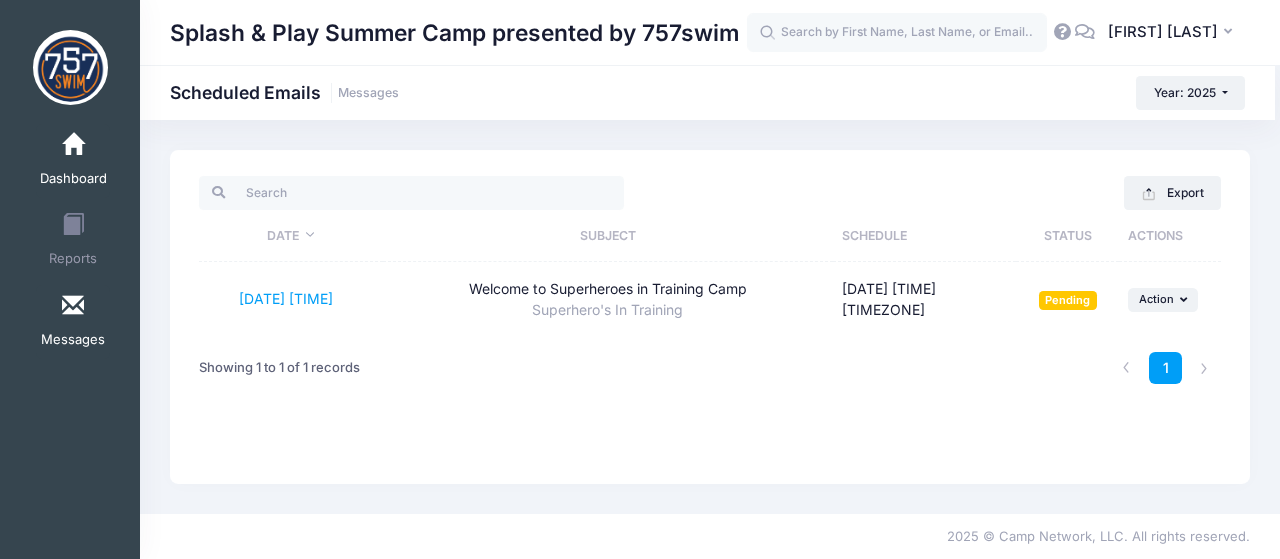 click on "Dashboard" at bounding box center [73, 161] 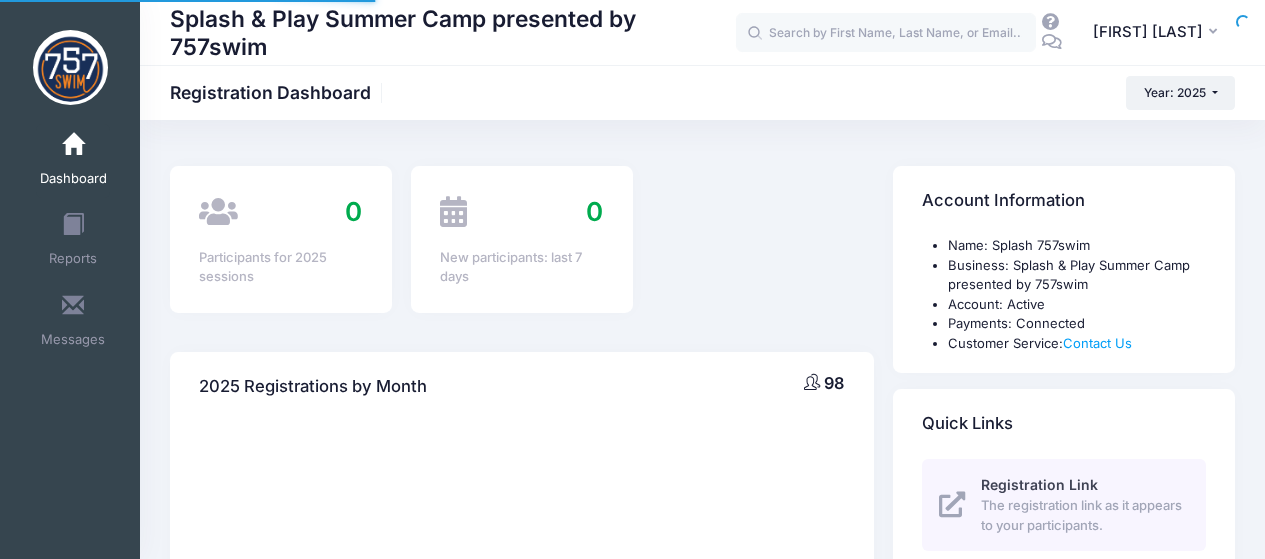 scroll, scrollTop: 0, scrollLeft: 0, axis: both 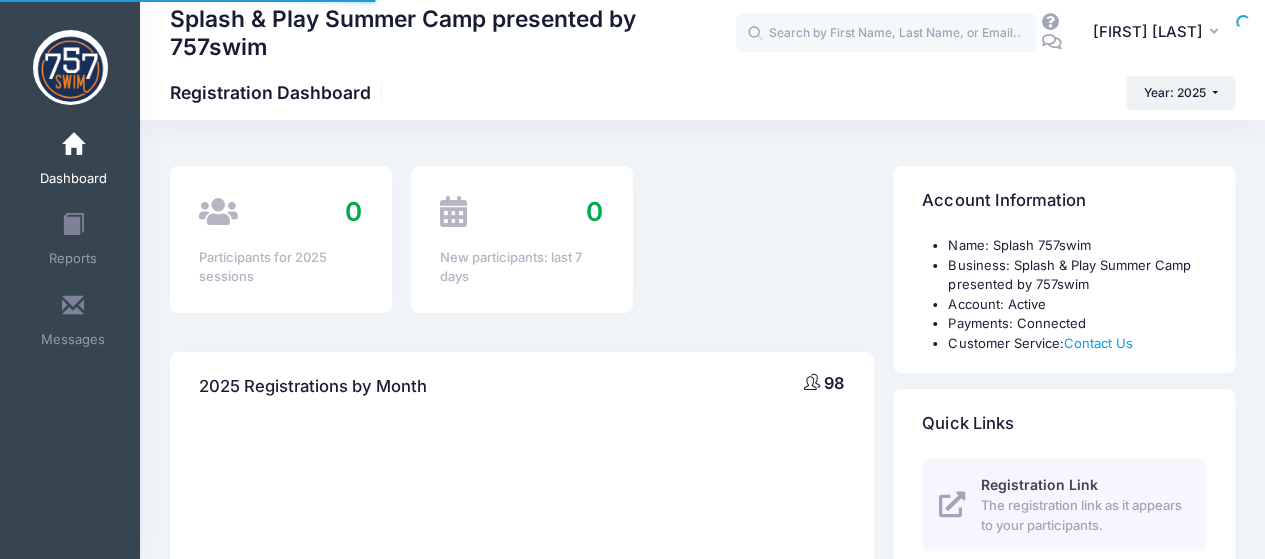select 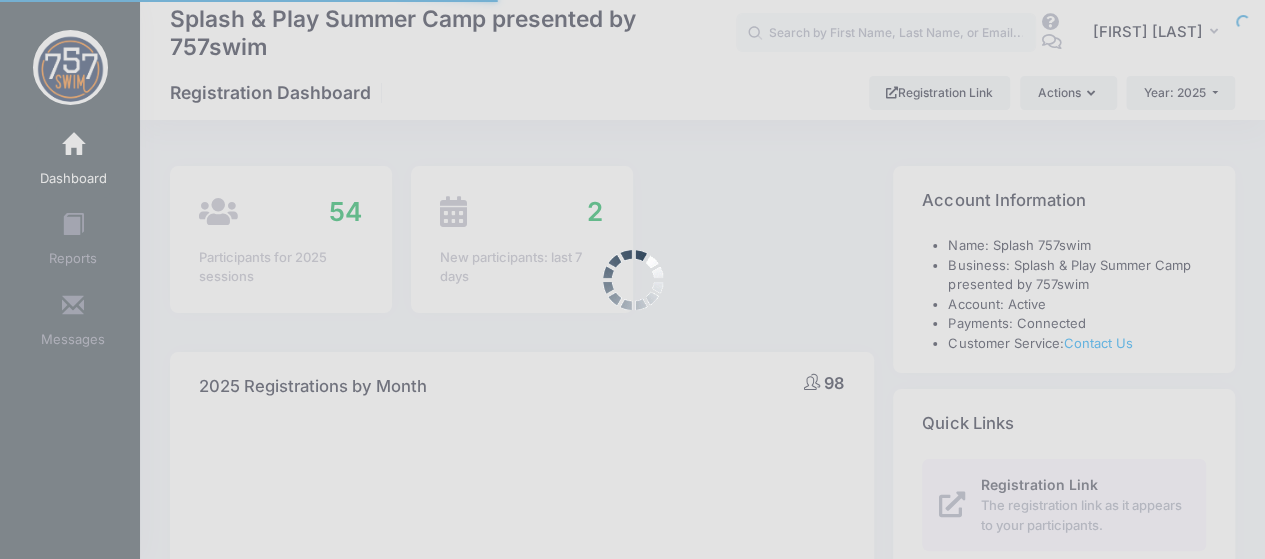 scroll, scrollTop: 0, scrollLeft: 0, axis: both 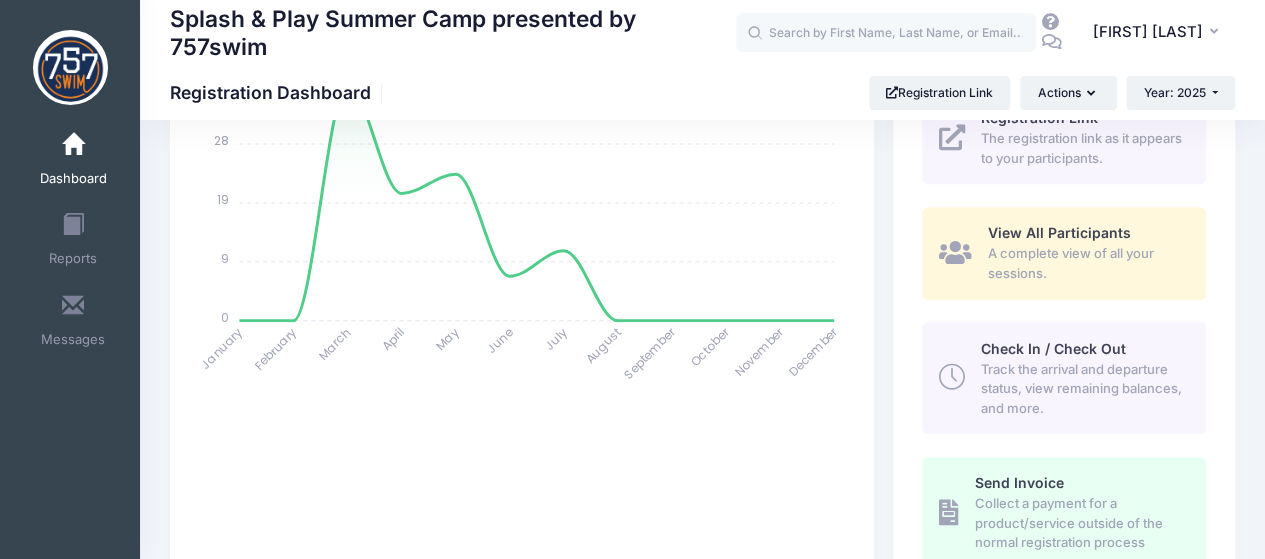 click on "Track the arrival and departure status, view remaining balances, and more." at bounding box center (1082, 389) 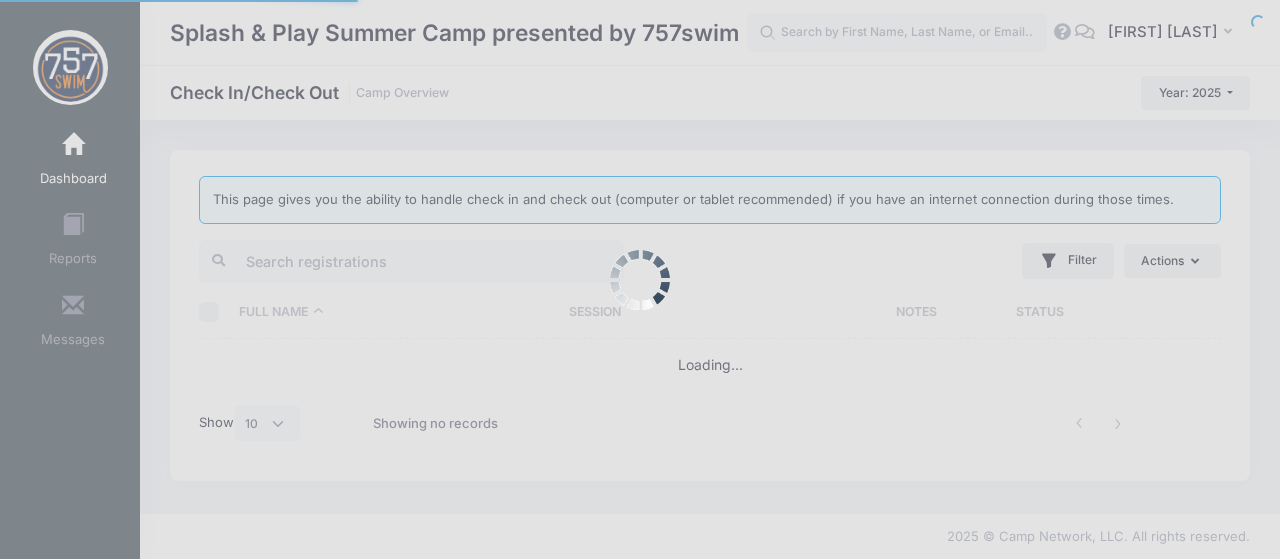 select on "10" 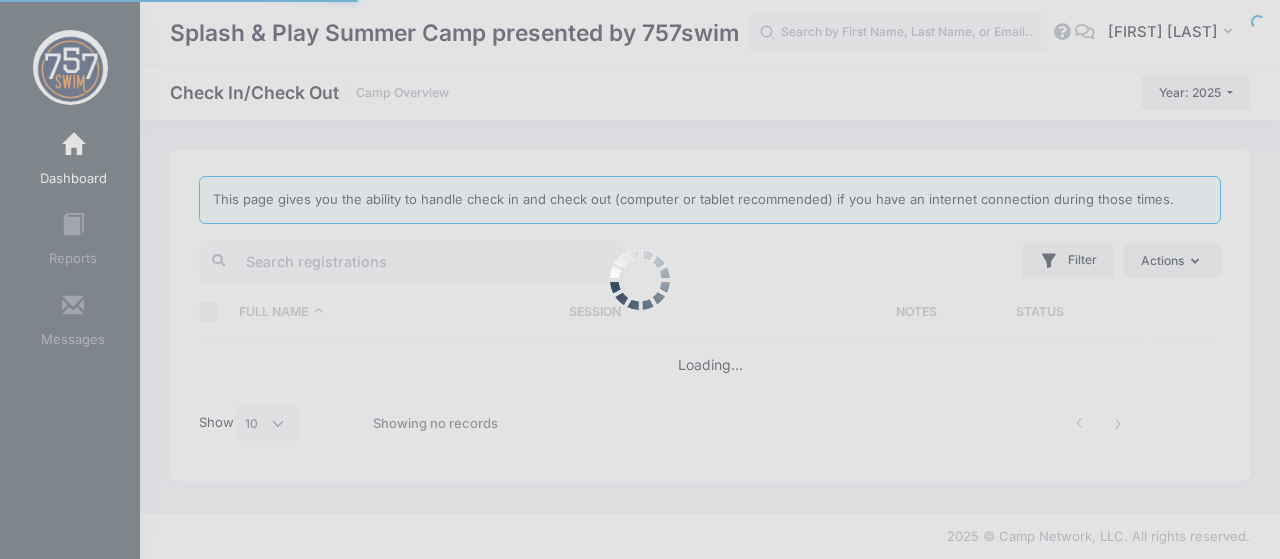 scroll, scrollTop: 0, scrollLeft: 0, axis: both 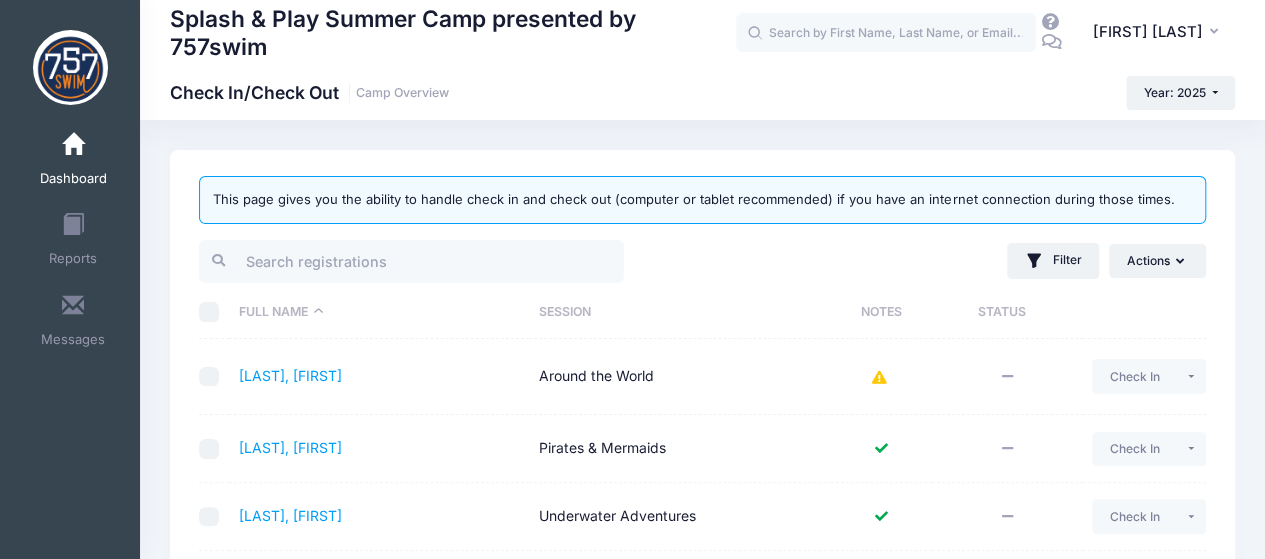 click at bounding box center [881, 378] 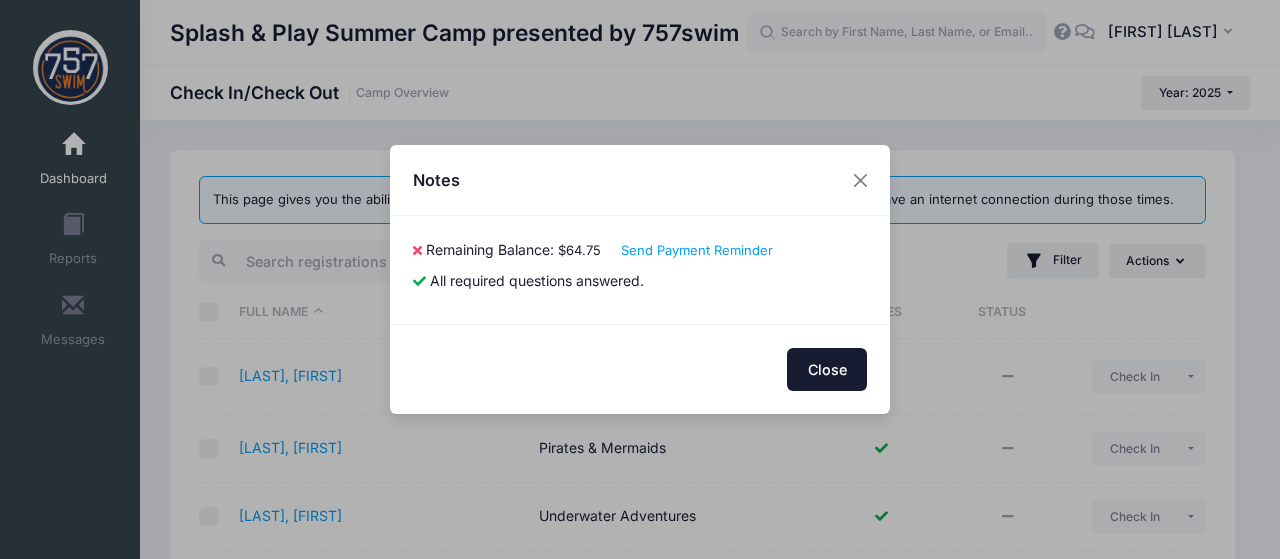 click on "Close" at bounding box center (827, 369) 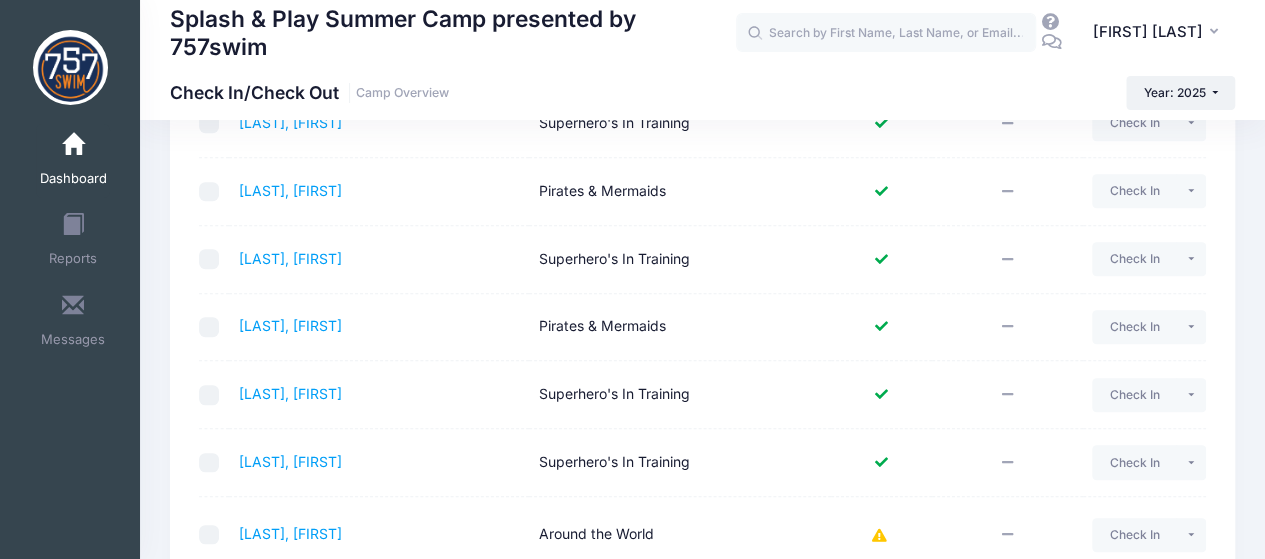 scroll, scrollTop: 616, scrollLeft: 0, axis: vertical 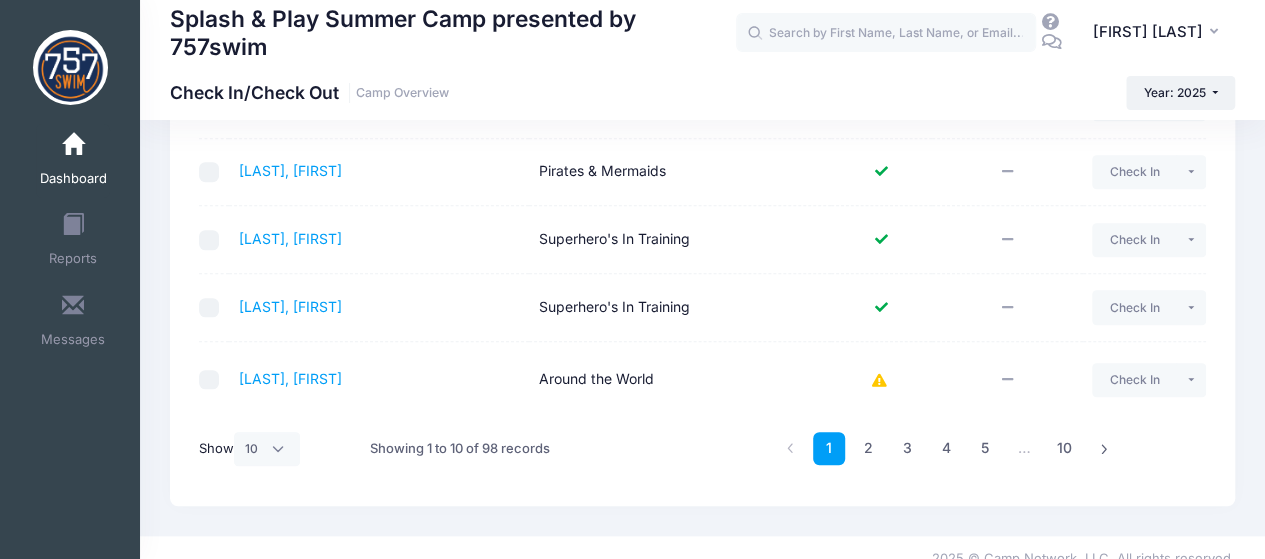 click at bounding box center [881, 381] 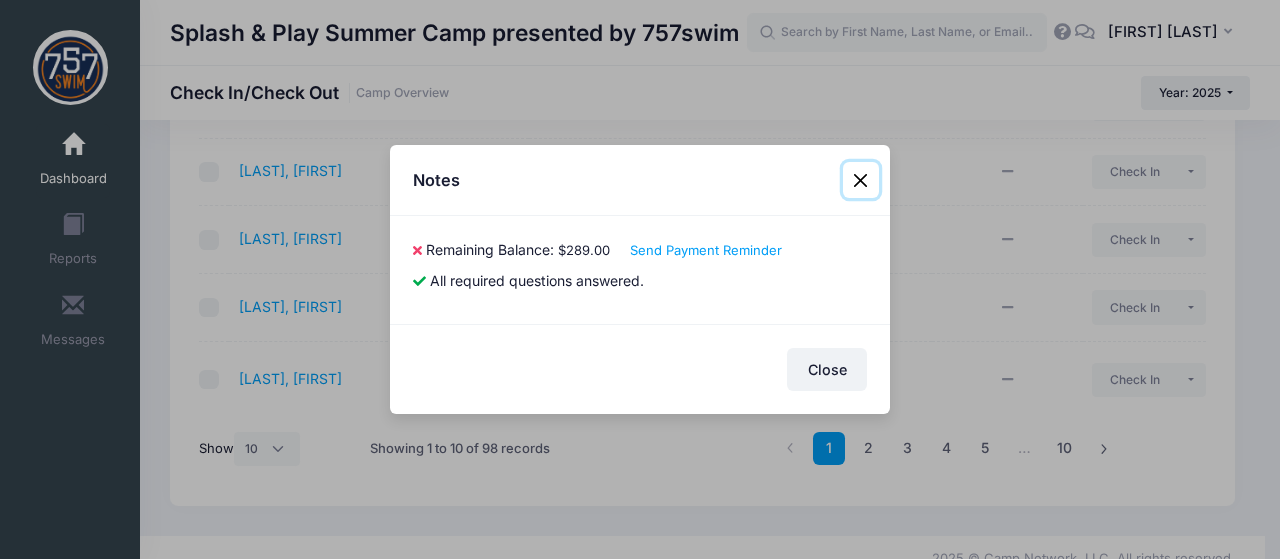 click at bounding box center [861, 180] 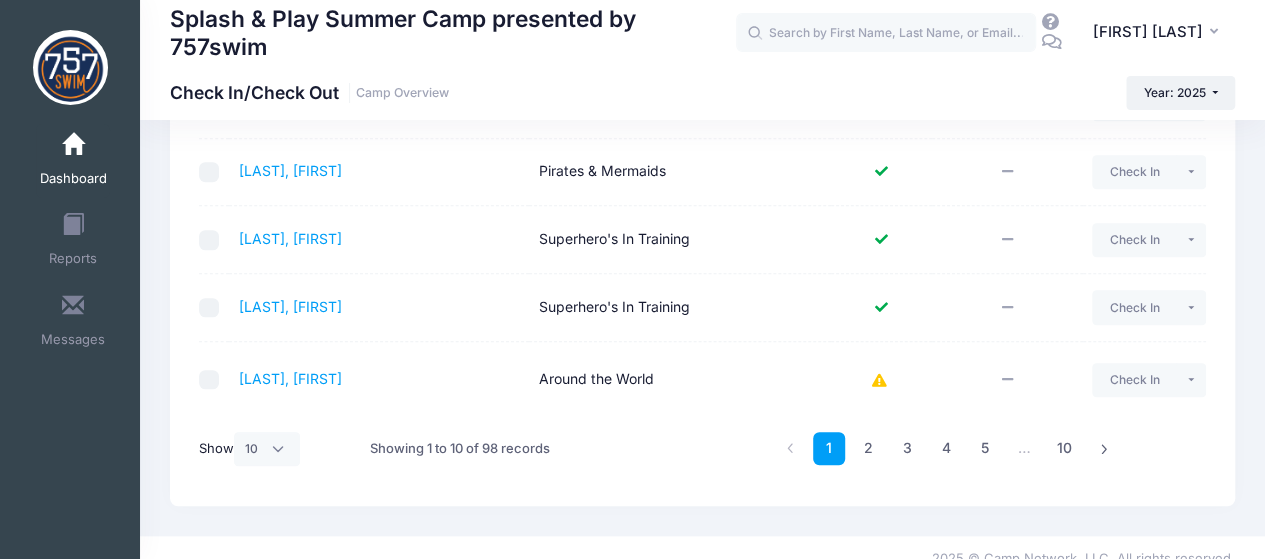 click on "Dashboard" at bounding box center [73, 161] 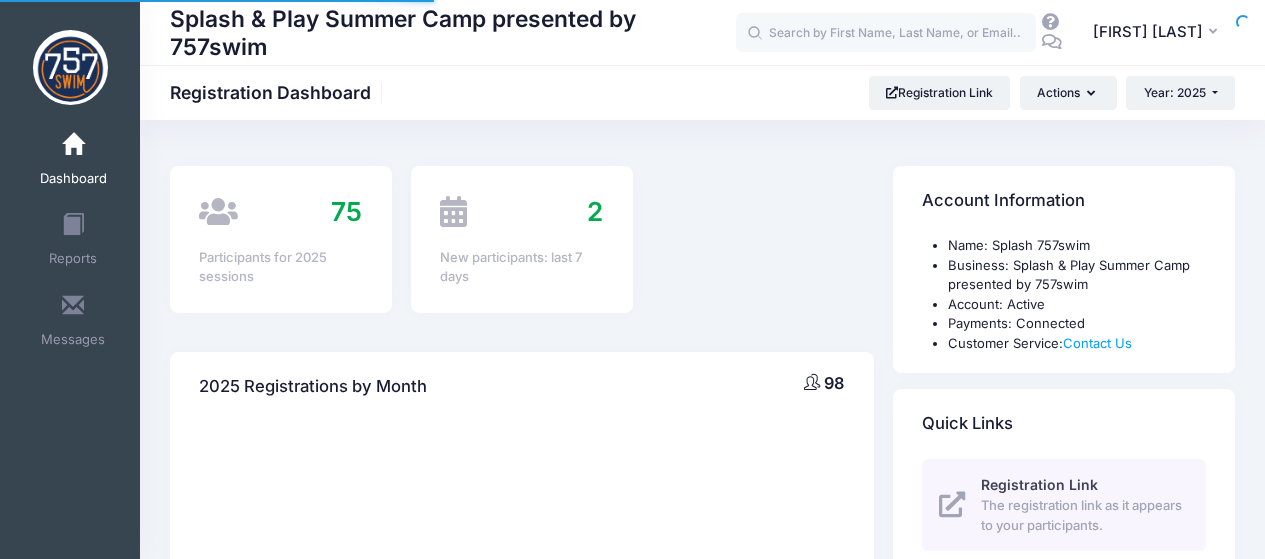 select 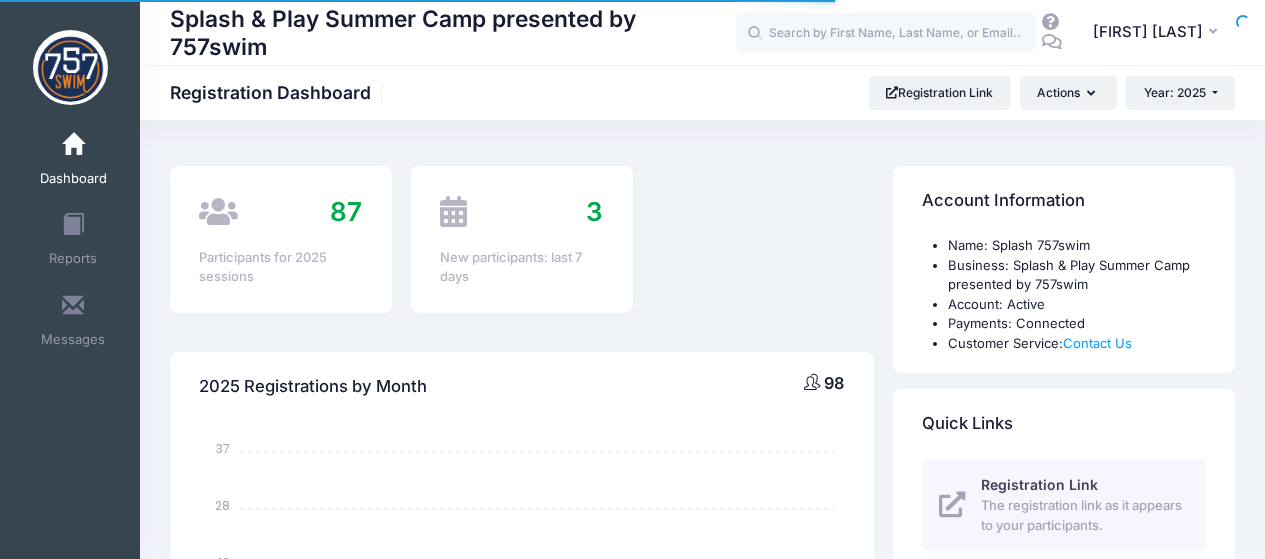 scroll, scrollTop: 0, scrollLeft: 0, axis: both 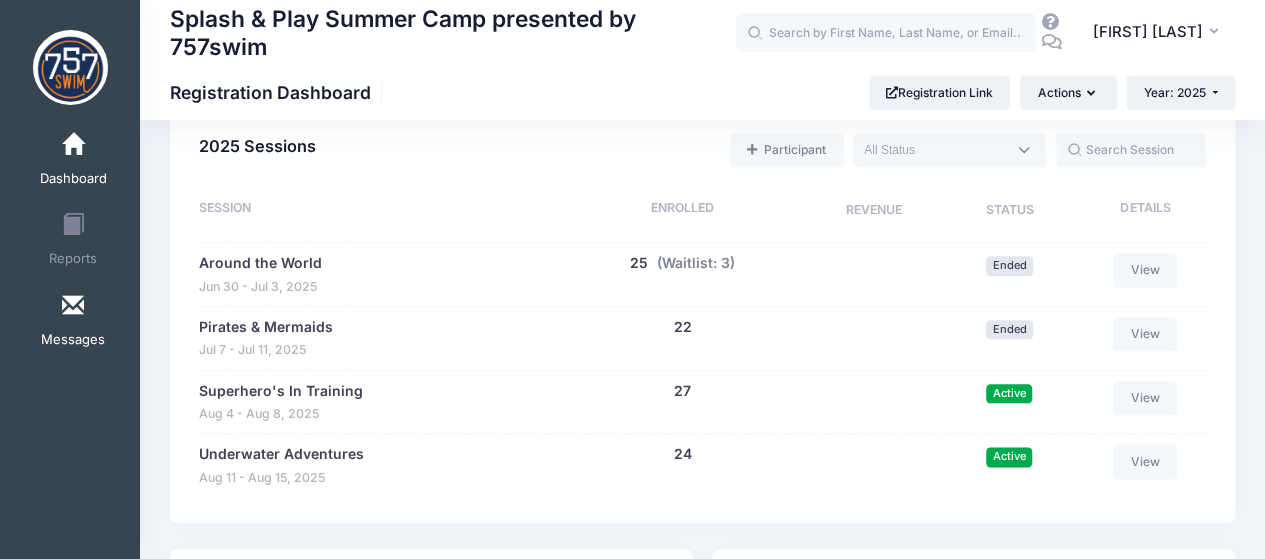 click on "Messages" at bounding box center [73, 322] 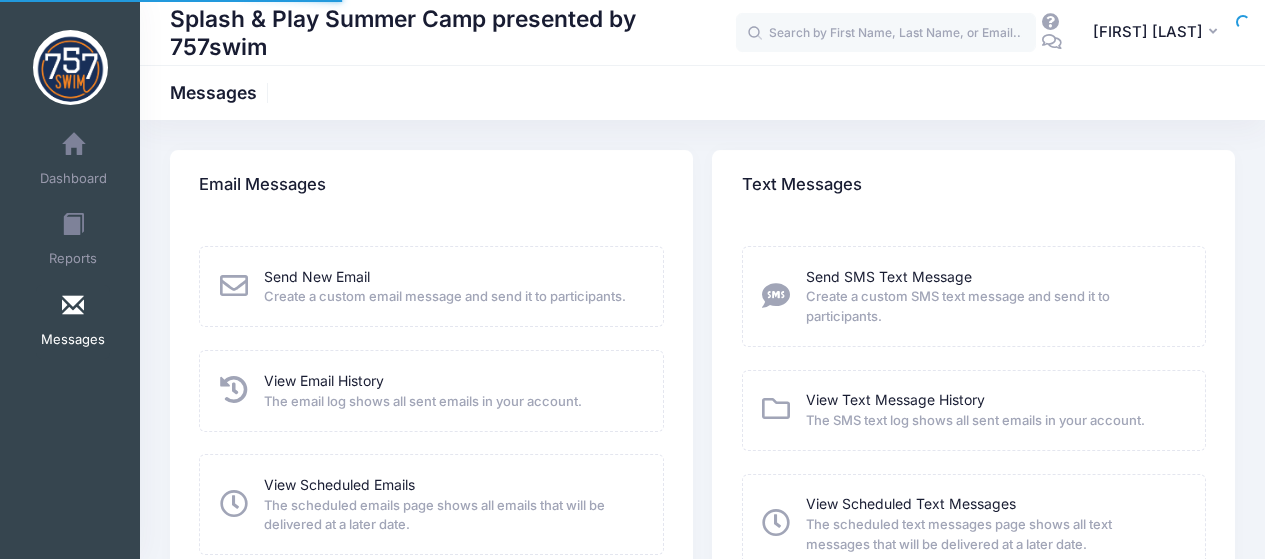 scroll, scrollTop: 0, scrollLeft: 0, axis: both 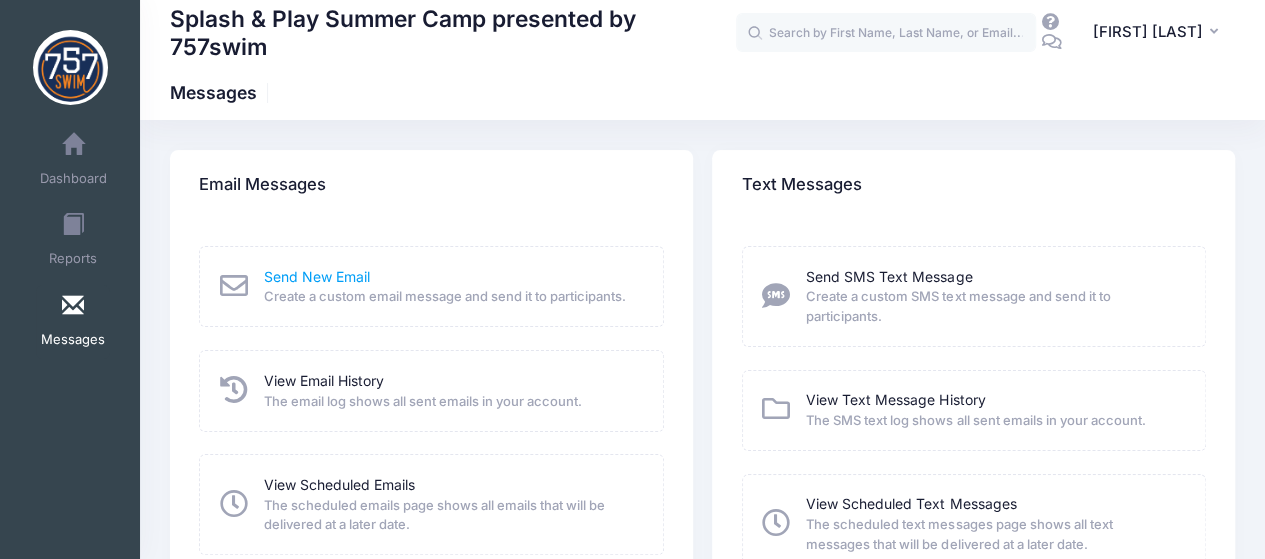 click on "Send New Email" at bounding box center (317, 276) 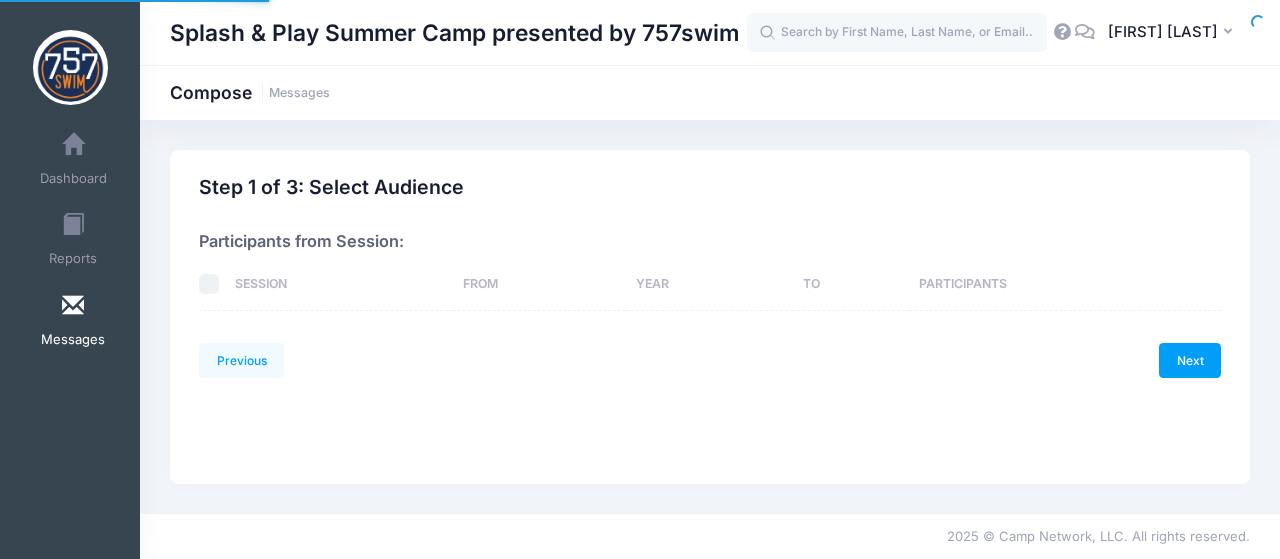 scroll, scrollTop: 0, scrollLeft: 0, axis: both 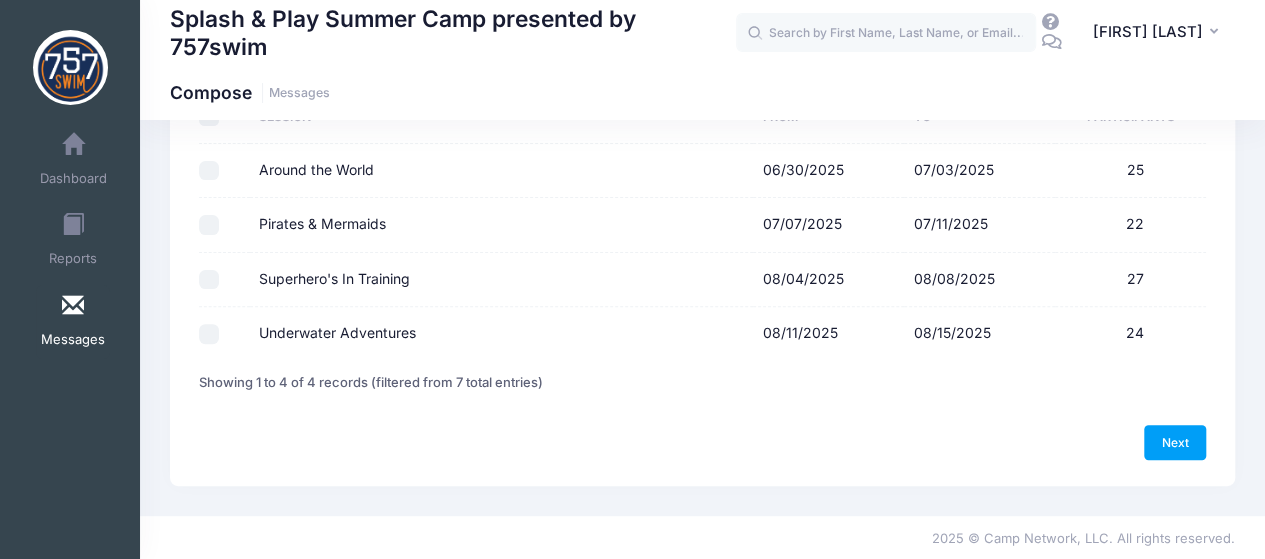 click on "Underwater Adventures" at bounding box center (209, 334) 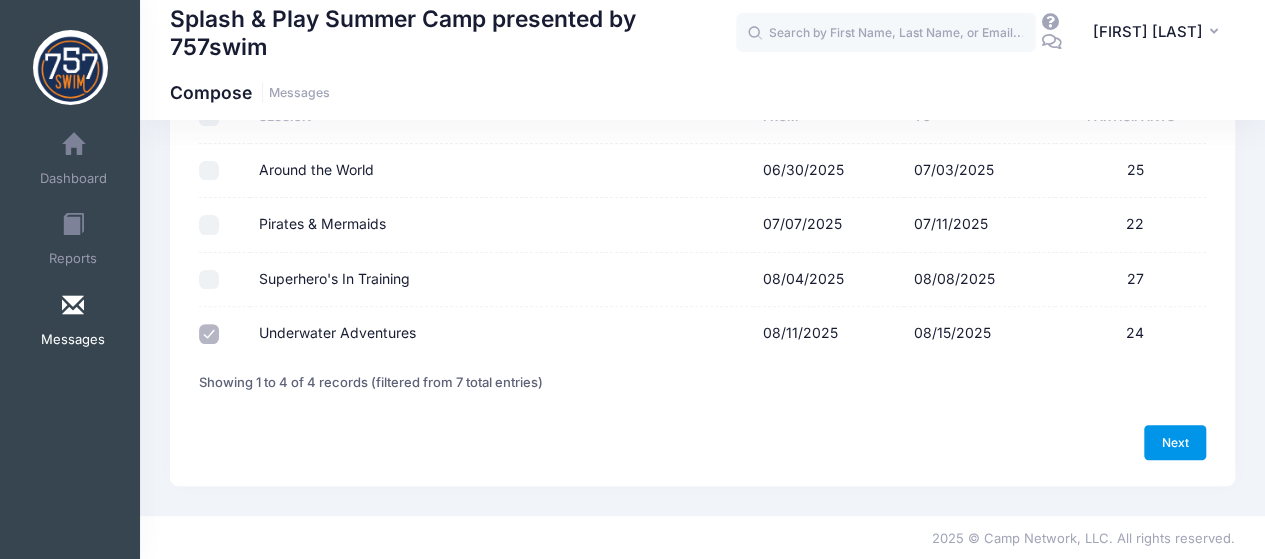 click on "Next" at bounding box center (1175, 442) 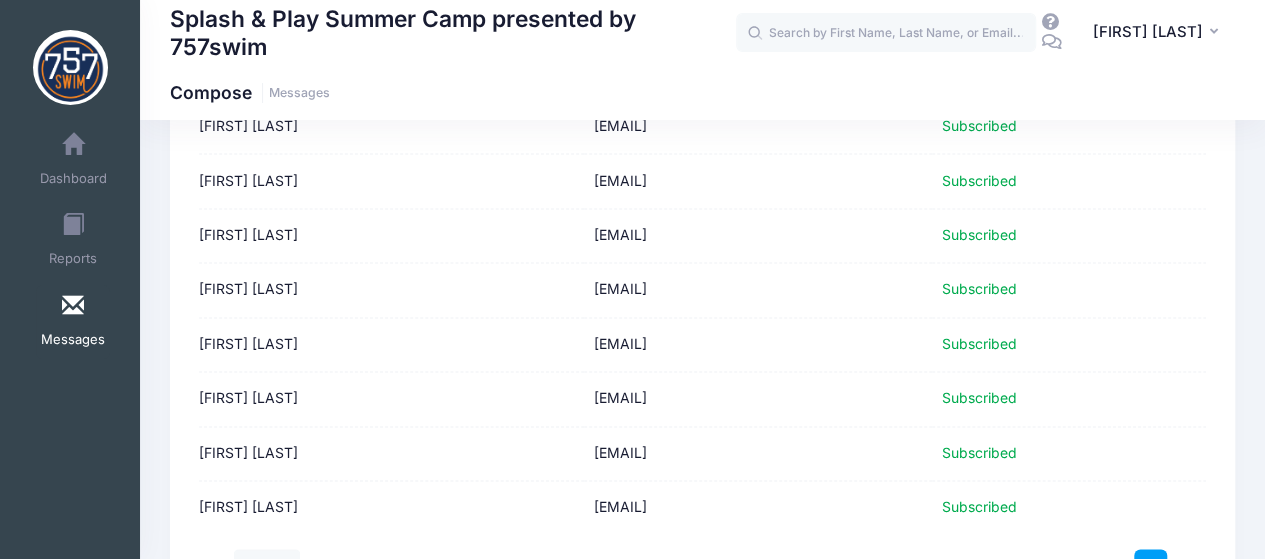 scroll, scrollTop: 1472, scrollLeft: 0, axis: vertical 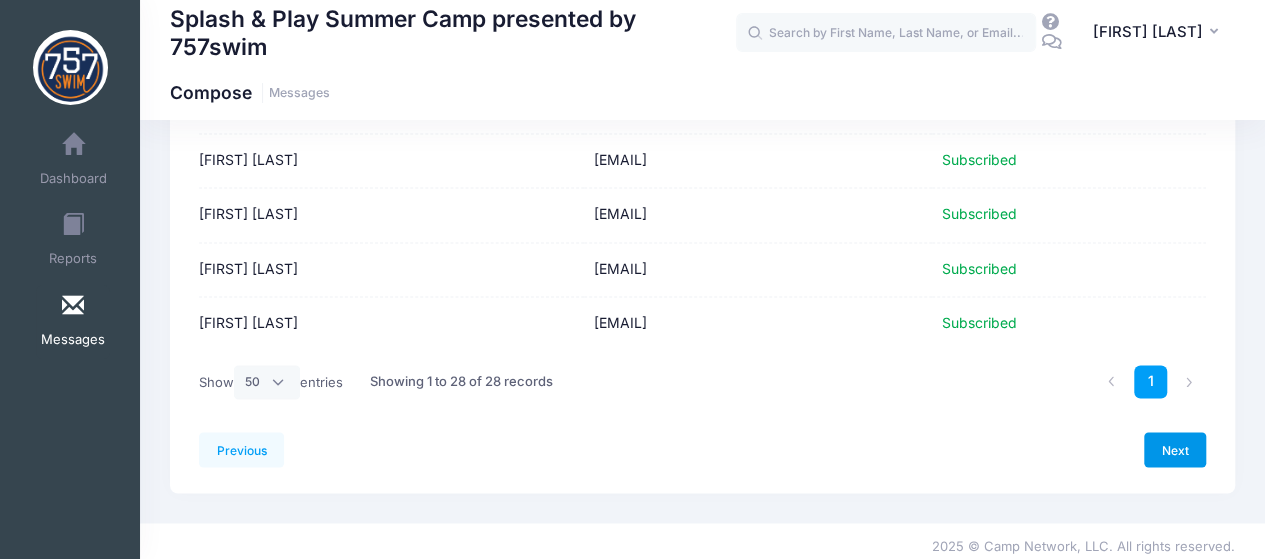 click on "Next" at bounding box center (1175, 449) 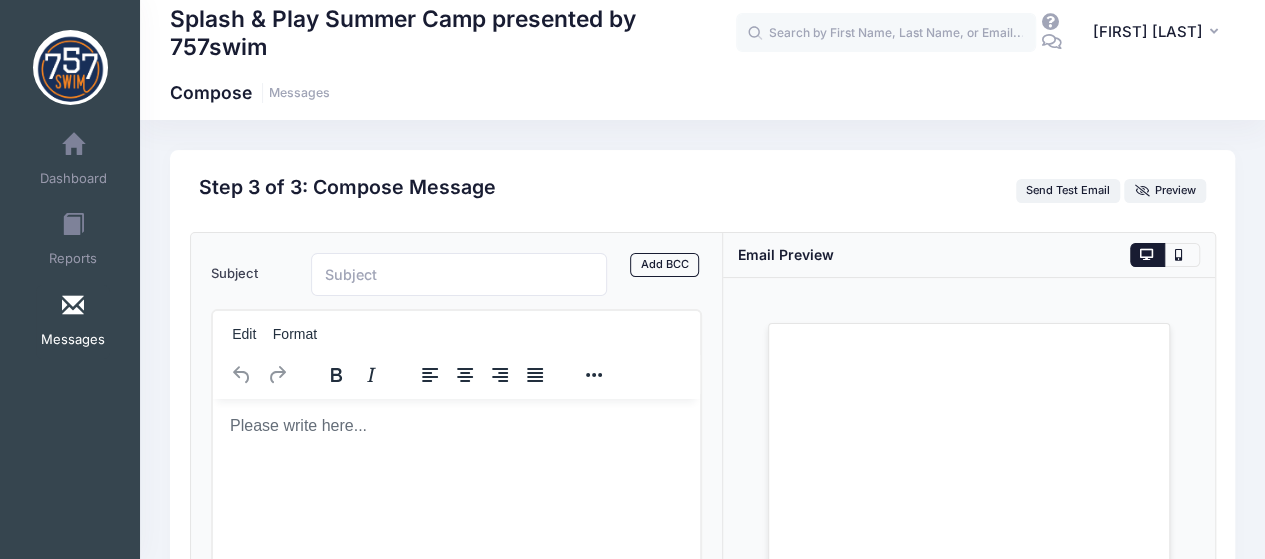 scroll, scrollTop: 0, scrollLeft: 0, axis: both 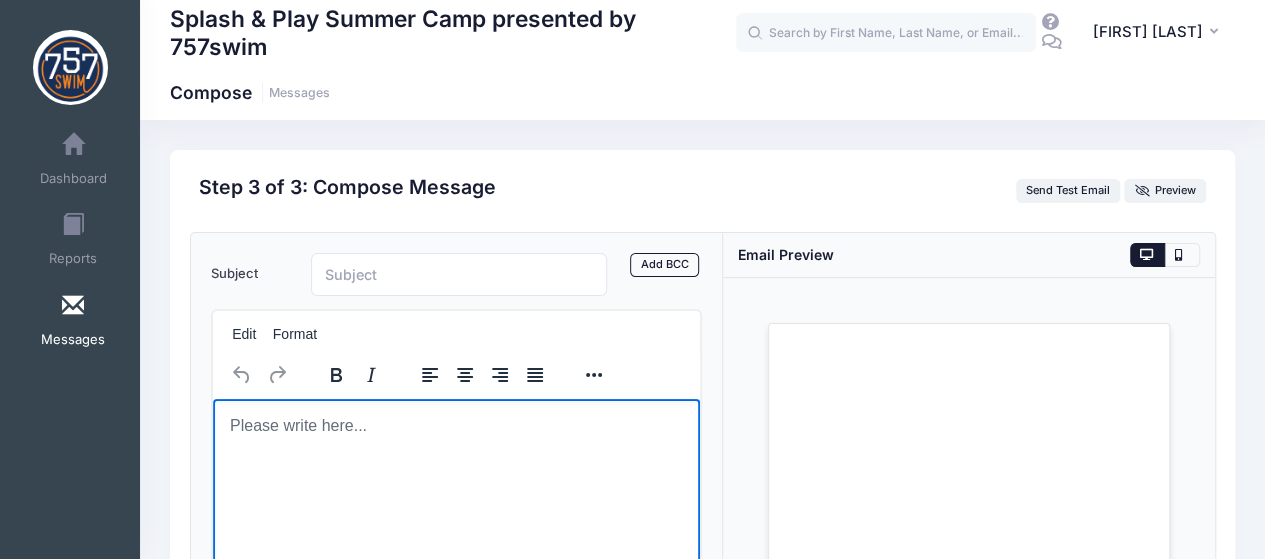 click at bounding box center (456, 425) 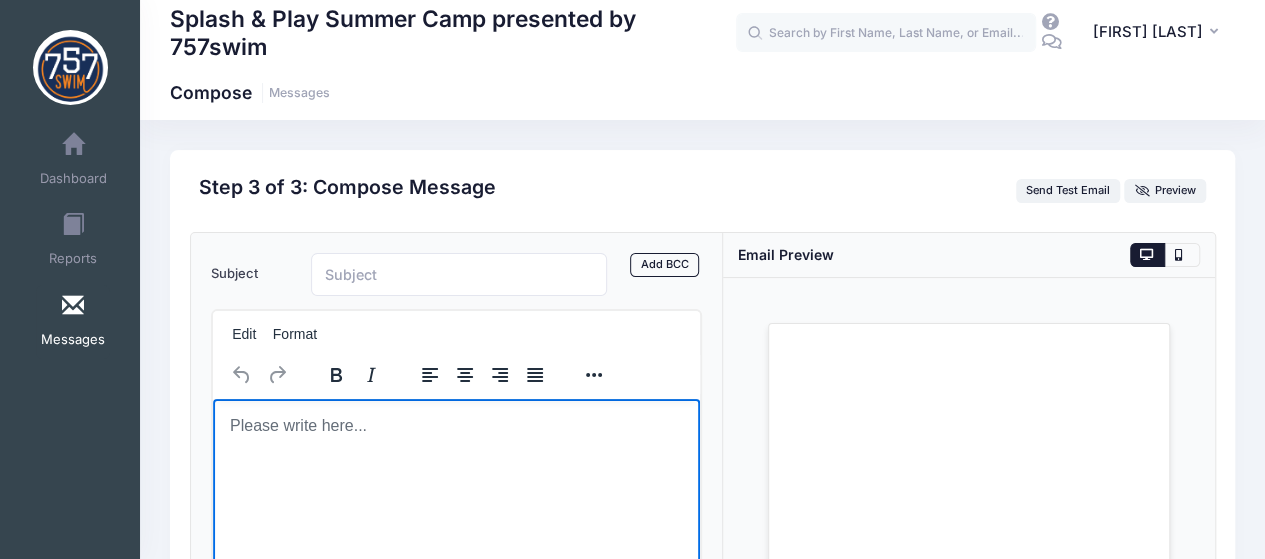 paste 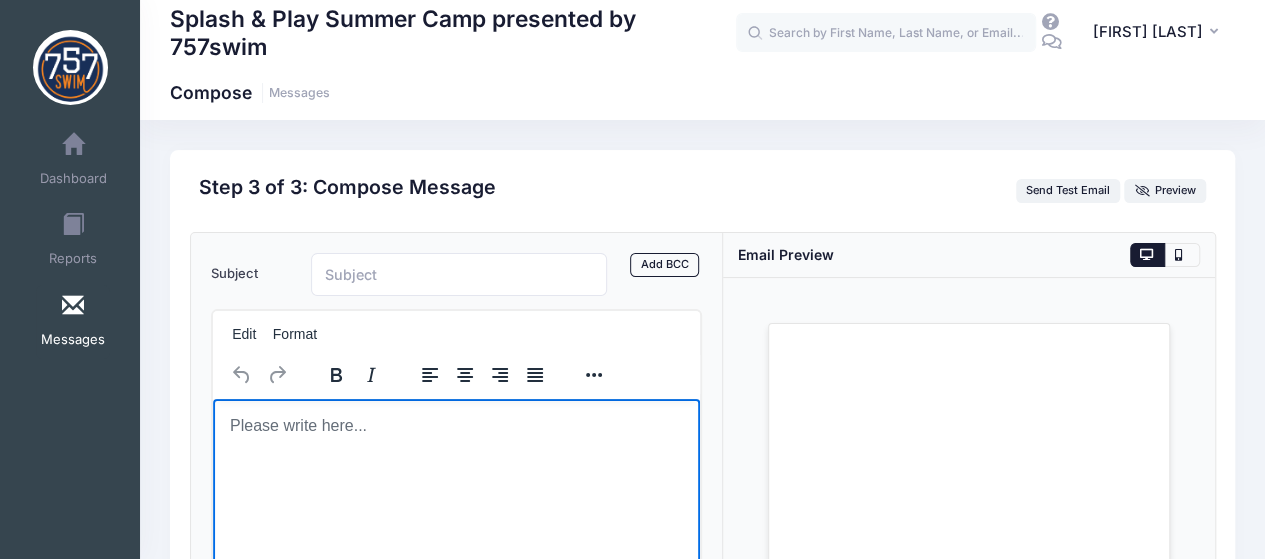 type 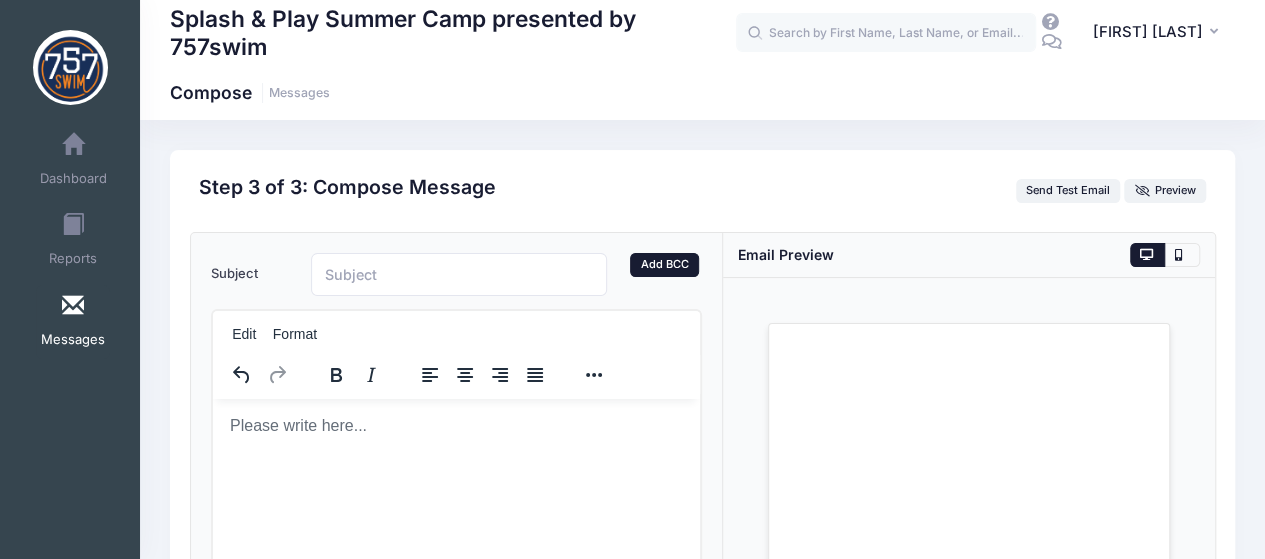 click on "Add BCC" at bounding box center (664, 265) 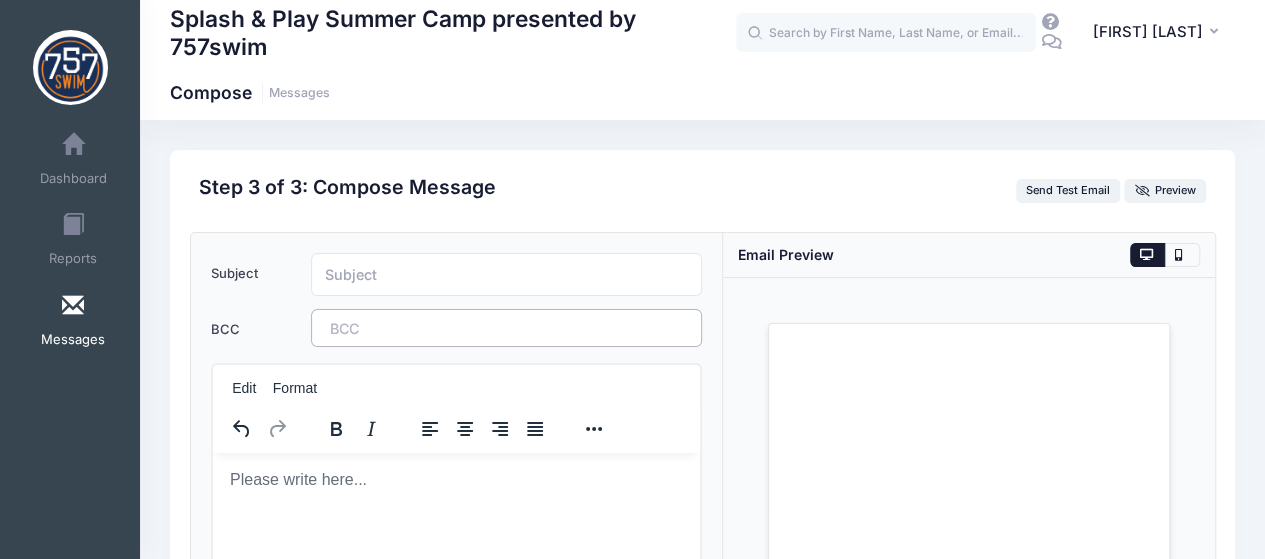 click on "​" at bounding box center [507, 328] 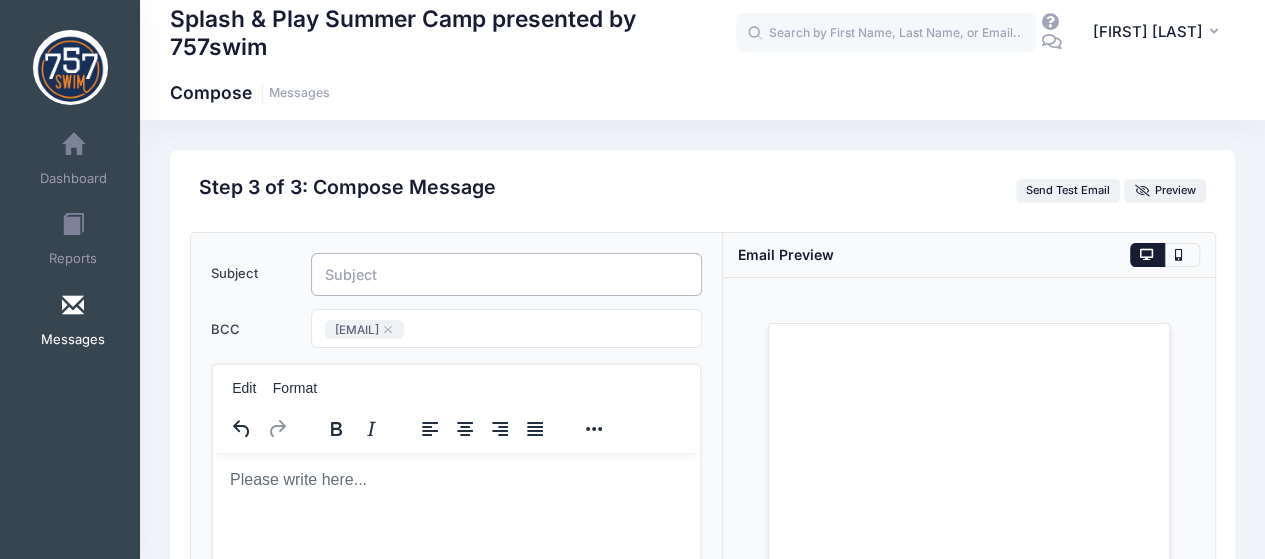 click on "Subject" at bounding box center [507, 274] 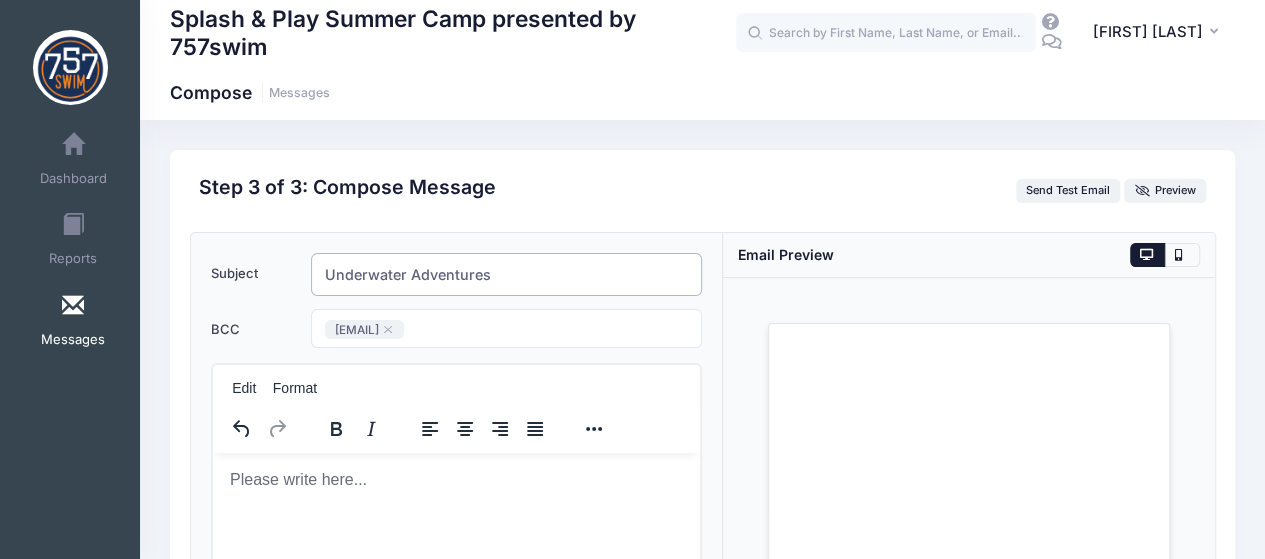 type on "Underwater Adventures" 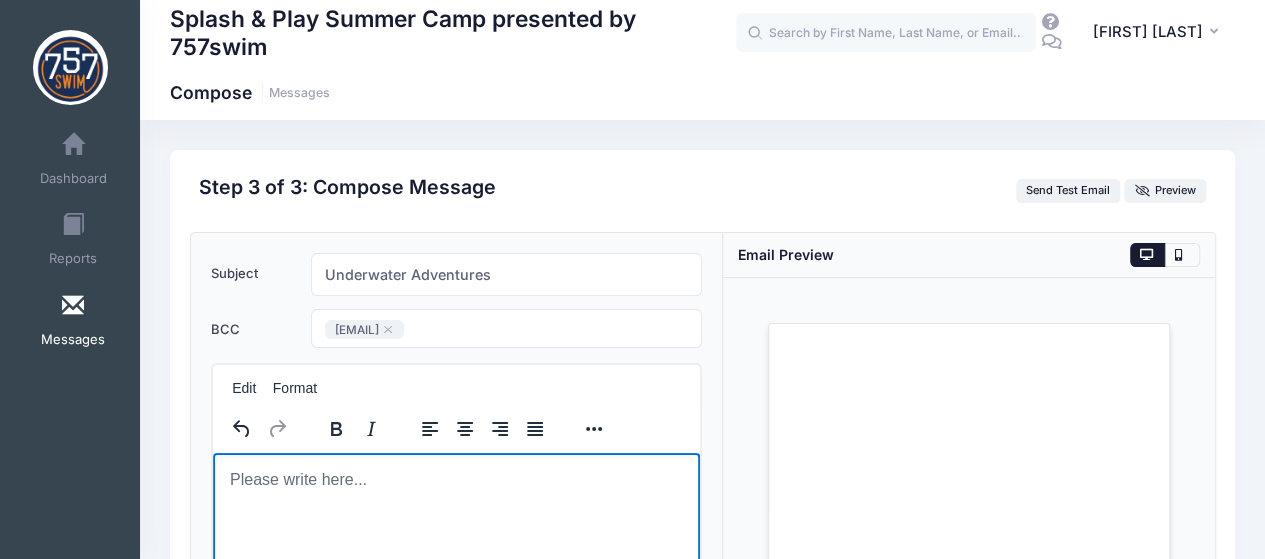 click at bounding box center (456, 479) 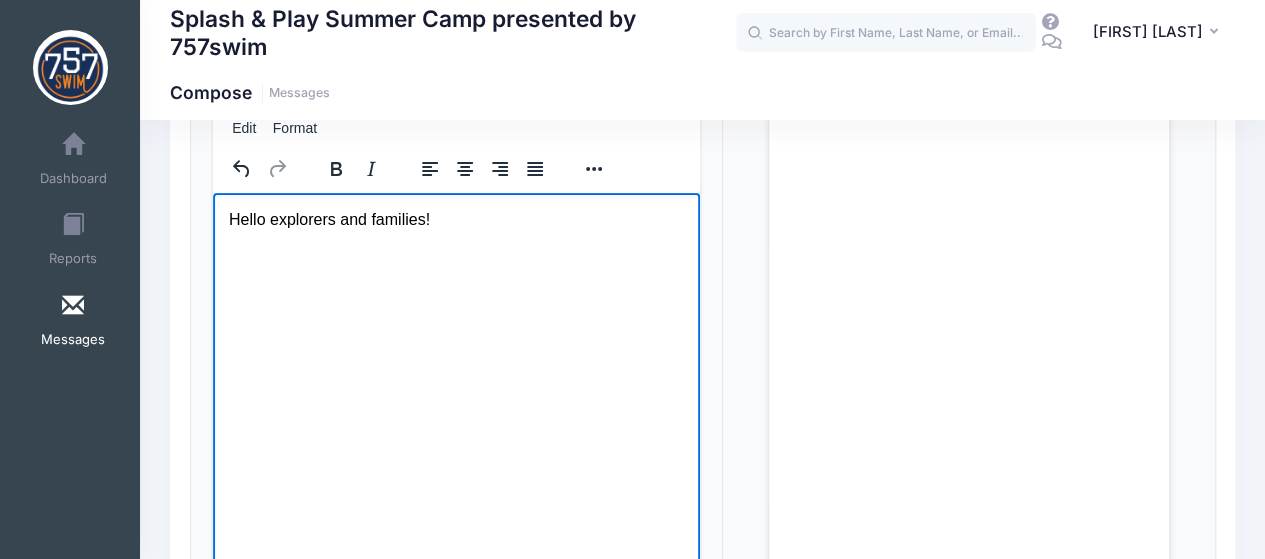 scroll, scrollTop: 544, scrollLeft: 0, axis: vertical 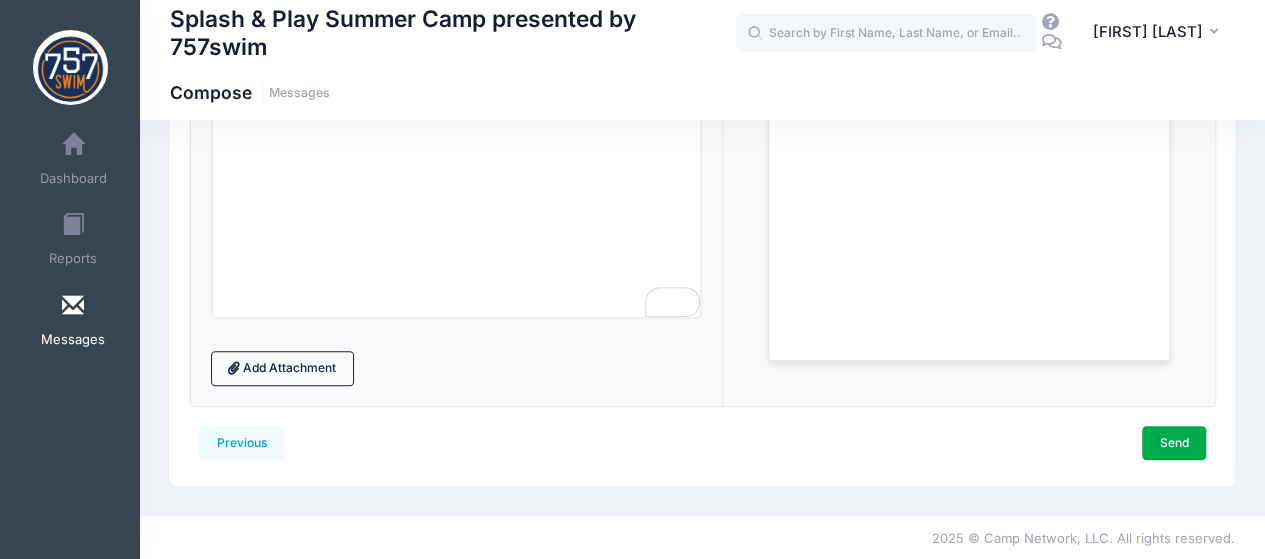 click on "Loading..." at bounding box center (969, 70) 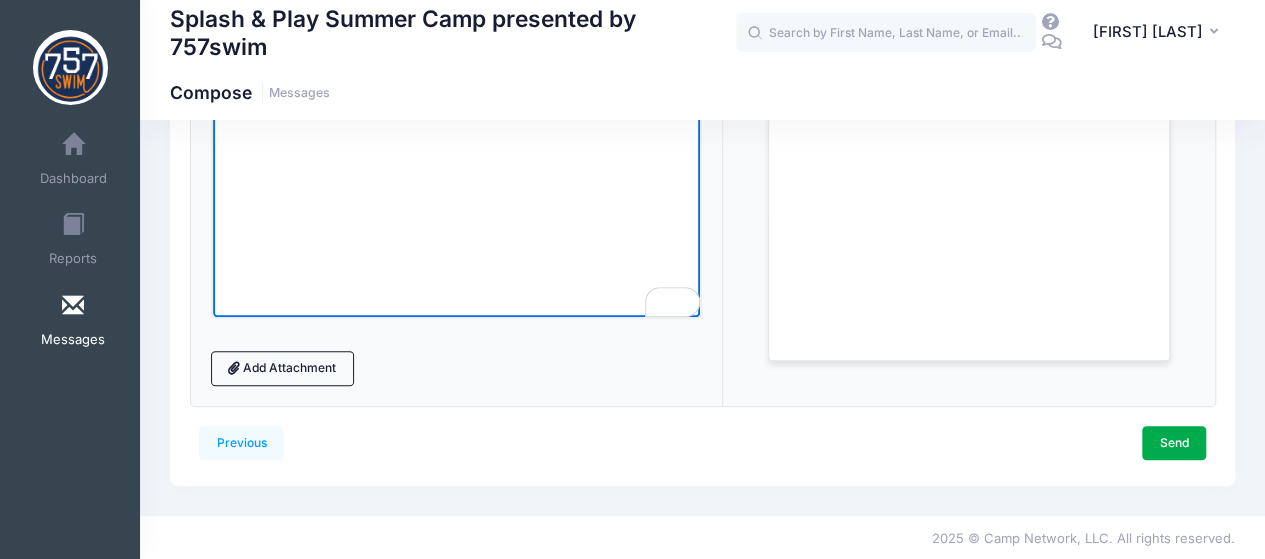 scroll, scrollTop: 376, scrollLeft: 0, axis: vertical 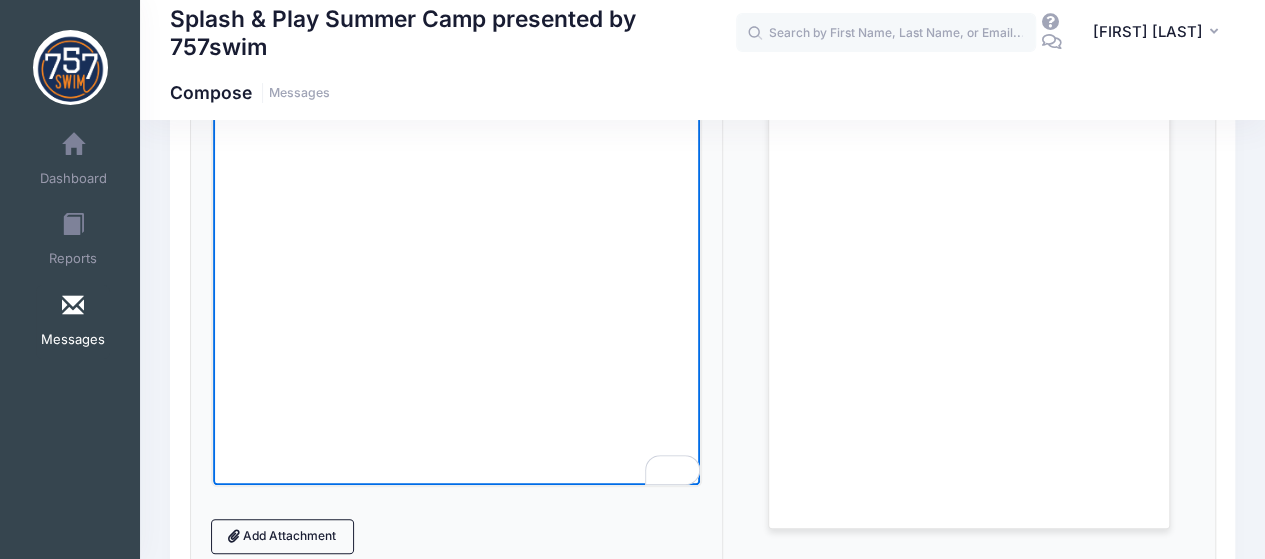 drag, startPoint x: 630, startPoint y: 109, endPoint x: 302, endPoint y: 262, distance: 361.92957 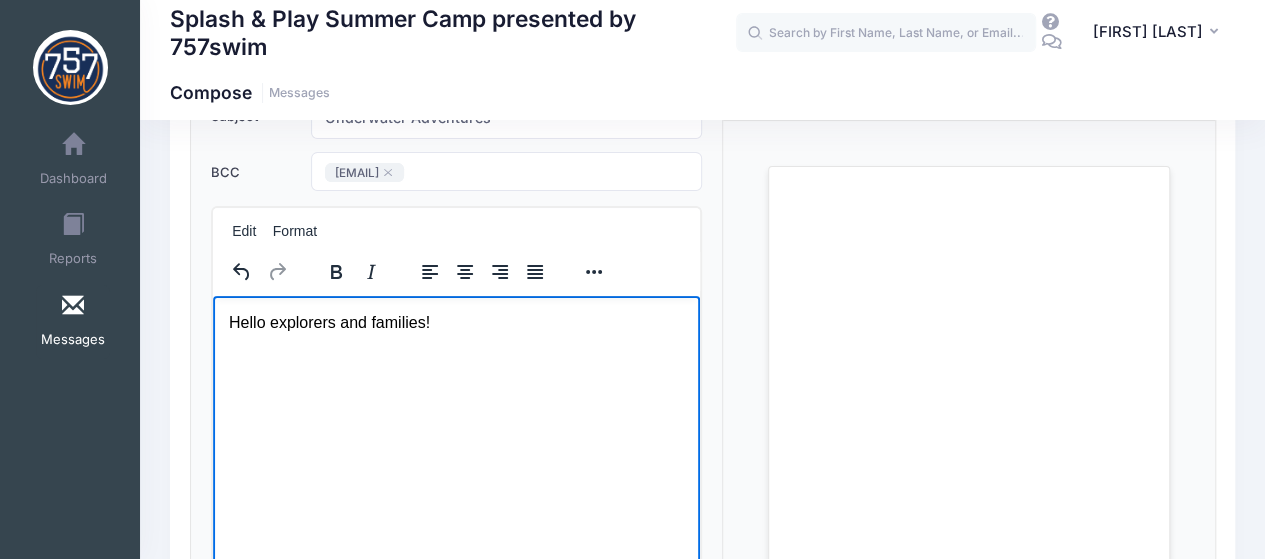 scroll, scrollTop: 138, scrollLeft: 0, axis: vertical 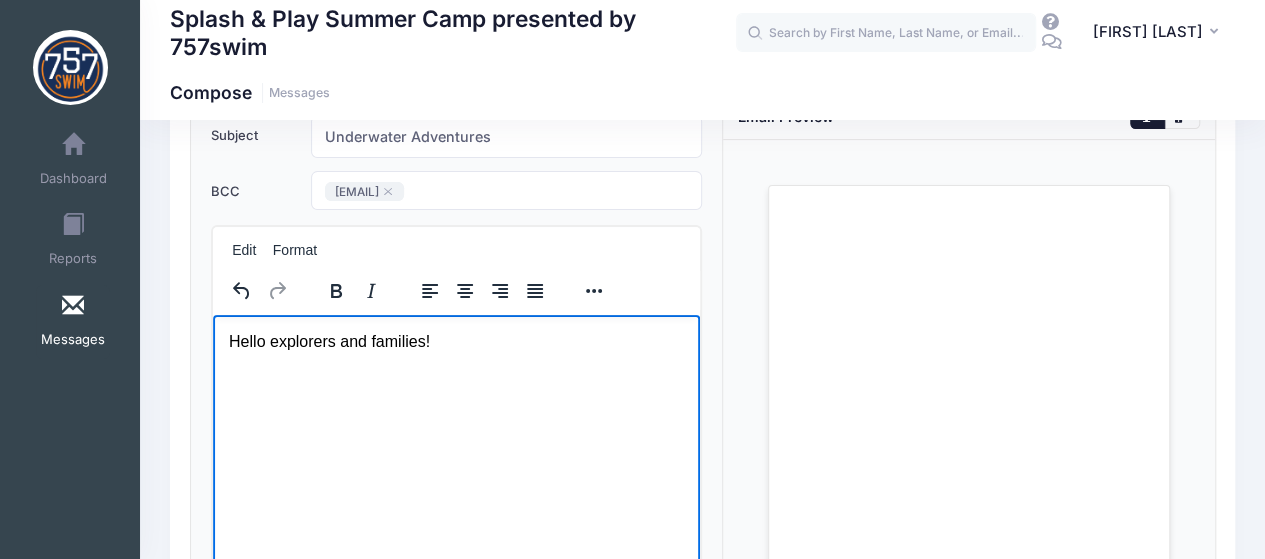 click on "Hello explorers and families!" at bounding box center [456, 341] 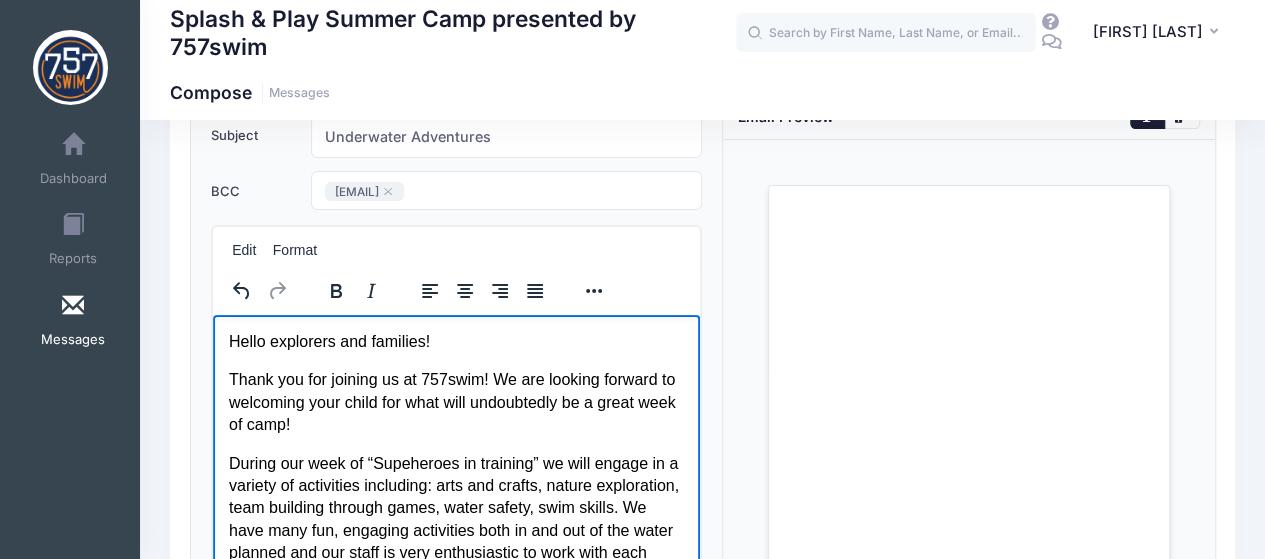 scroll, scrollTop: 300, scrollLeft: 0, axis: vertical 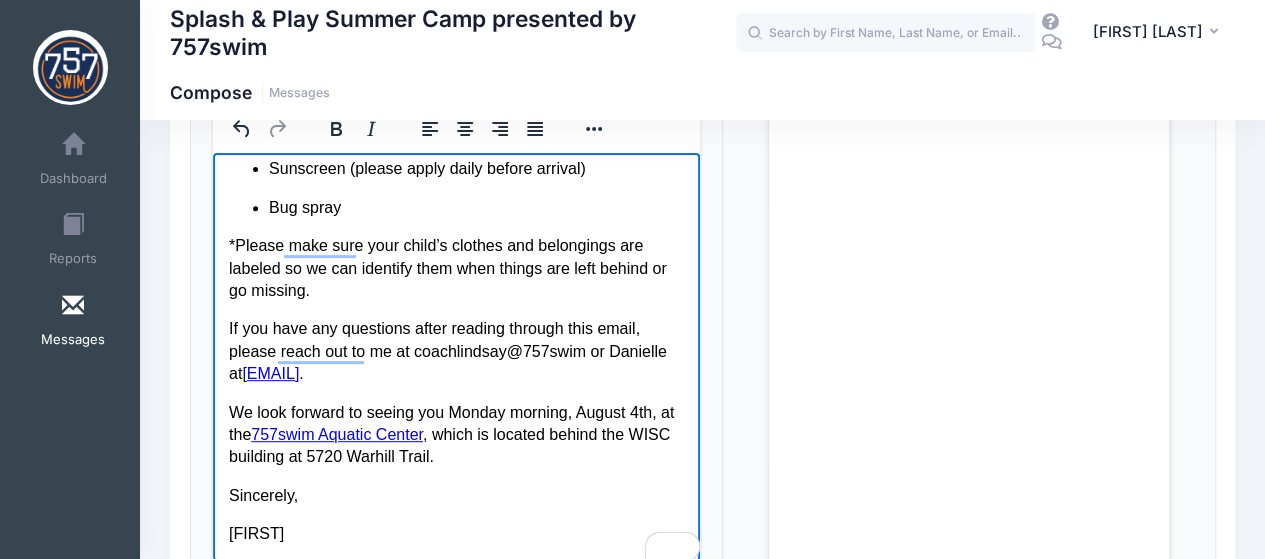 click on "We look forward to seeing you Monday morning, August 4th, at the  757swim Aquatic Center , which is located behind the WISC building at 5720 Warhill Trail." at bounding box center [456, 434] 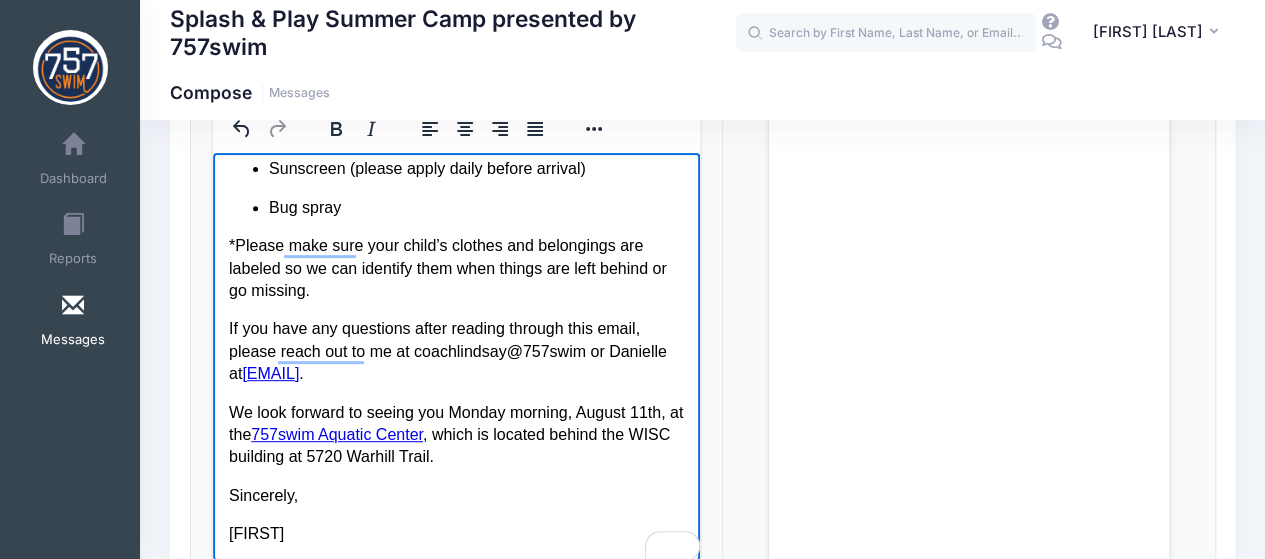 click on "Bug spray" at bounding box center (476, 207) 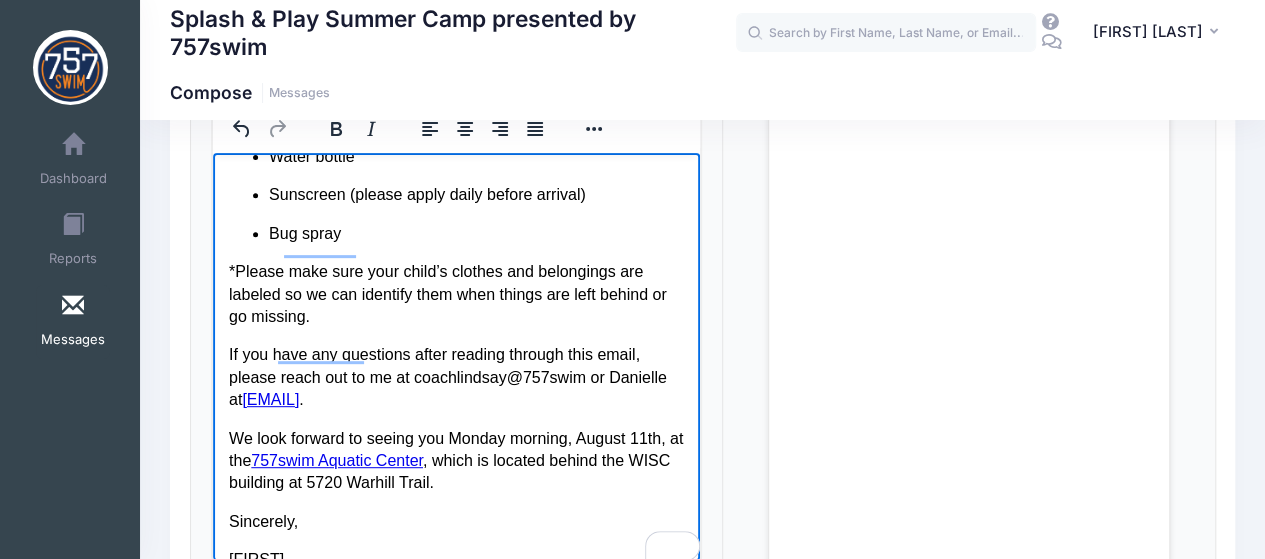 scroll, scrollTop: 620, scrollLeft: 0, axis: vertical 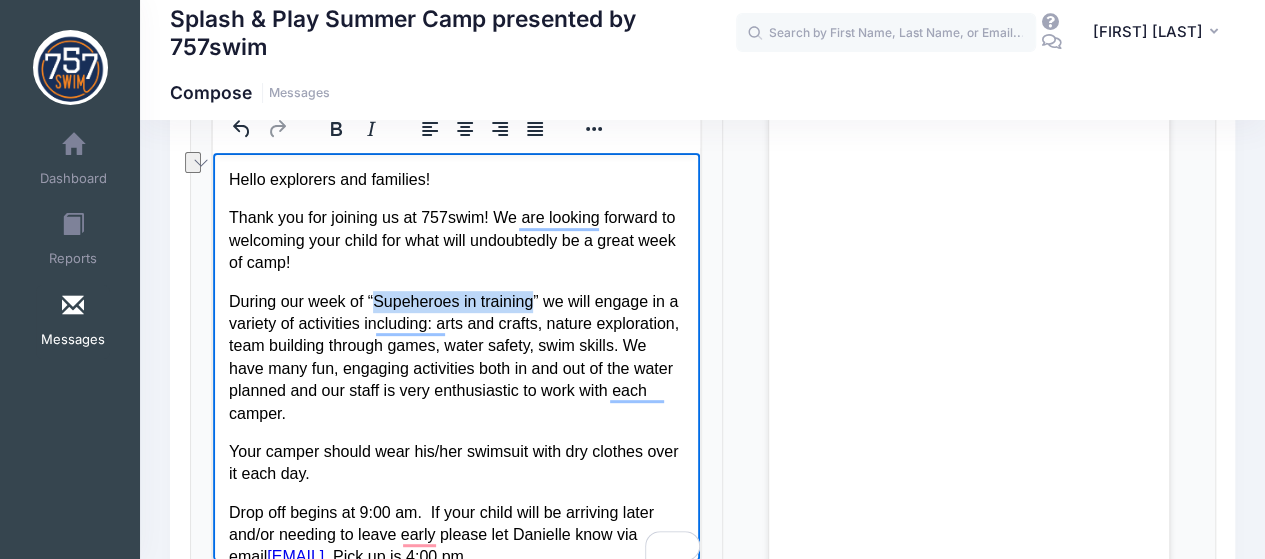 drag, startPoint x: 533, startPoint y: 299, endPoint x: 376, endPoint y: 296, distance: 157.02866 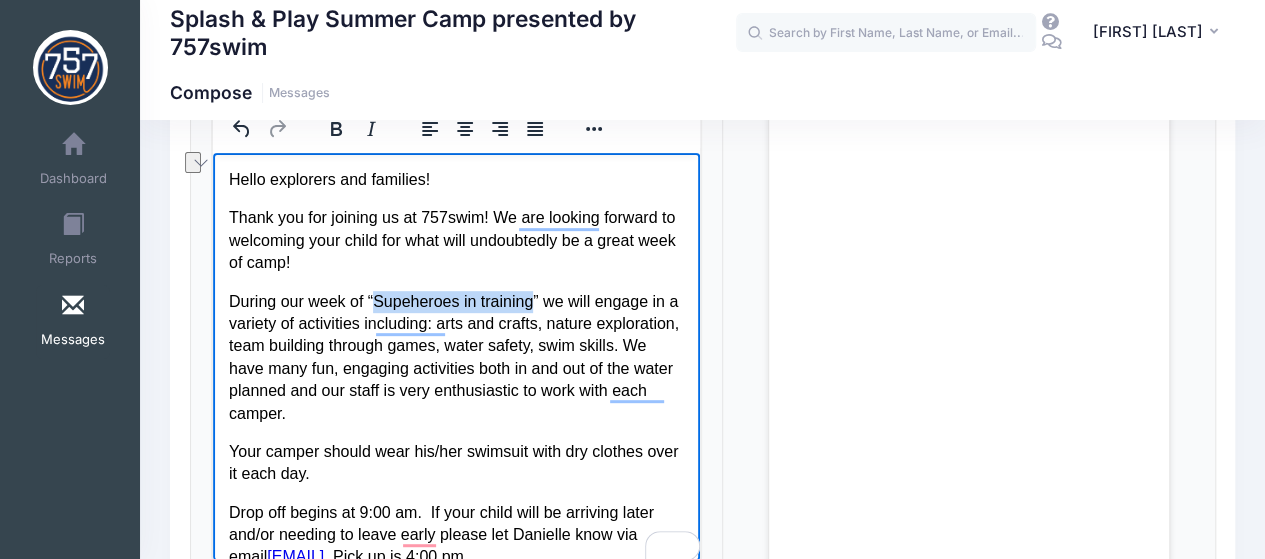 click on "During our week of “Supeheroes in training” we will engage in a variety of activities including: arts and crafts, nature exploration, team building through games, water safety, swim skills. We have many fun, engaging activities both in and out of the water planned and our staff is very enthusiastic to work with each camper." at bounding box center (456, 357) 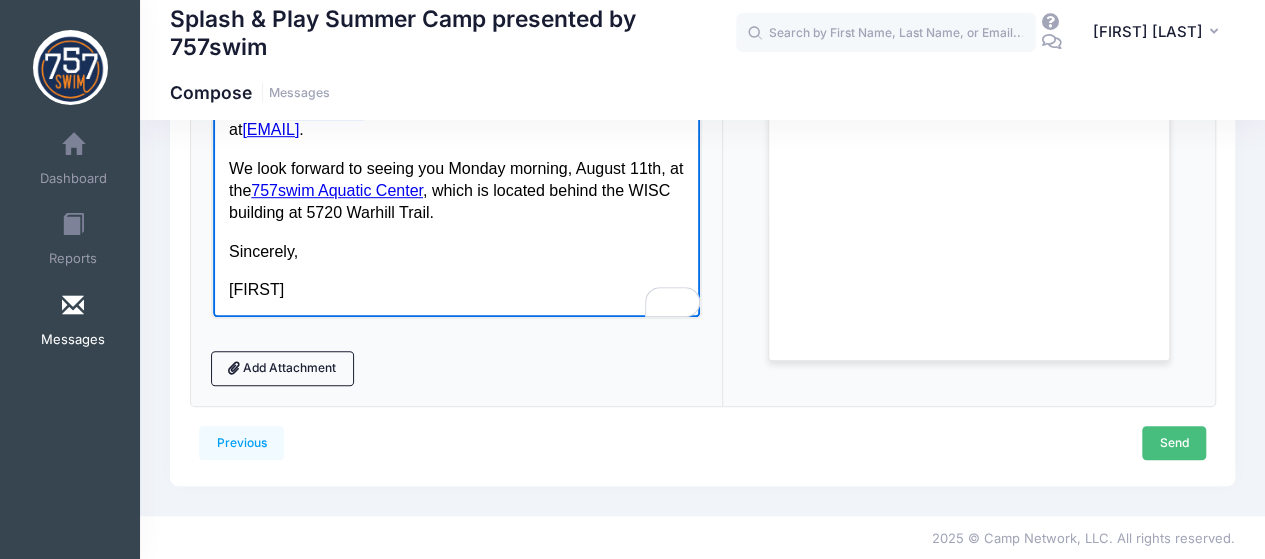 click on "Send" at bounding box center [1174, 443] 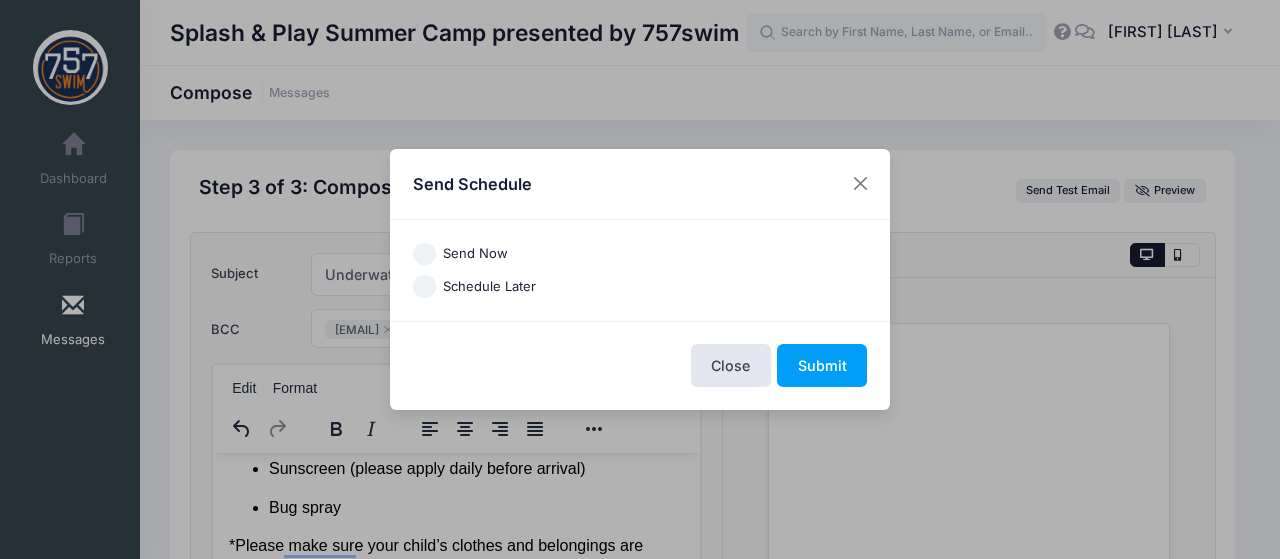 click on "Schedule Later" at bounding box center [489, 287] 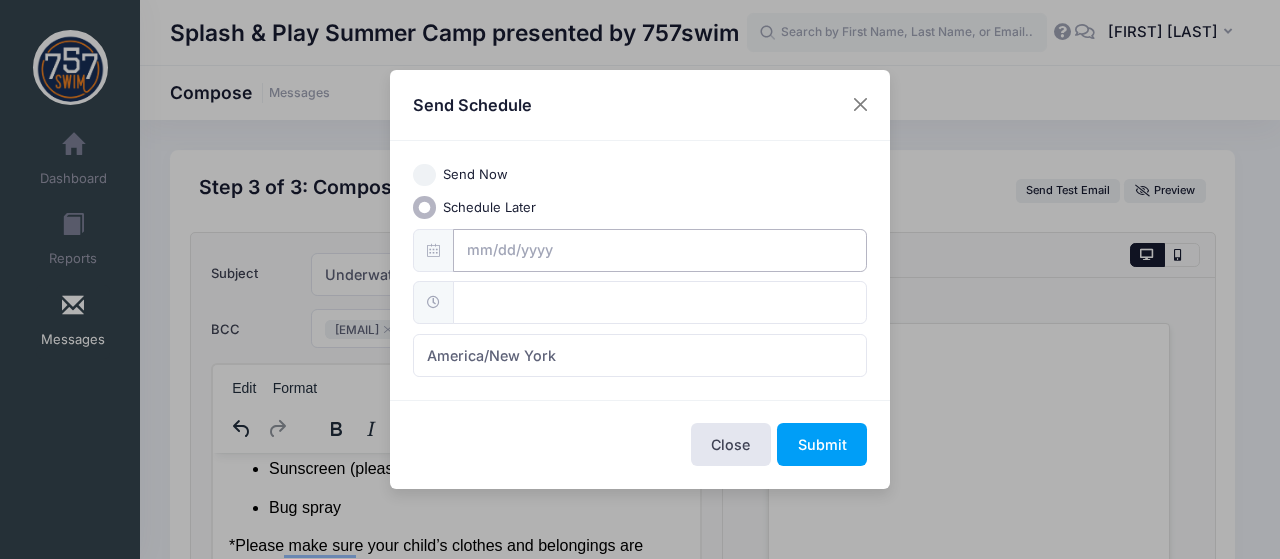 click at bounding box center (660, 250) 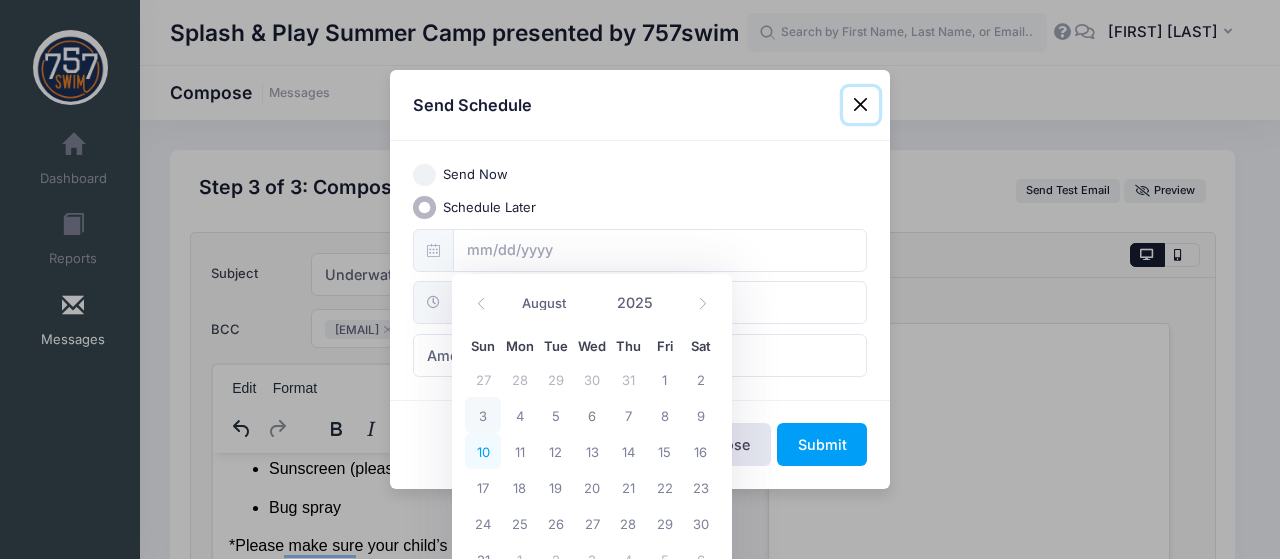 click on "10" at bounding box center (483, 451) 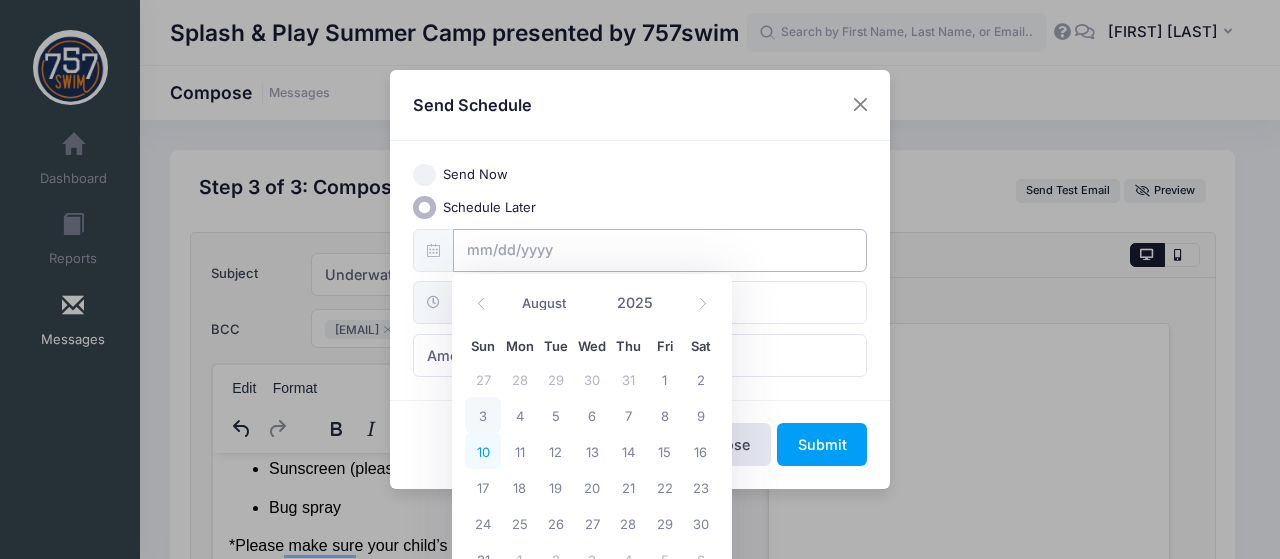 type on "08/10/2025" 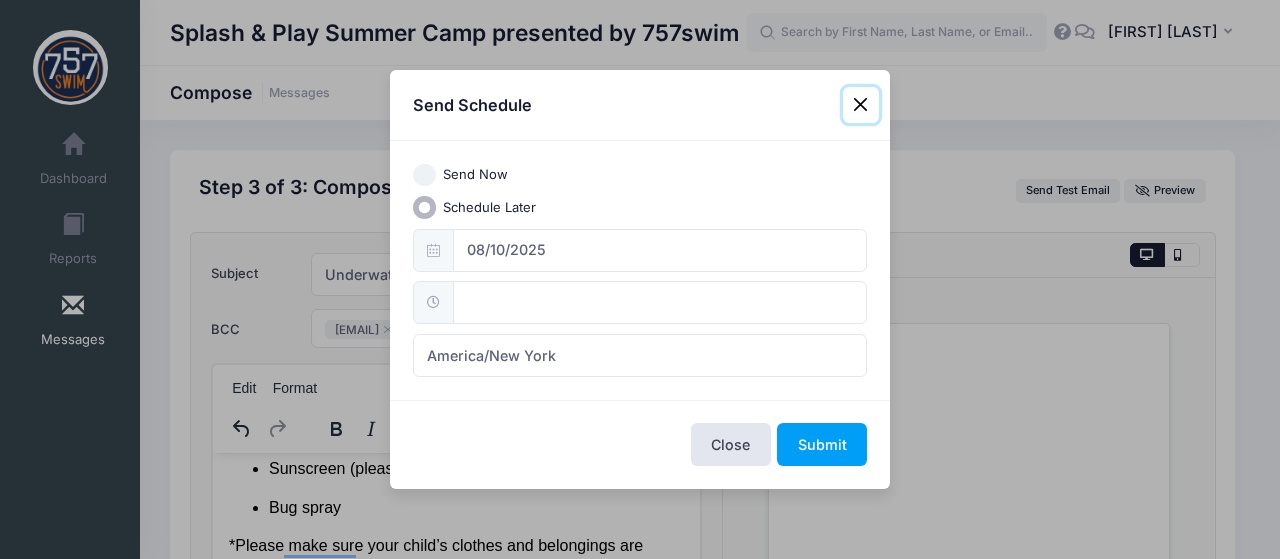 click at bounding box center (660, 302) 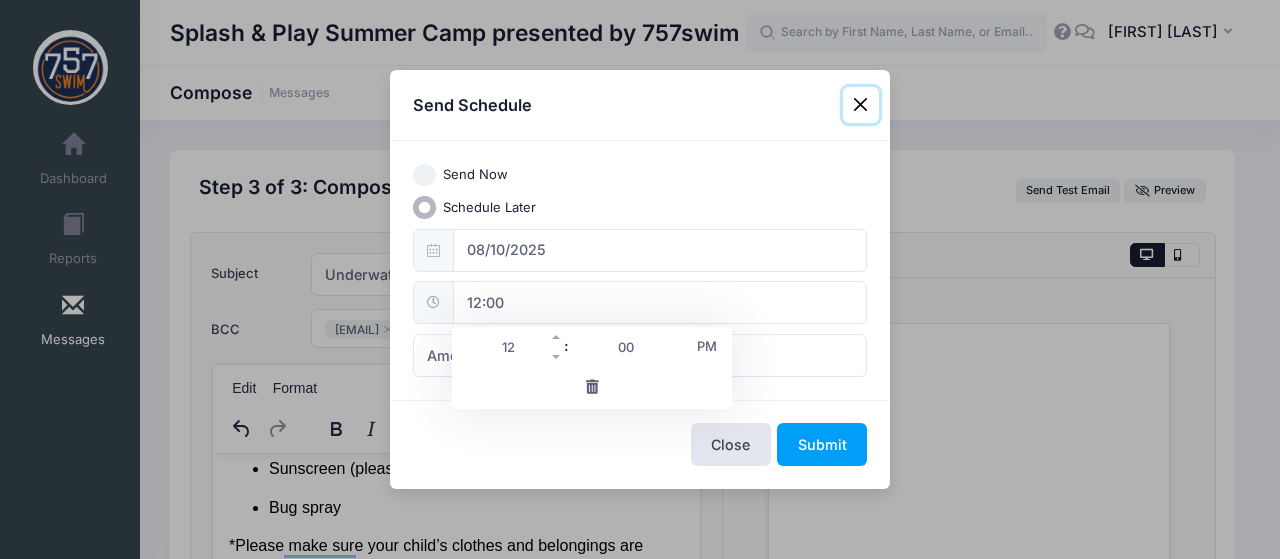 drag, startPoint x: 513, startPoint y: 348, endPoint x: 494, endPoint y: 347, distance: 19.026299 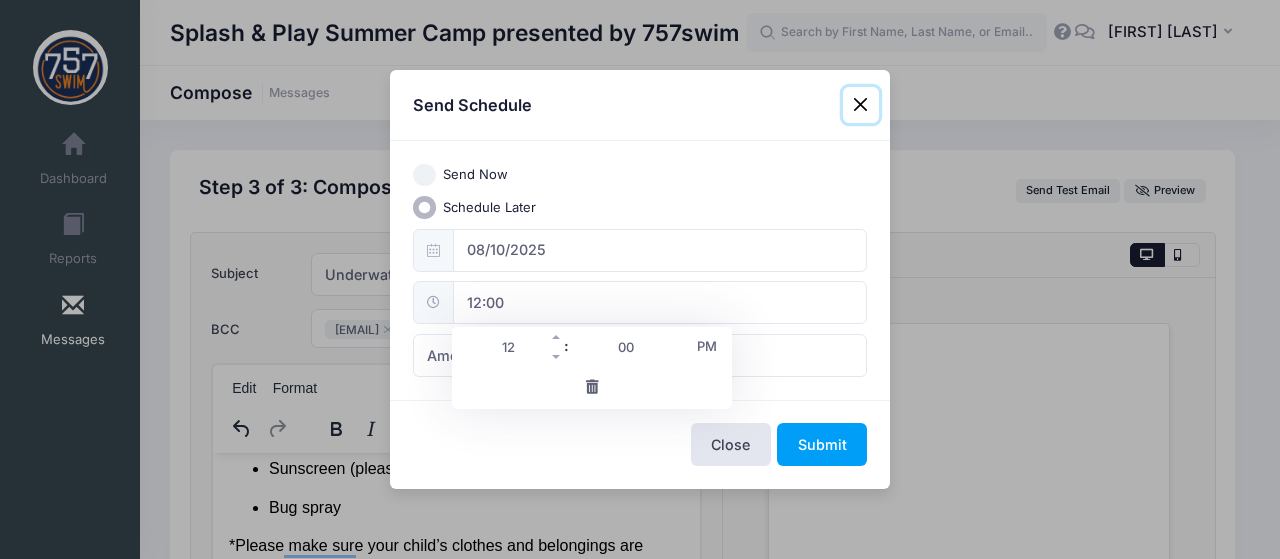 click on "12" at bounding box center [508, 347] 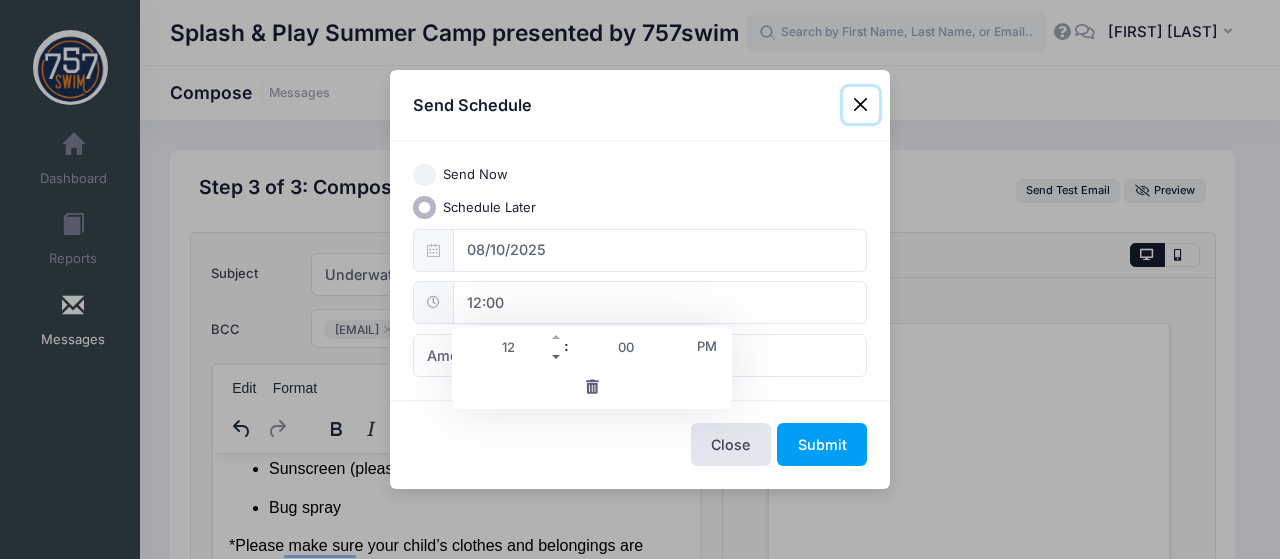 click at bounding box center (557, 357) 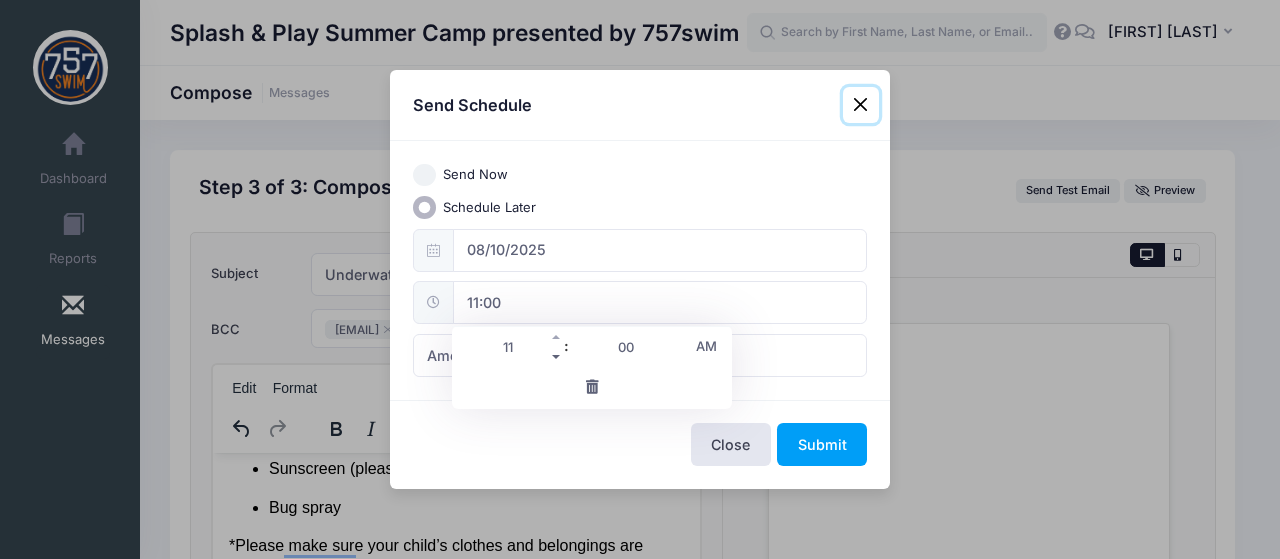 click at bounding box center [557, 357] 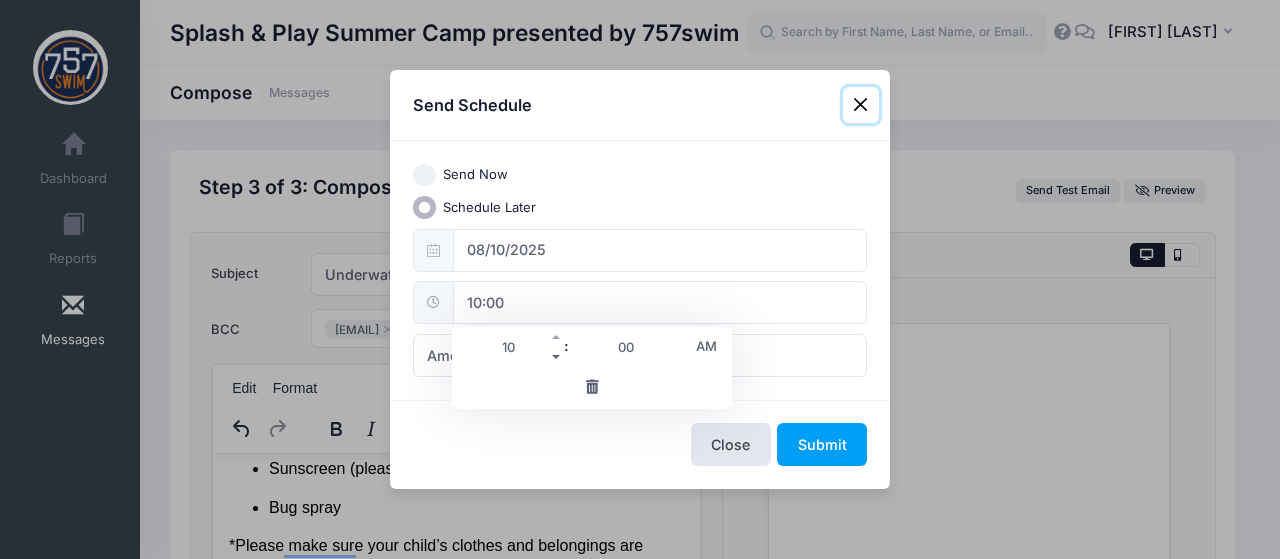 click at bounding box center [557, 357] 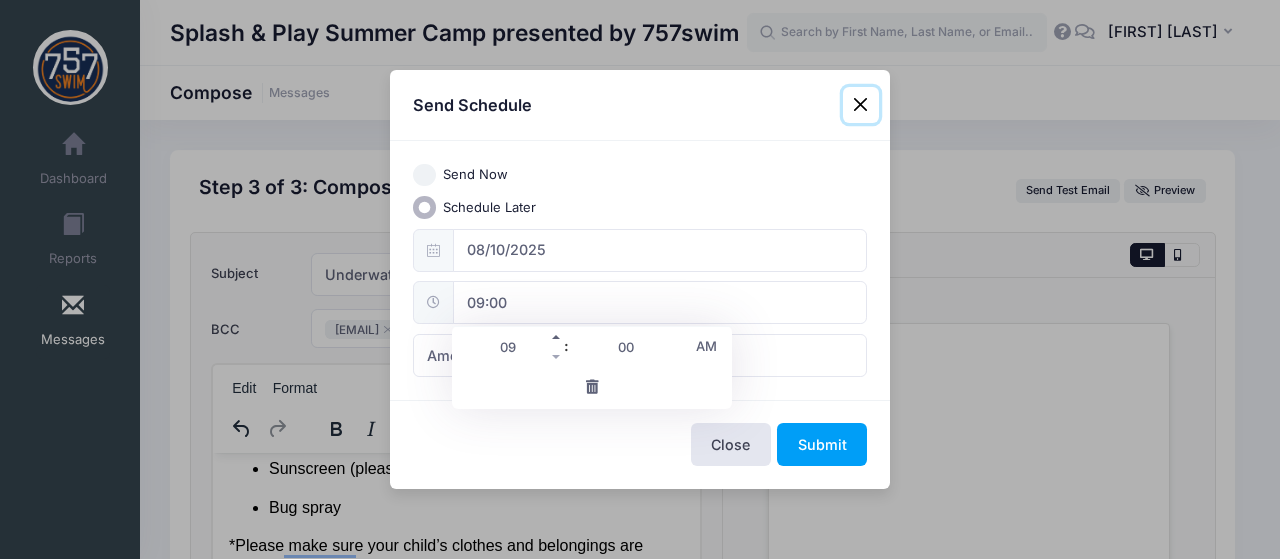 click at bounding box center (557, 337) 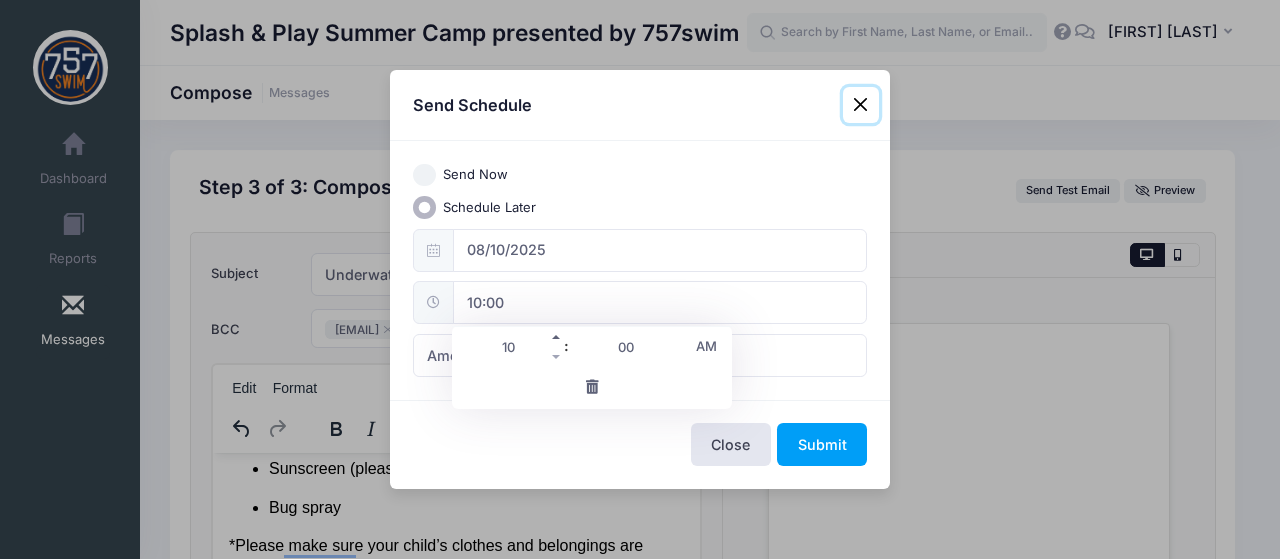 click at bounding box center (557, 337) 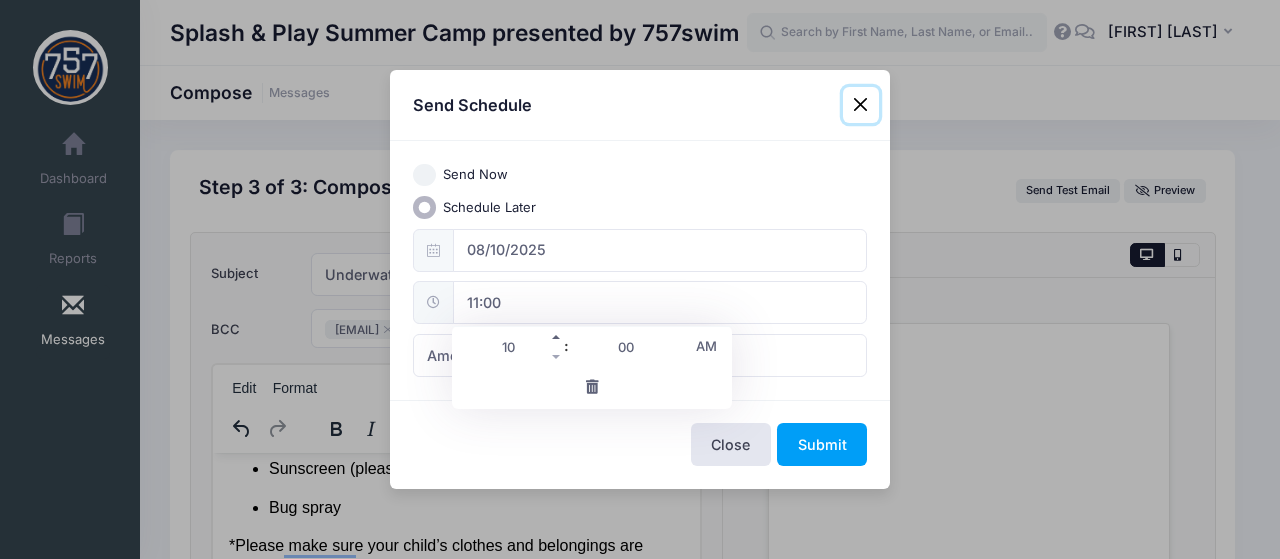 type on "11" 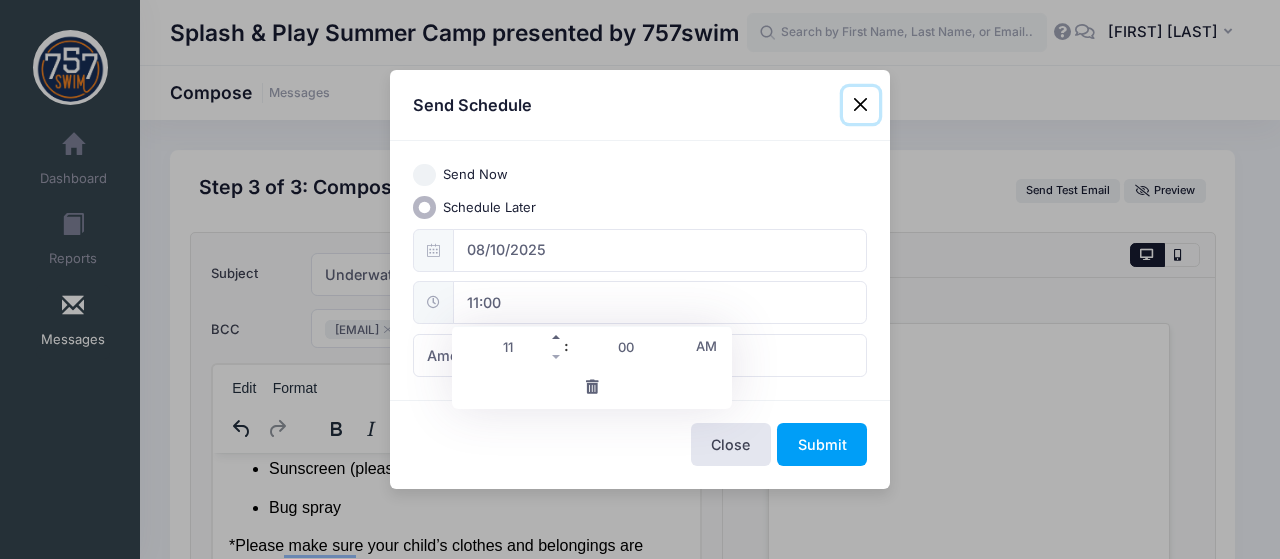 click at bounding box center (557, 337) 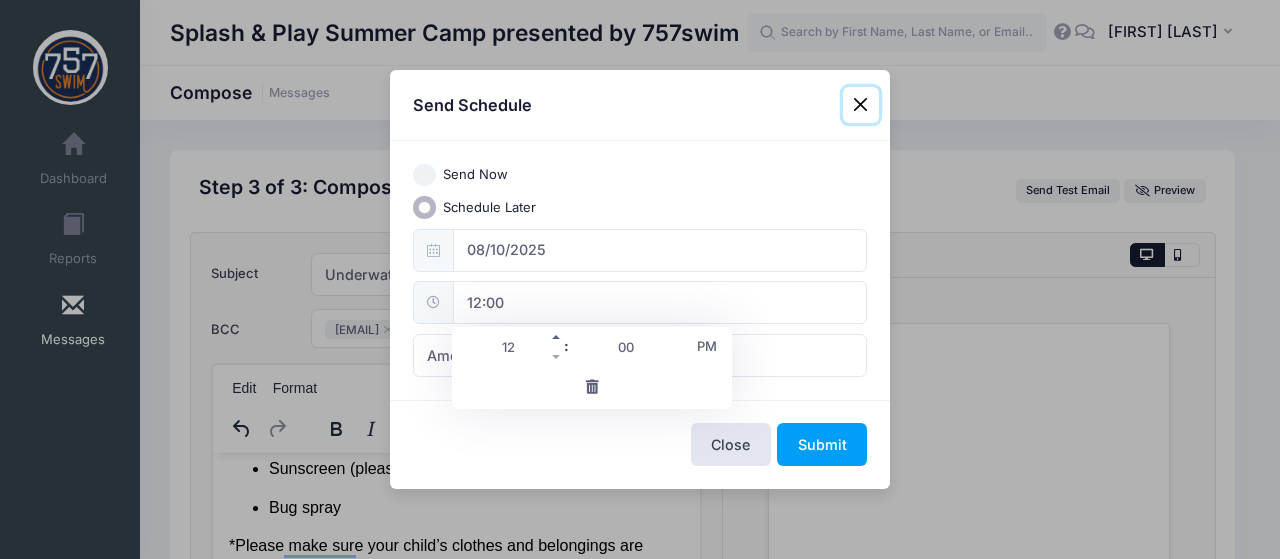 click at bounding box center (557, 337) 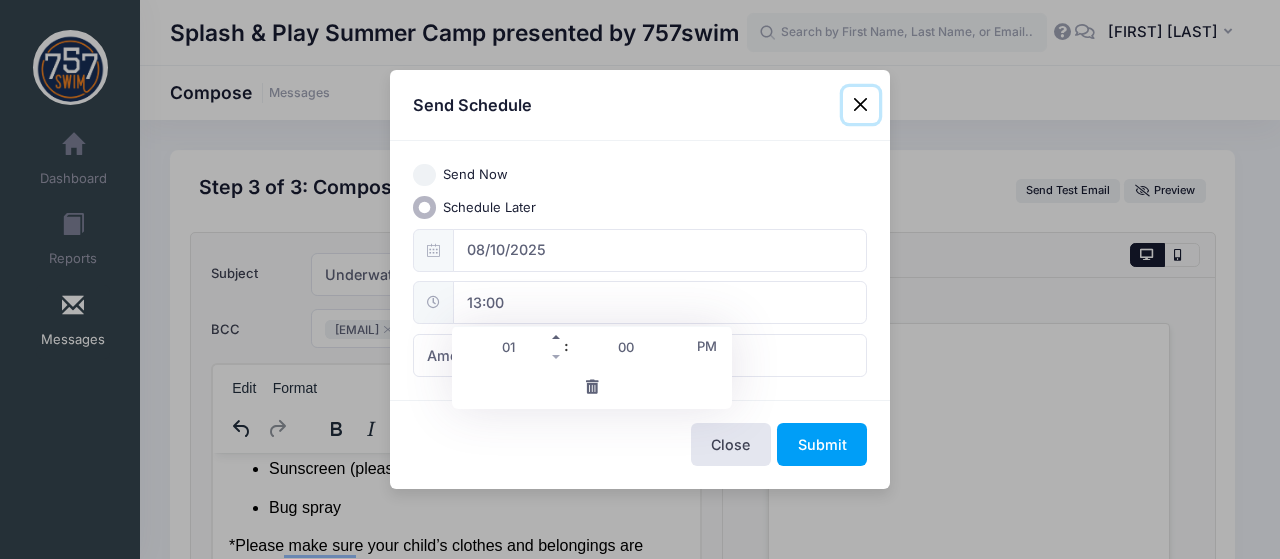 click at bounding box center [557, 337] 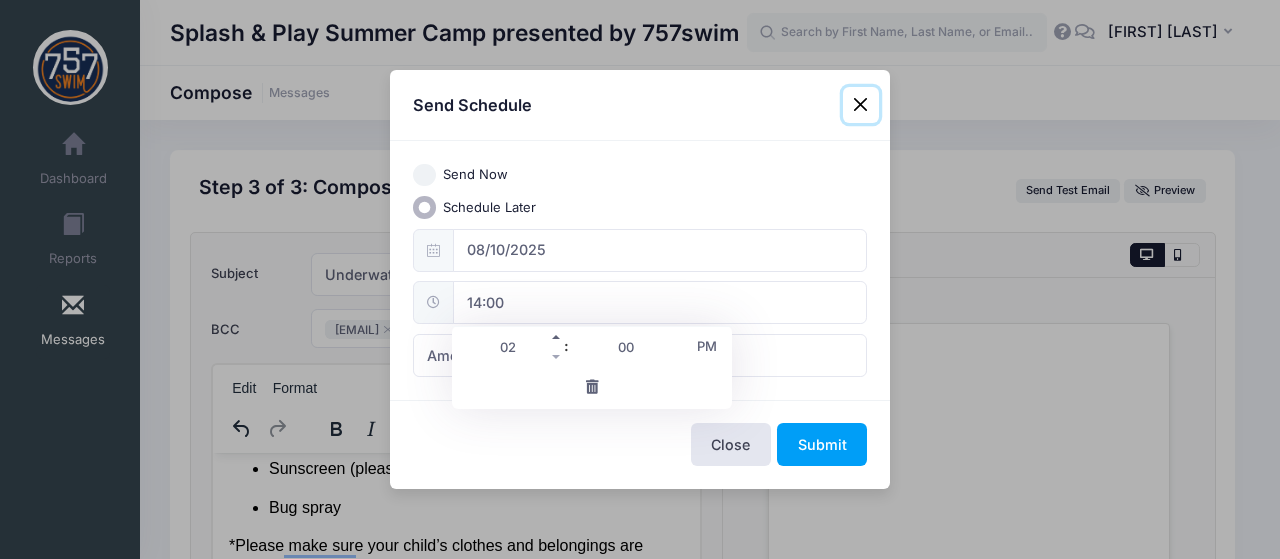 click at bounding box center [557, 337] 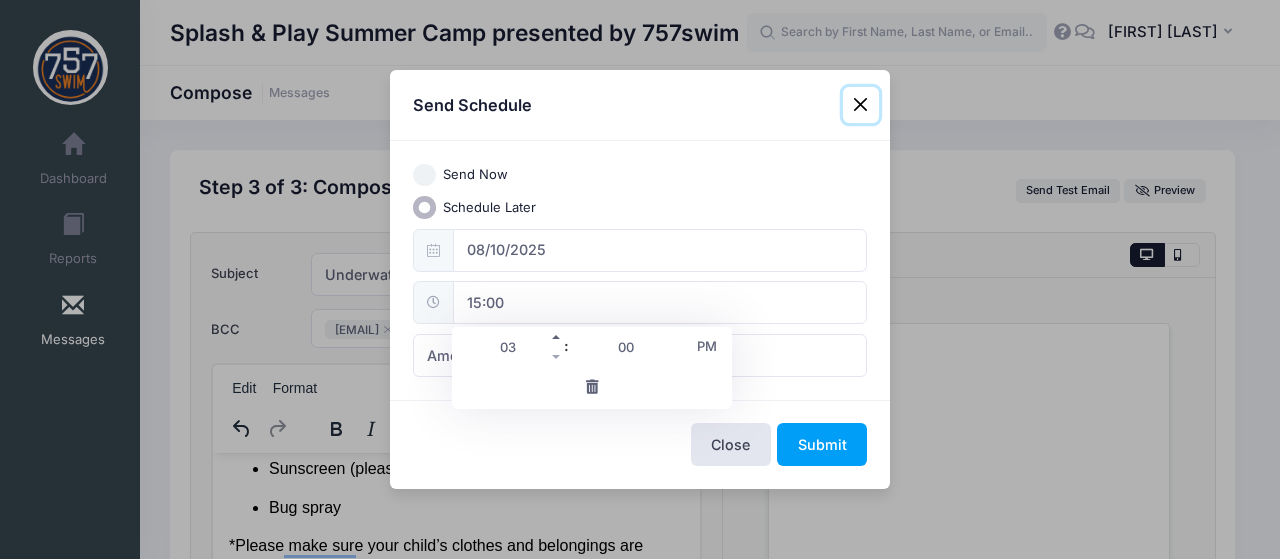 click at bounding box center (557, 337) 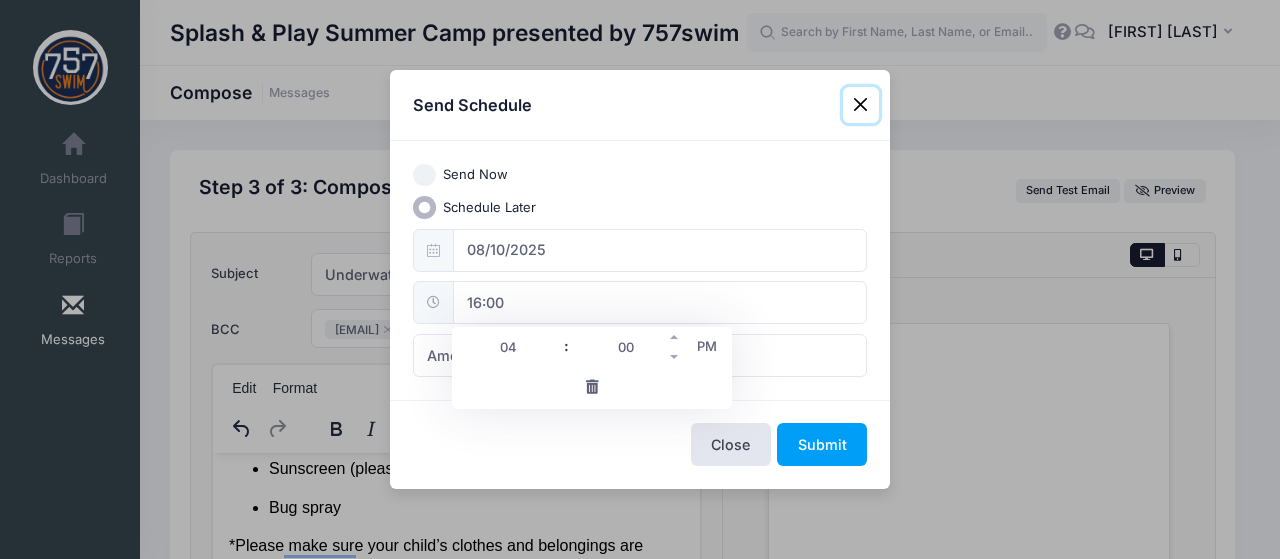 click on "00" at bounding box center [626, 347] 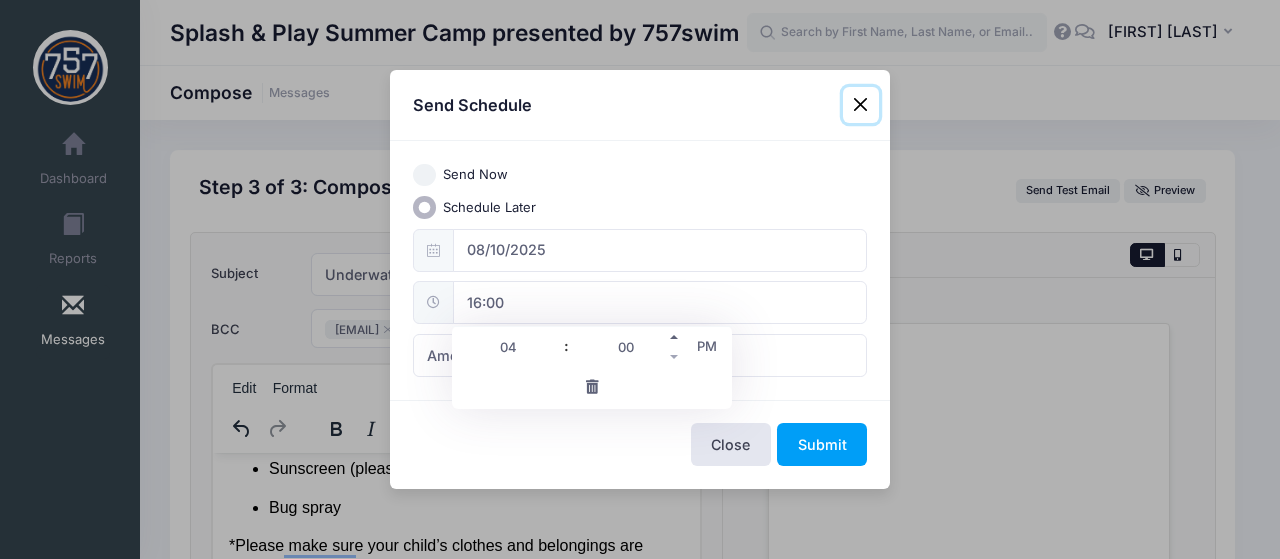 click at bounding box center (675, 337) 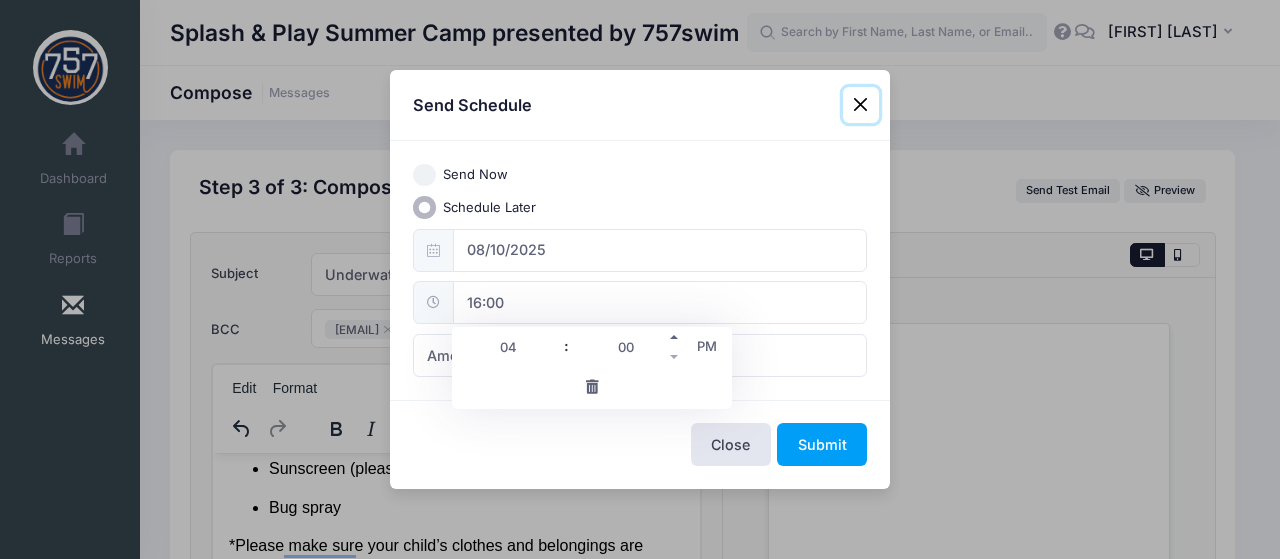 type on "16:05" 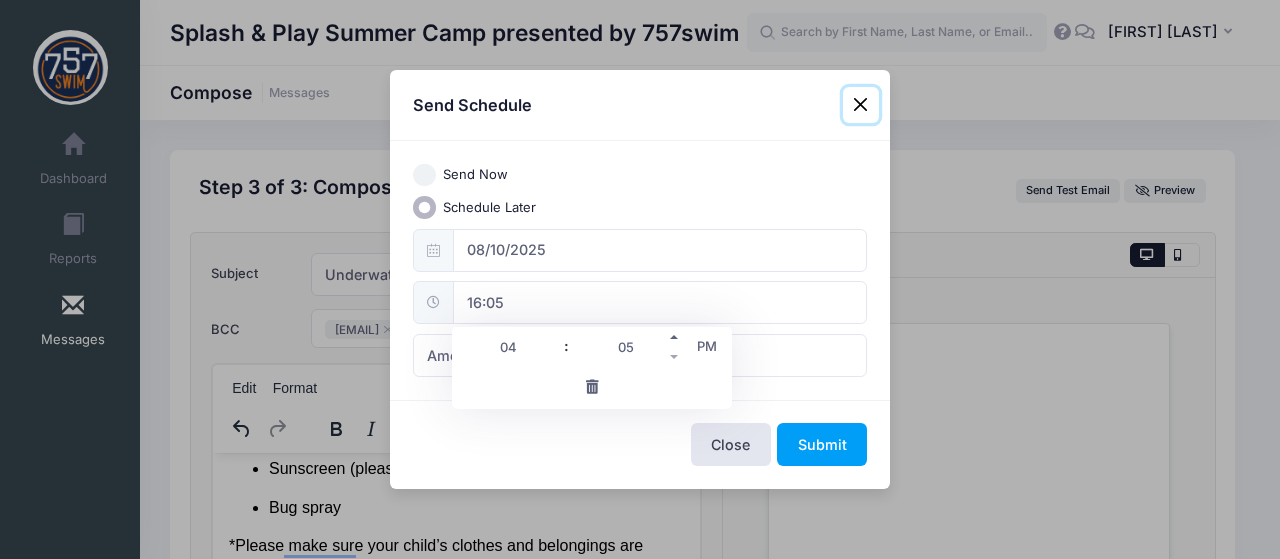 click at bounding box center [675, 337] 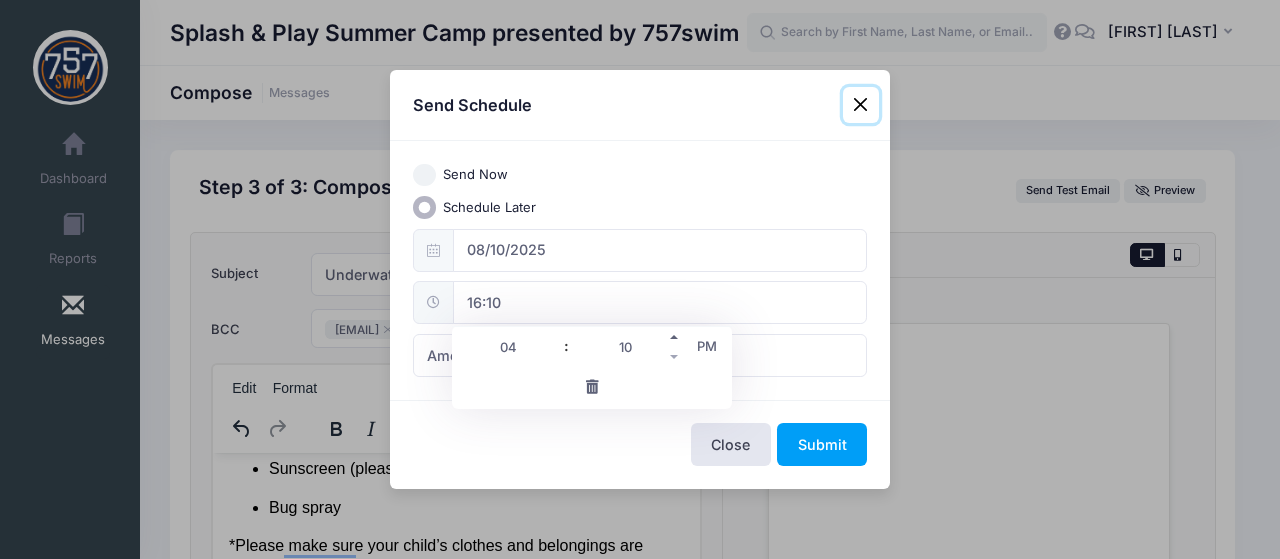 click at bounding box center (675, 337) 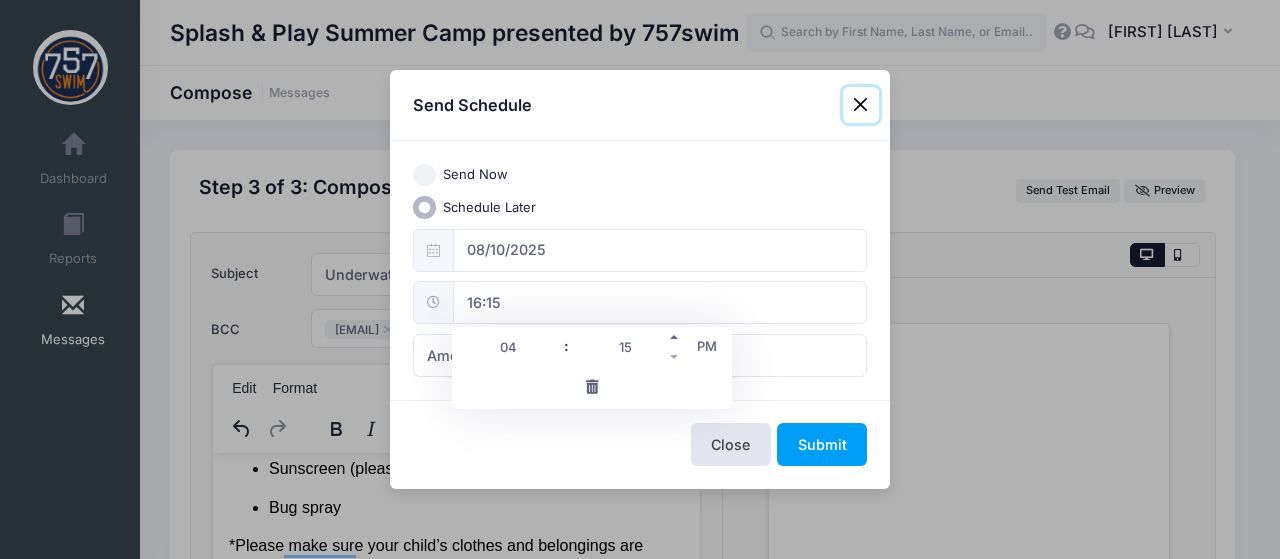 click at bounding box center (675, 337) 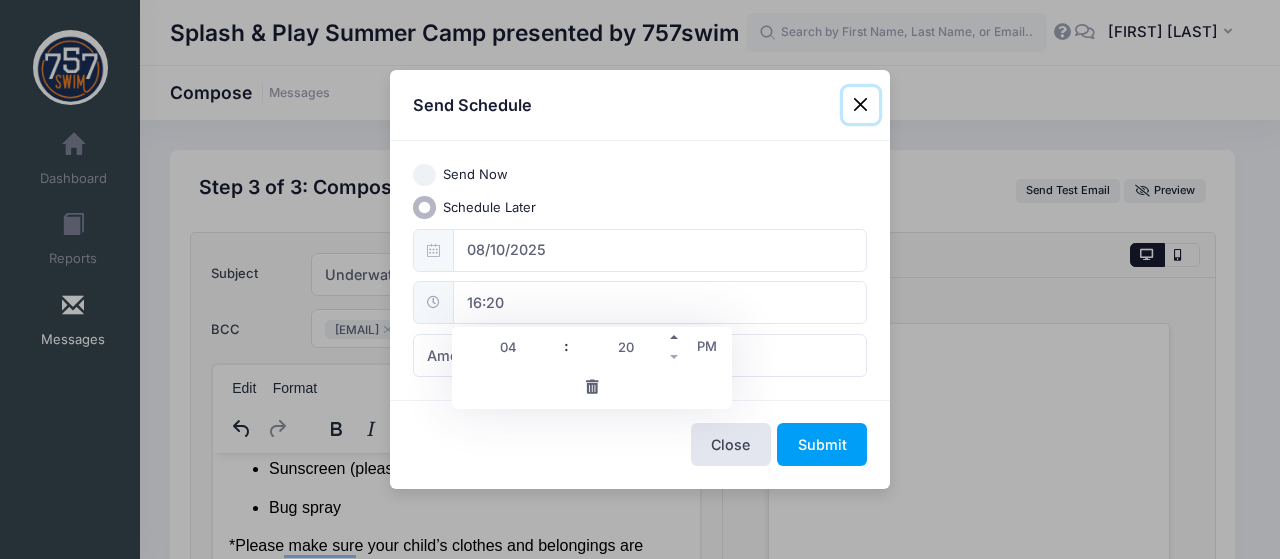 click at bounding box center (675, 337) 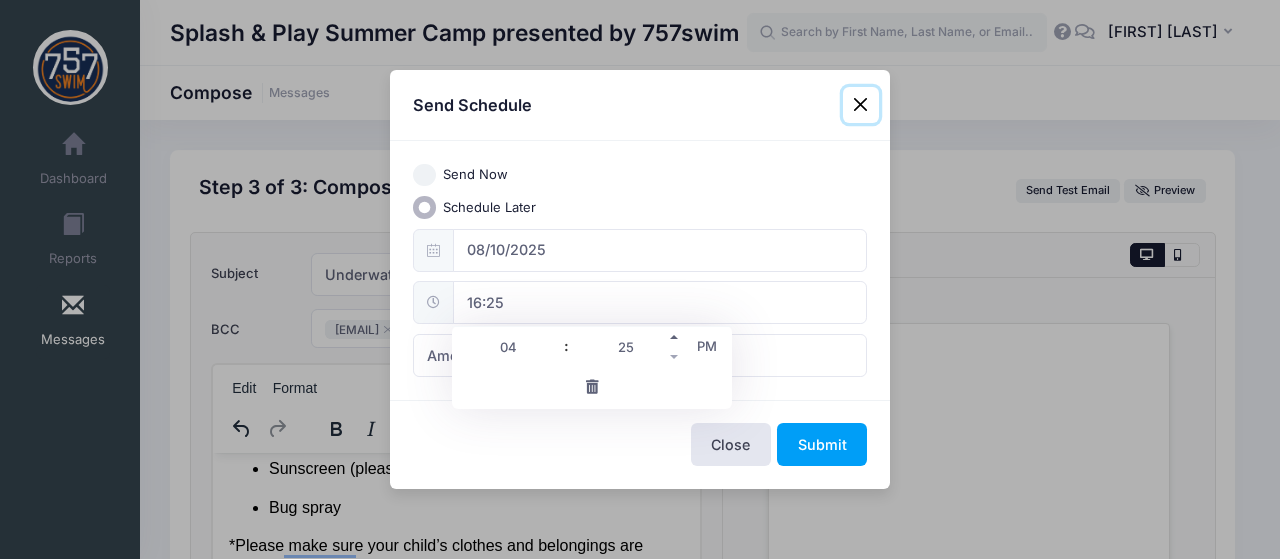 click at bounding box center [675, 337] 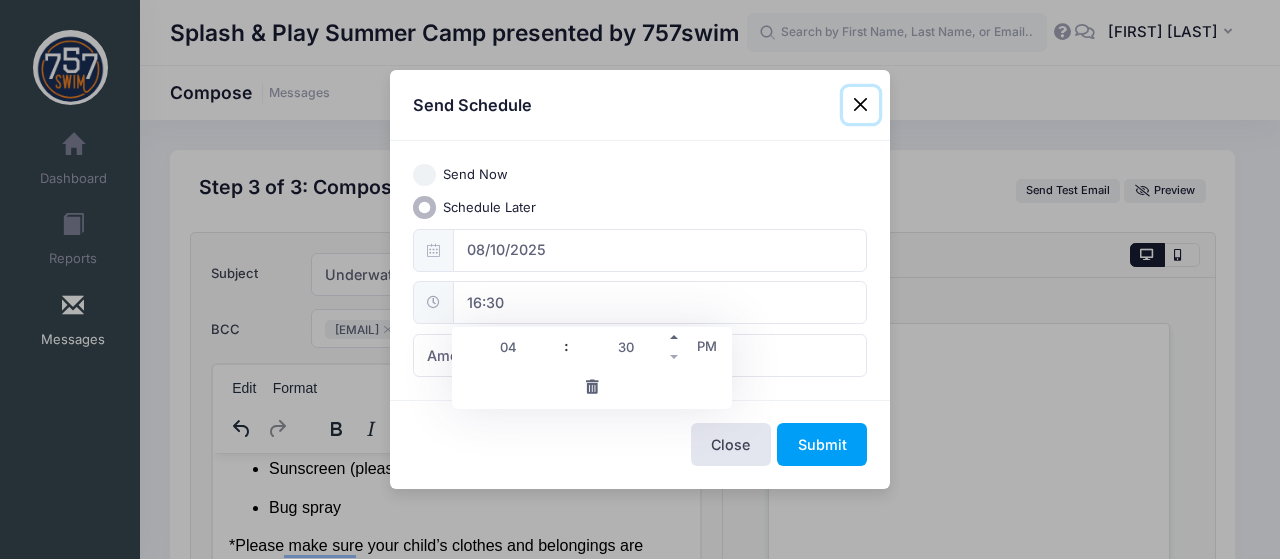 click at bounding box center [675, 337] 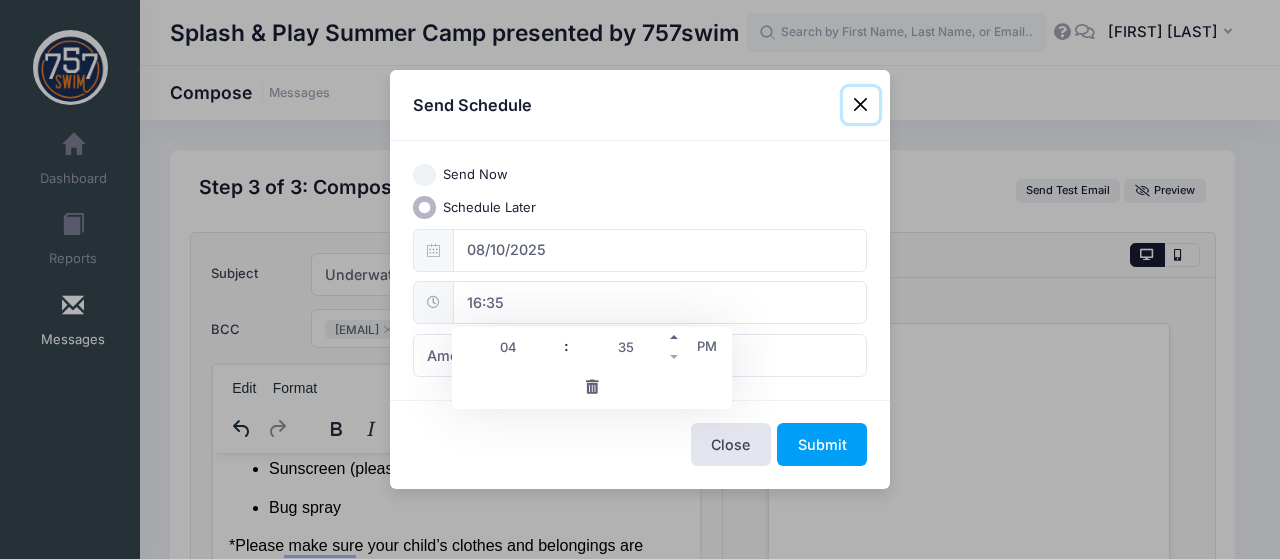 click at bounding box center (675, 337) 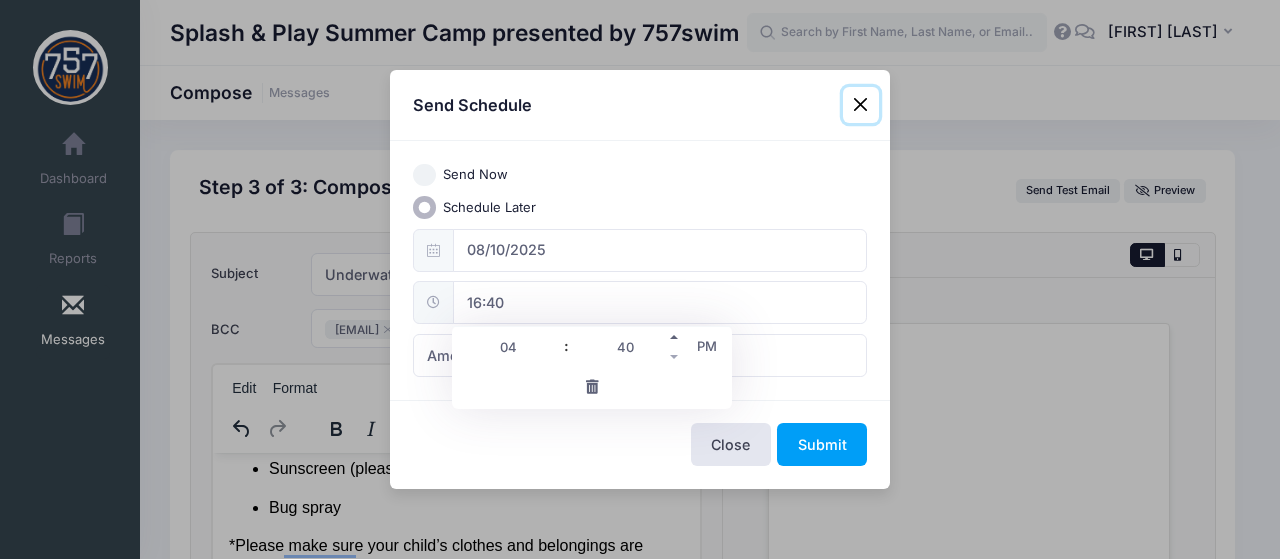 click at bounding box center [675, 337] 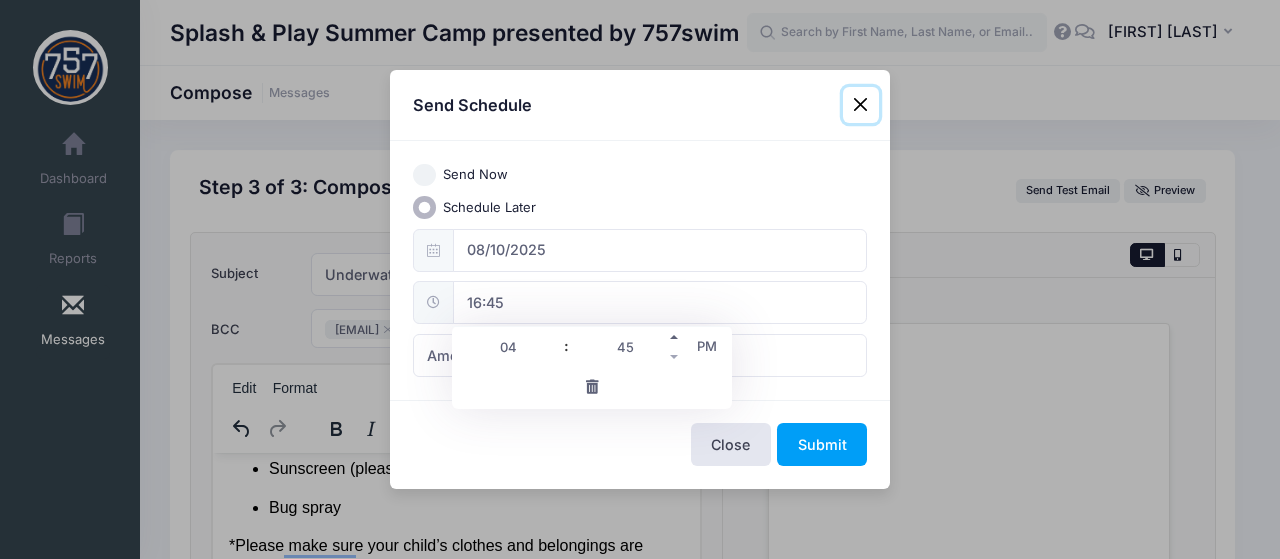 click at bounding box center [675, 337] 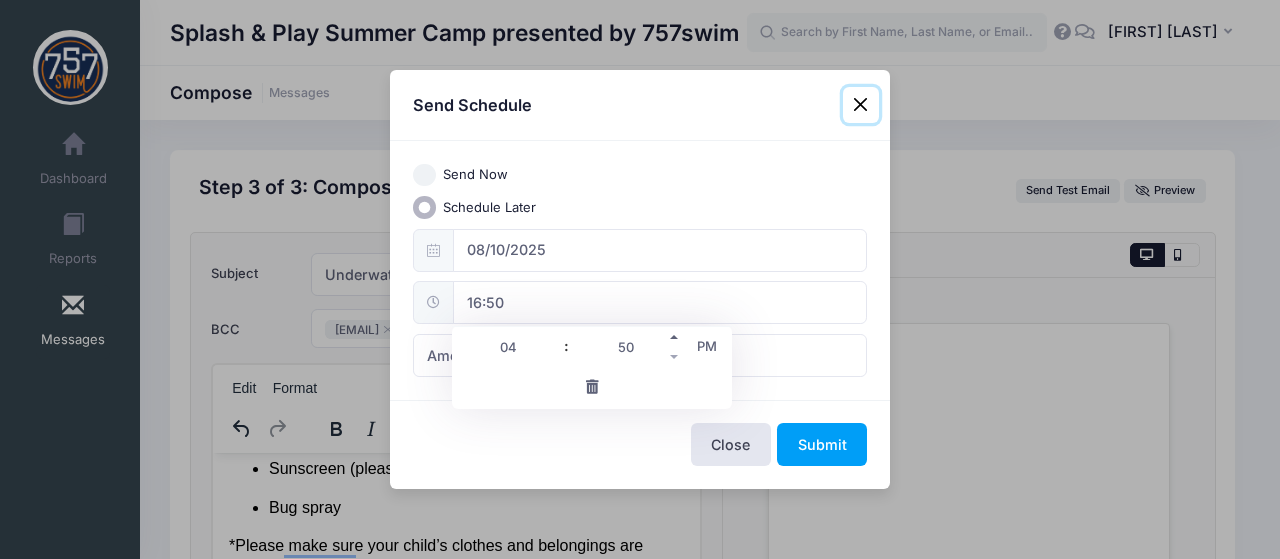 click at bounding box center (675, 337) 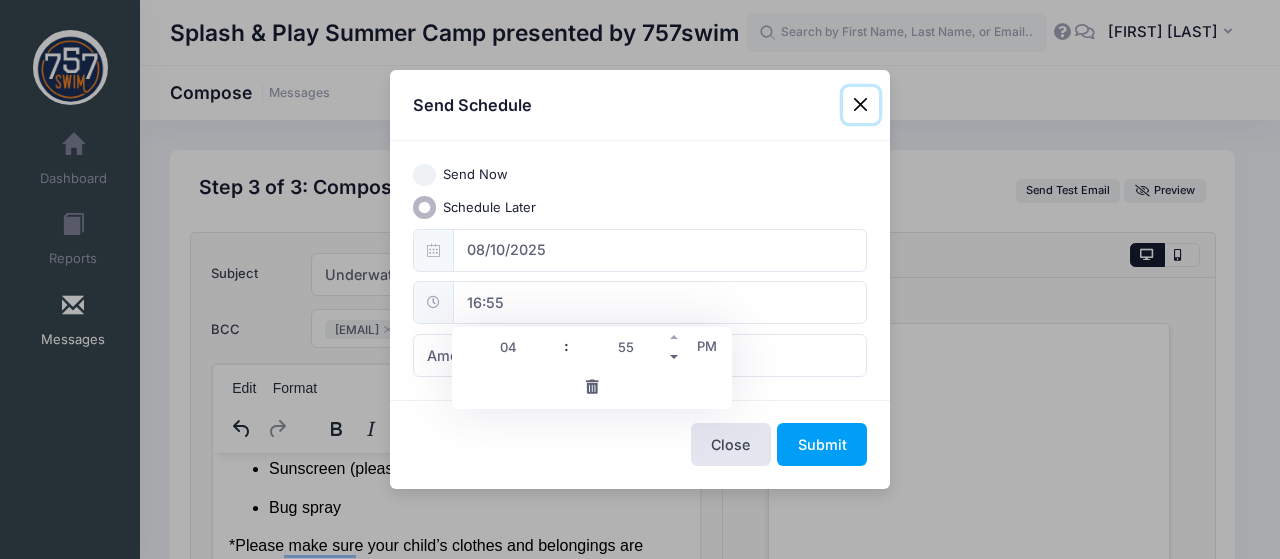 click at bounding box center (675, 357) 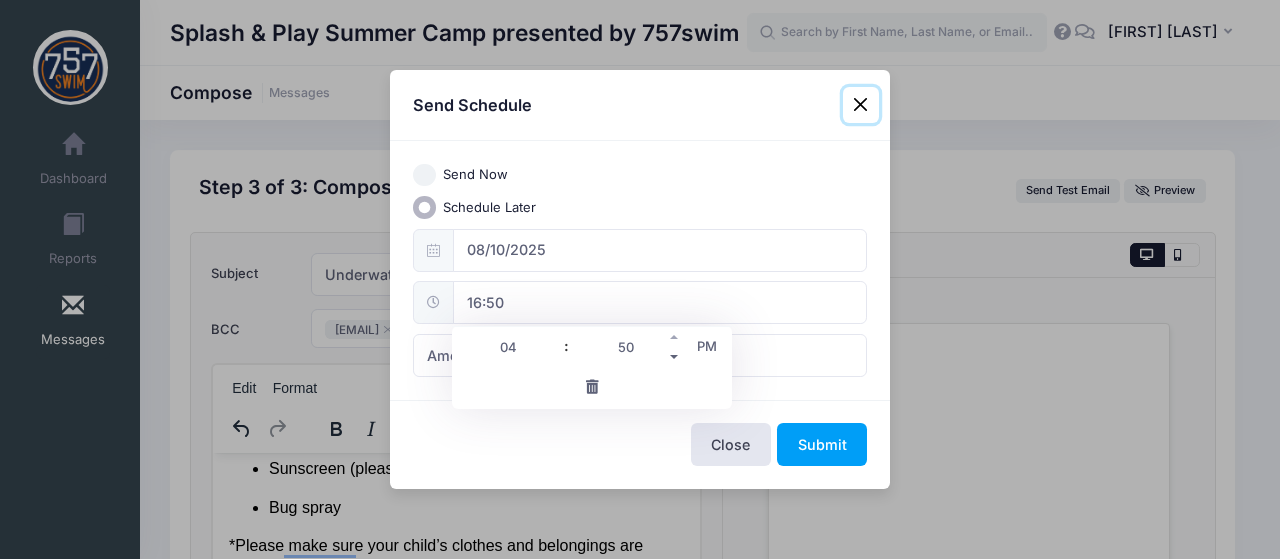 click at bounding box center [675, 357] 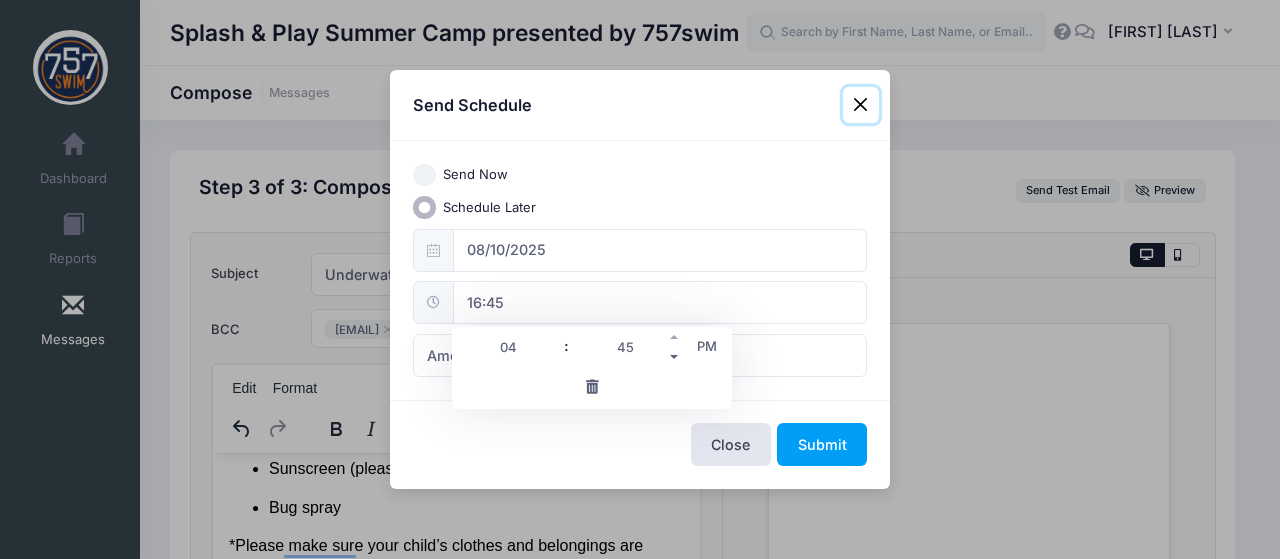 click at bounding box center [675, 357] 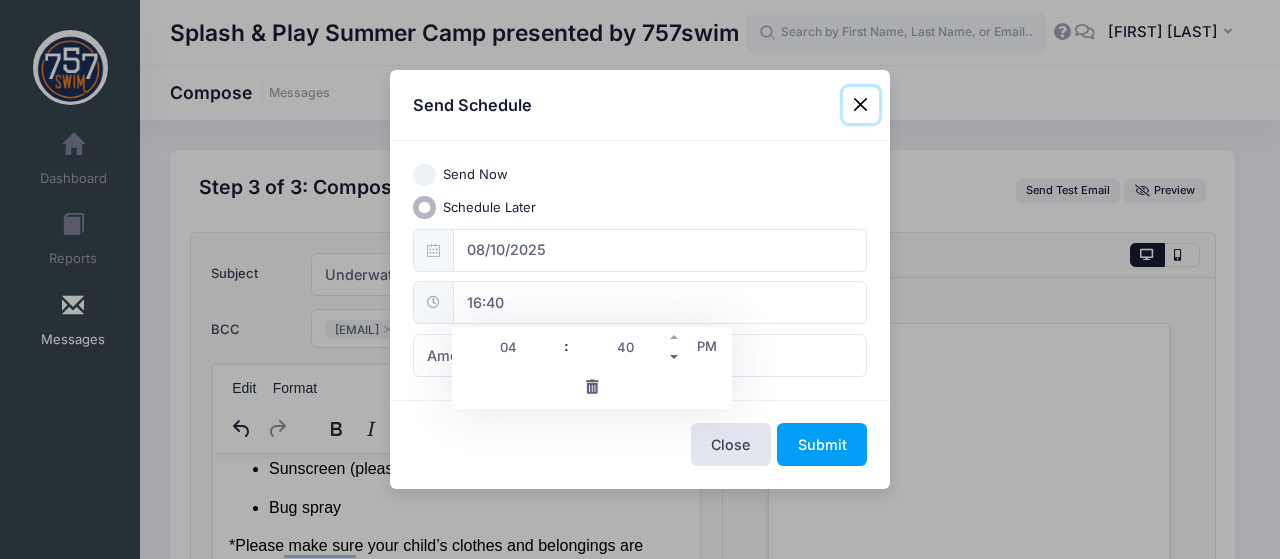 click at bounding box center (675, 357) 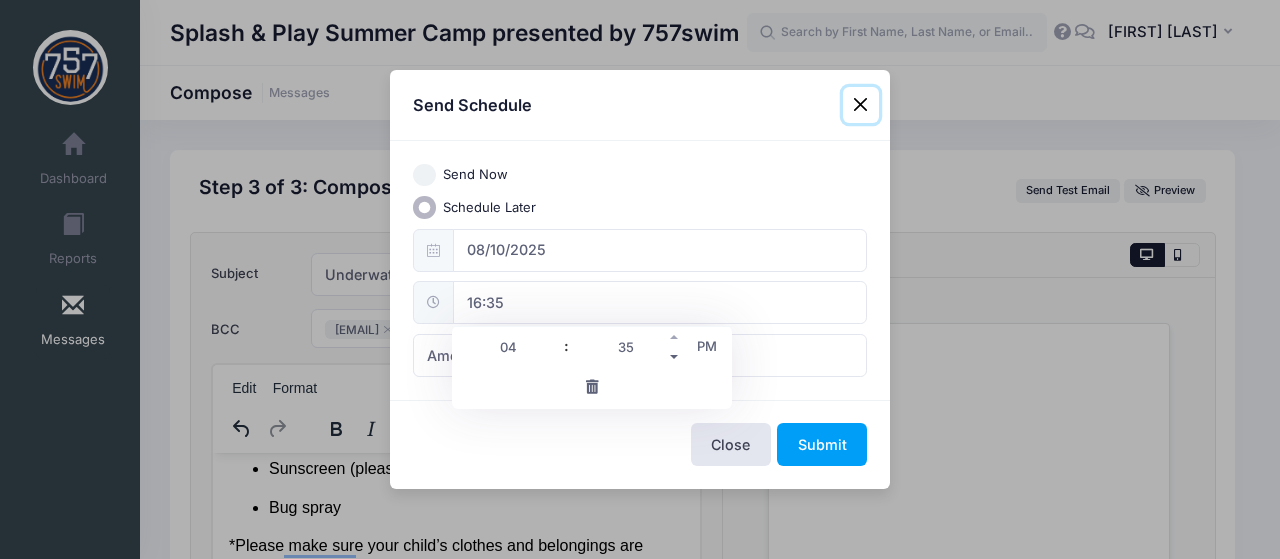 click at bounding box center (675, 357) 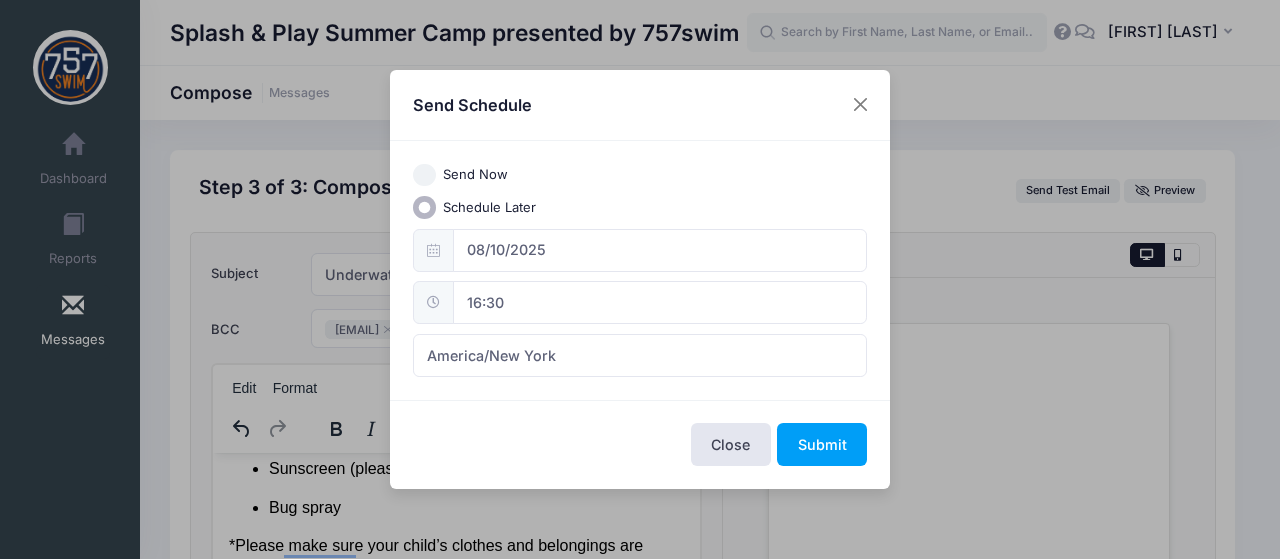 click on "Send Now
Schedule Later
08/10/2025
16:30
America/New York America/Los Angeles America/Chicago America/Denver                                  America/New York" at bounding box center [640, 270] 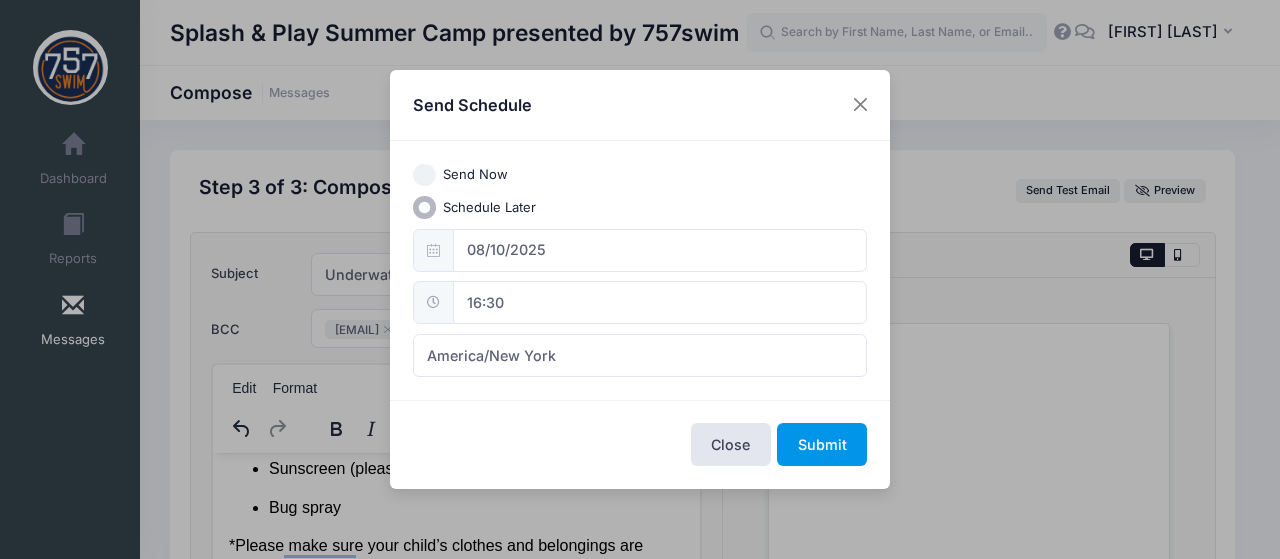 click on "Submit" at bounding box center (822, 444) 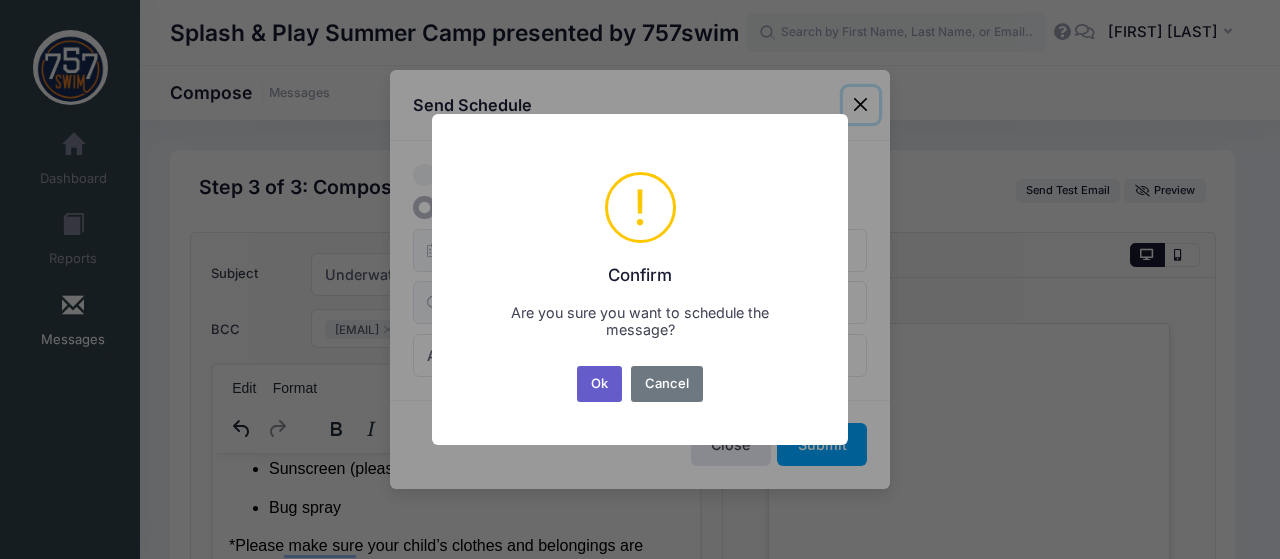 click on "Ok" at bounding box center (600, 384) 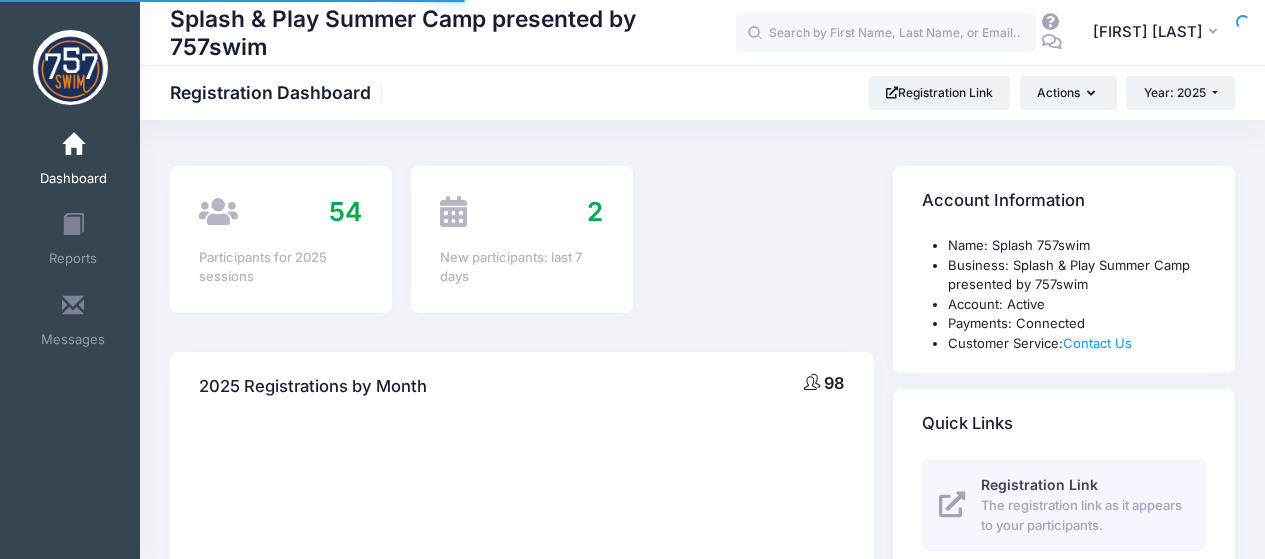 scroll, scrollTop: 0, scrollLeft: 0, axis: both 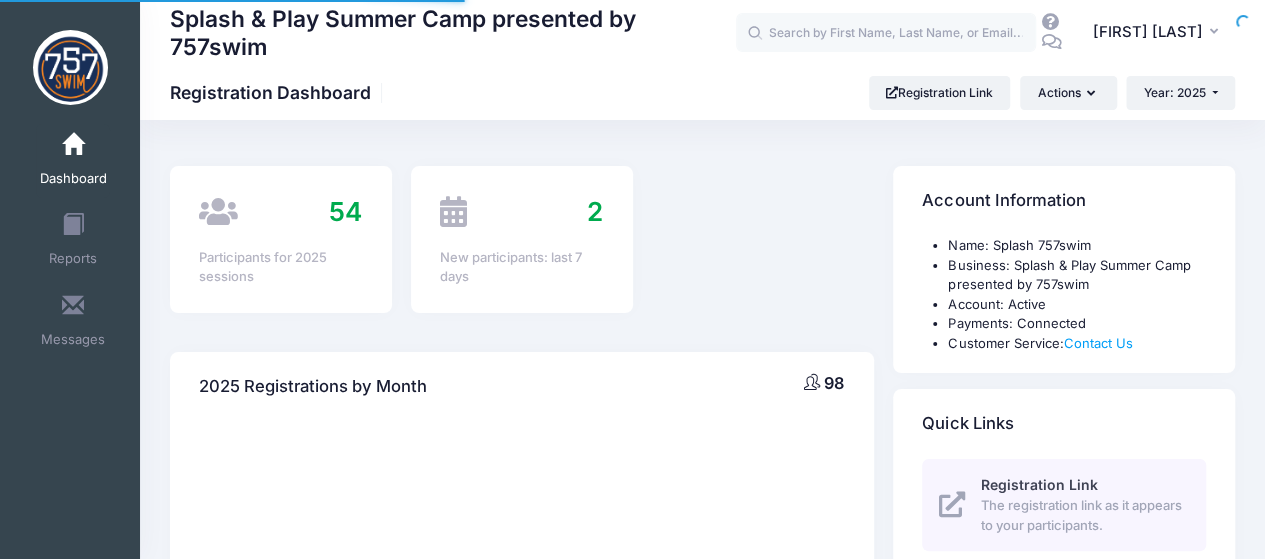 select 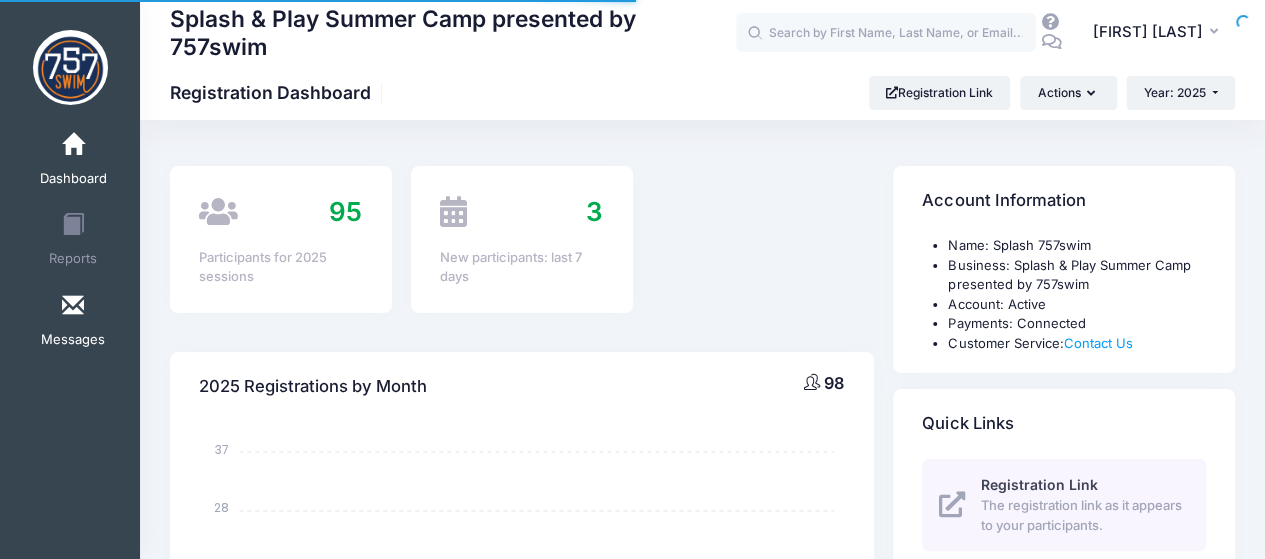 scroll, scrollTop: 0, scrollLeft: 0, axis: both 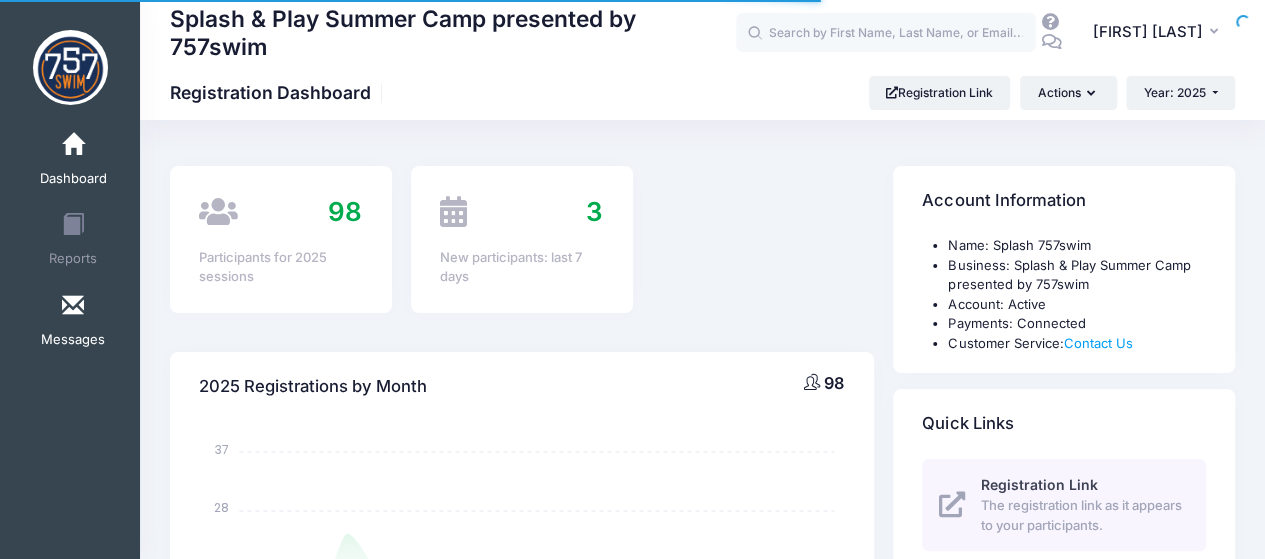 click on "Messages" at bounding box center (73, 322) 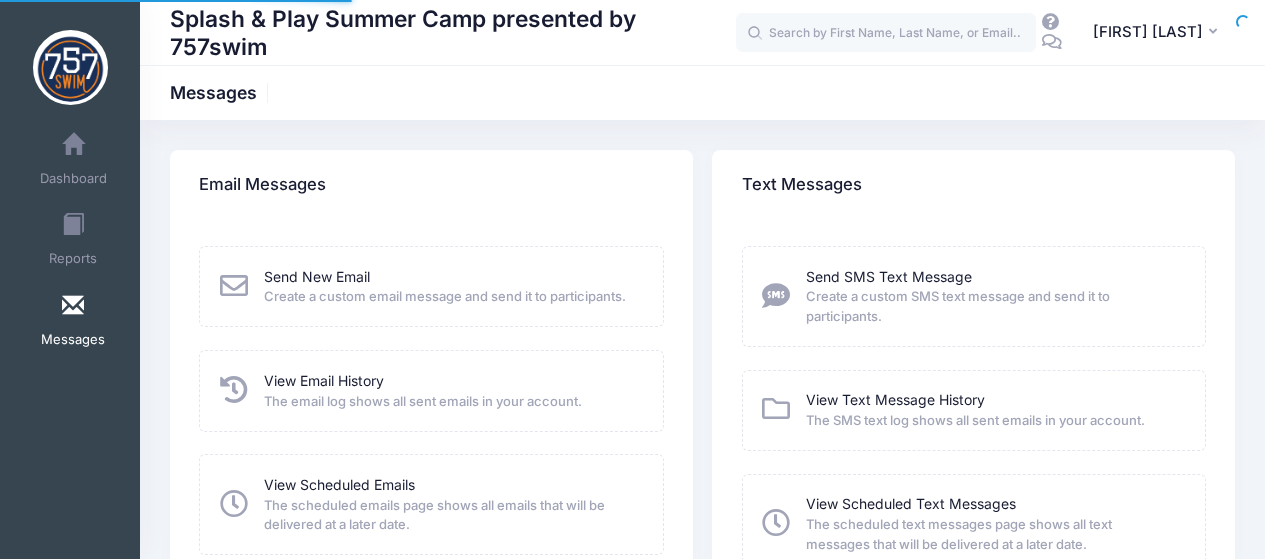 scroll, scrollTop: 0, scrollLeft: 0, axis: both 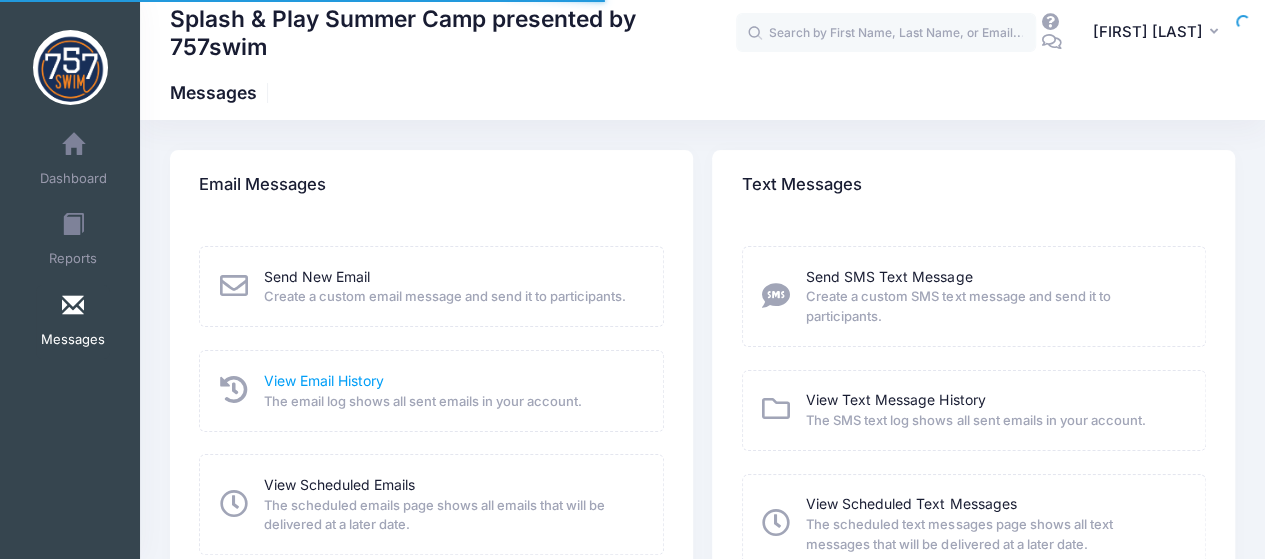 click on "View Email History" at bounding box center [324, 380] 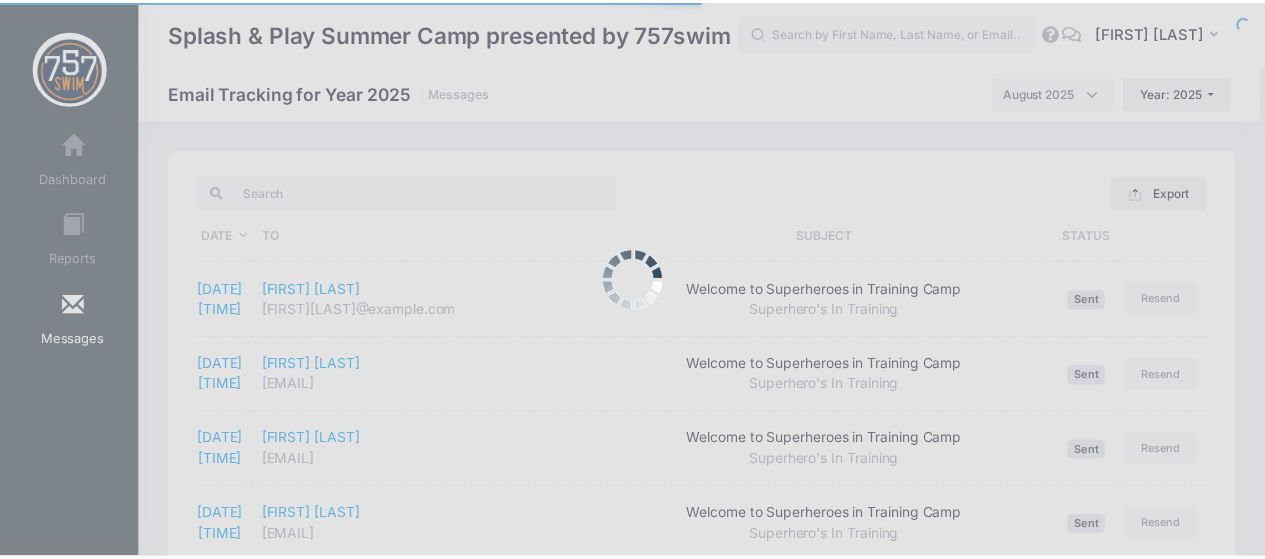 scroll, scrollTop: 0, scrollLeft: 0, axis: both 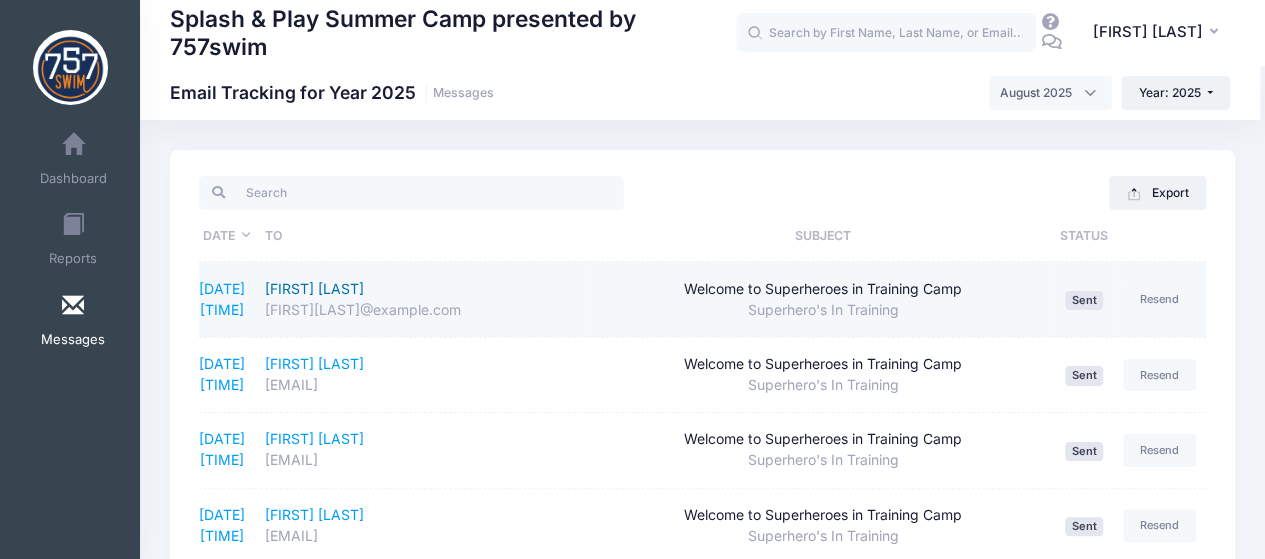 click on "[FIRST] [LAST]" at bounding box center (423, 289) 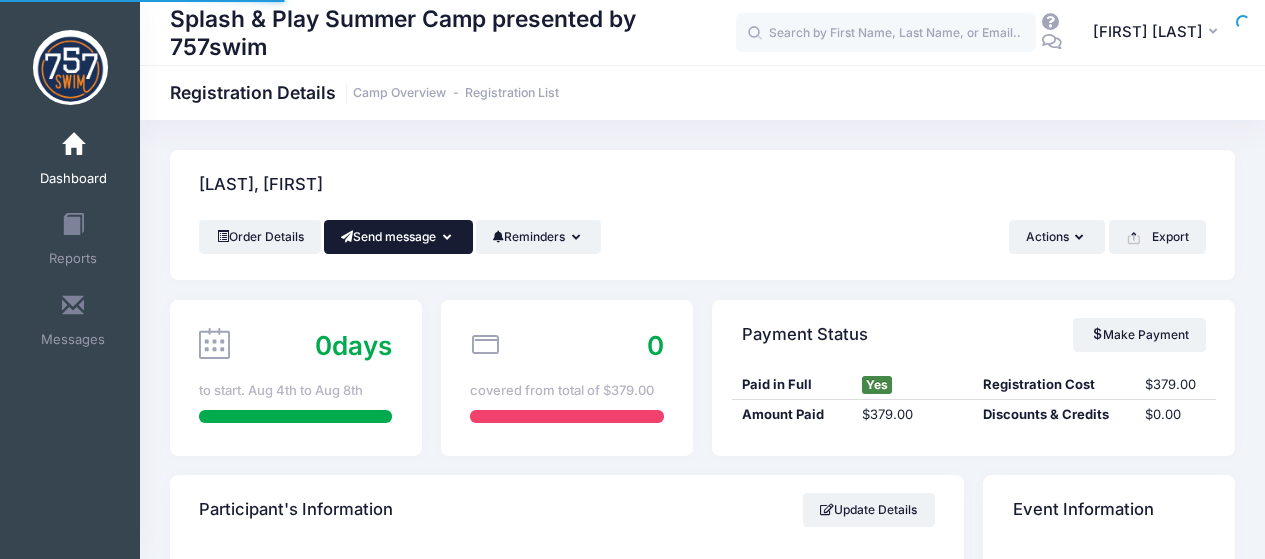 scroll, scrollTop: 0, scrollLeft: 0, axis: both 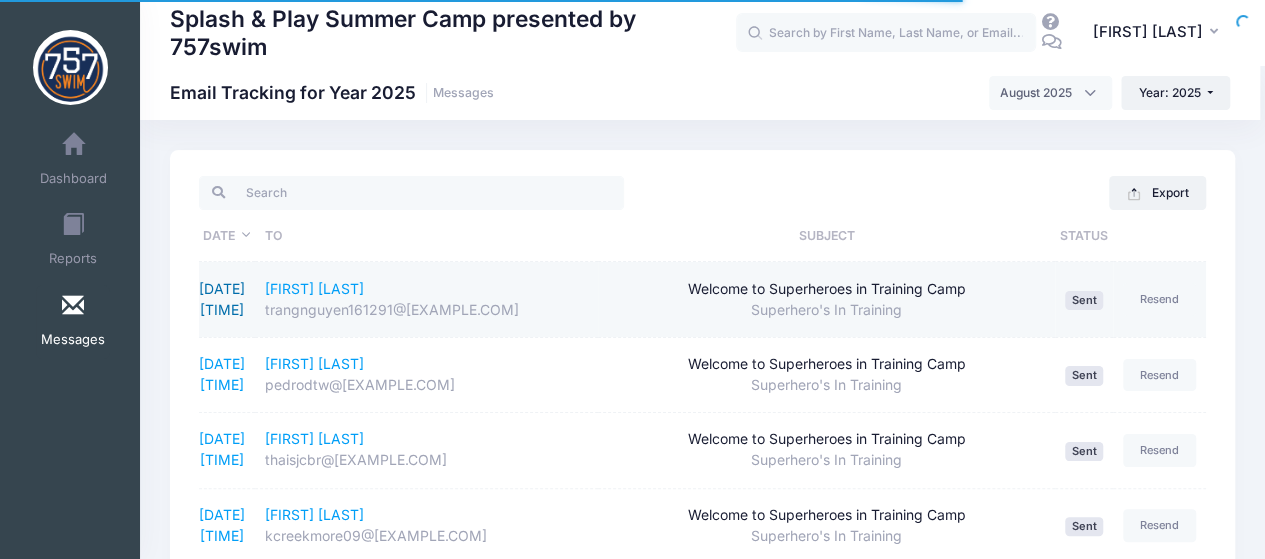 click on "[DATE] [TIME]" at bounding box center (222, 299) 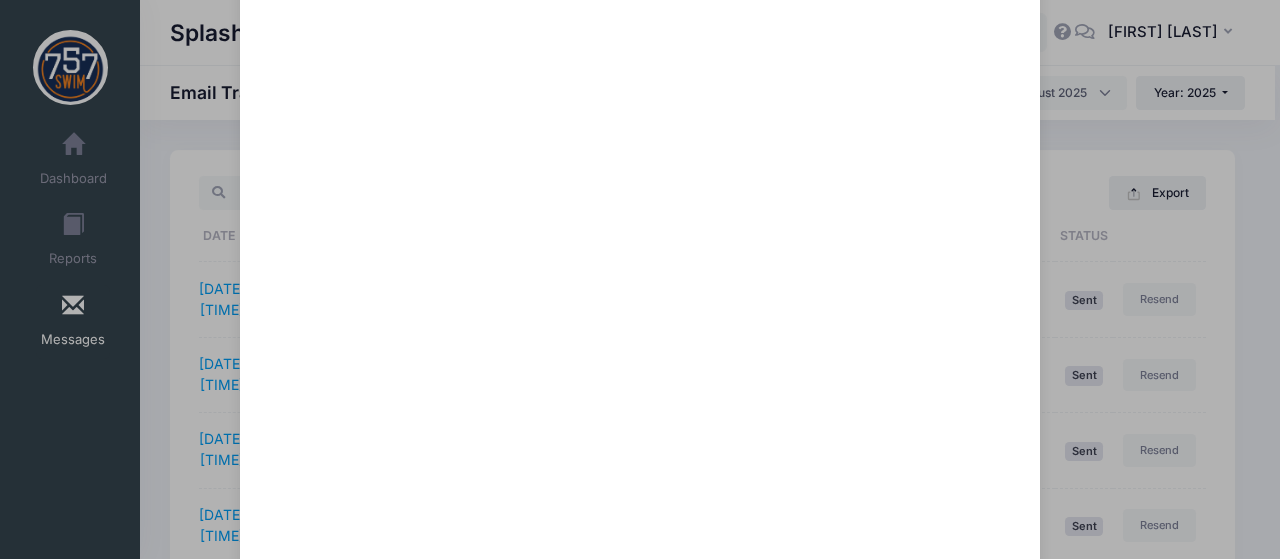 scroll, scrollTop: 1404, scrollLeft: 0, axis: vertical 